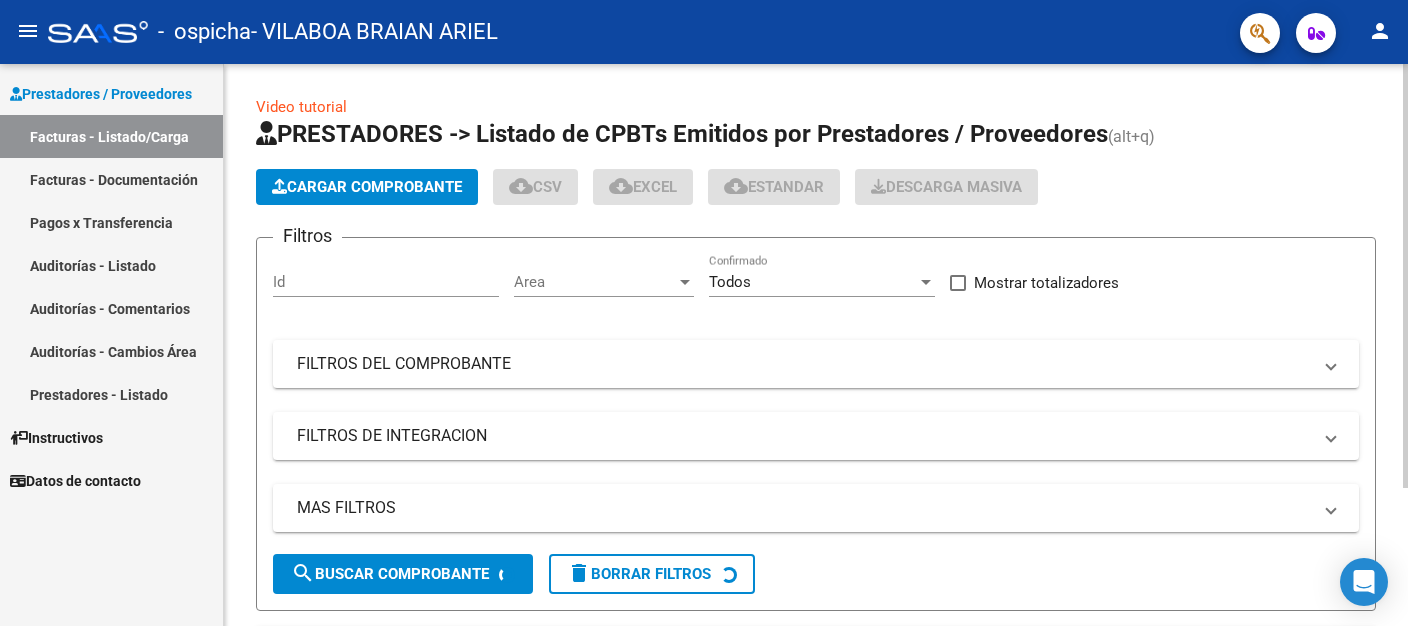 scroll, scrollTop: 0, scrollLeft: 0, axis: both 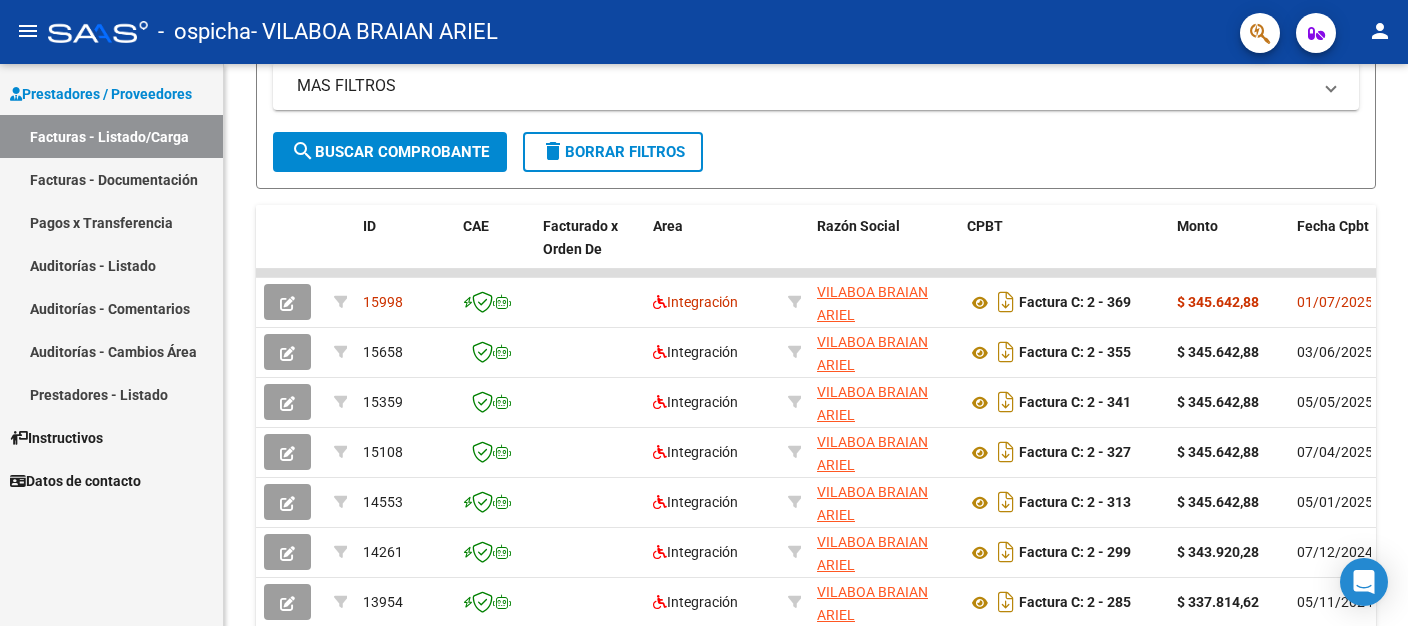 click on "Facturas - Listado/Carga" at bounding box center (111, 136) 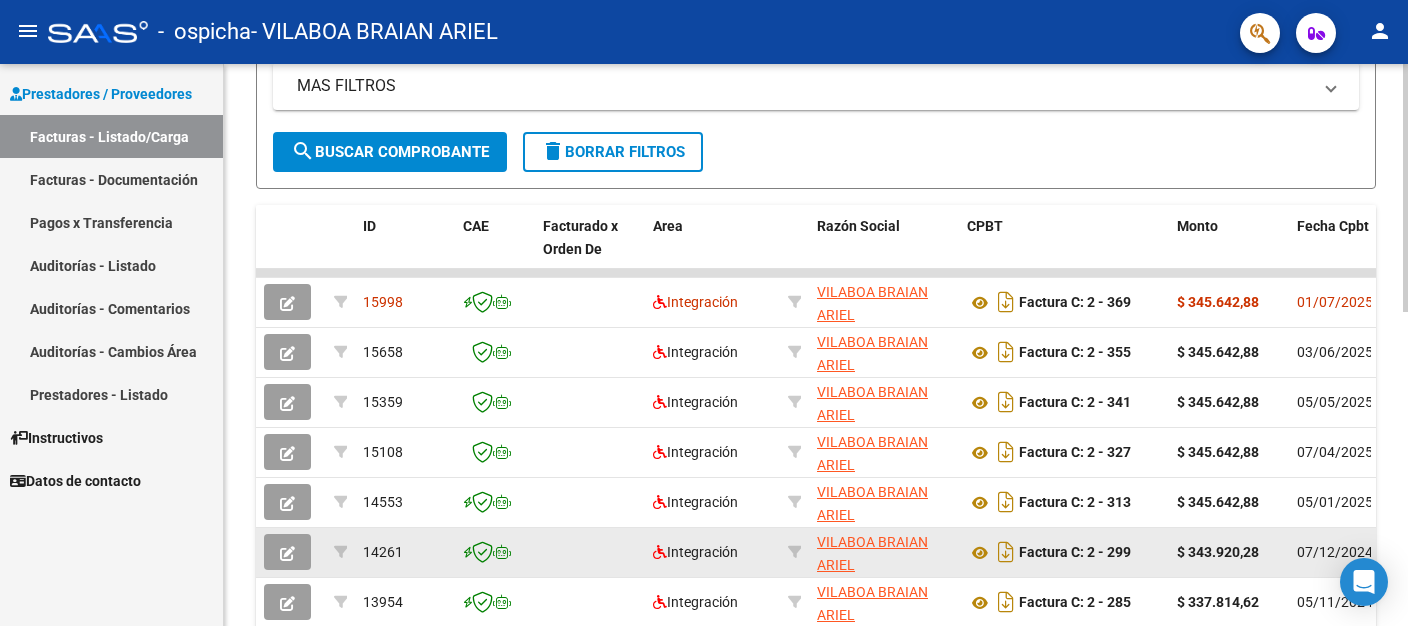 scroll, scrollTop: 0, scrollLeft: 0, axis: both 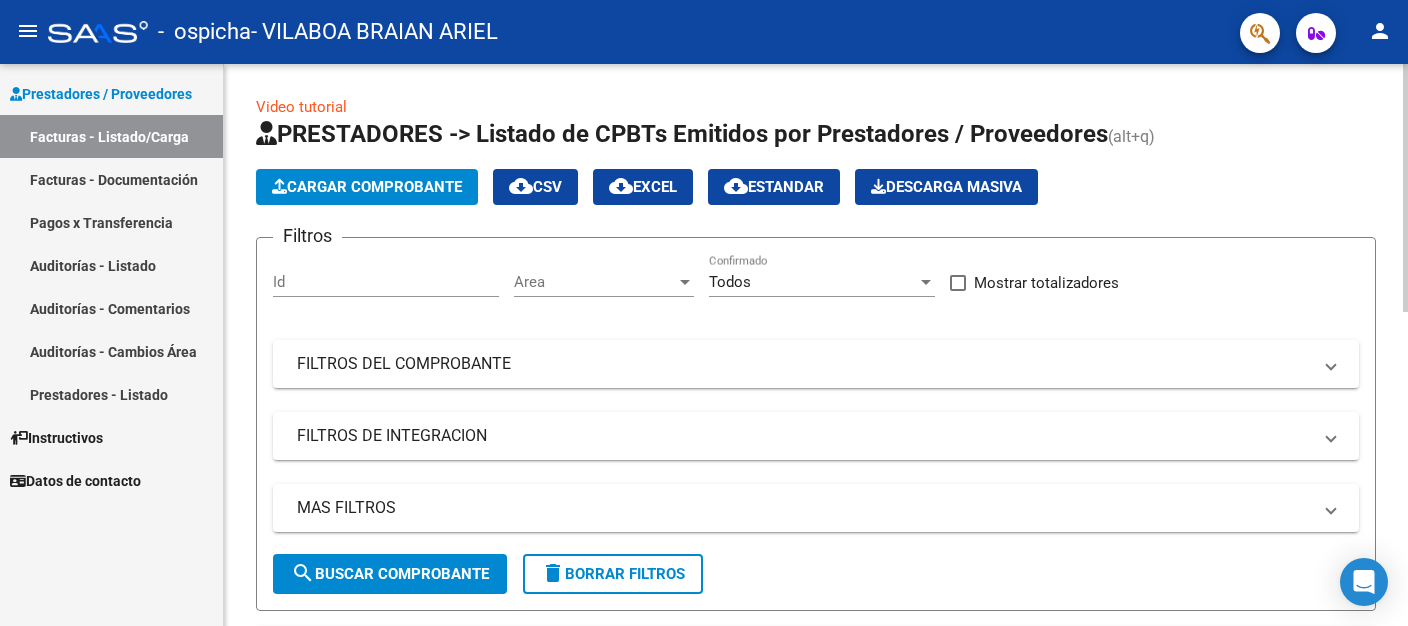 click on "Cargar Comprobante" 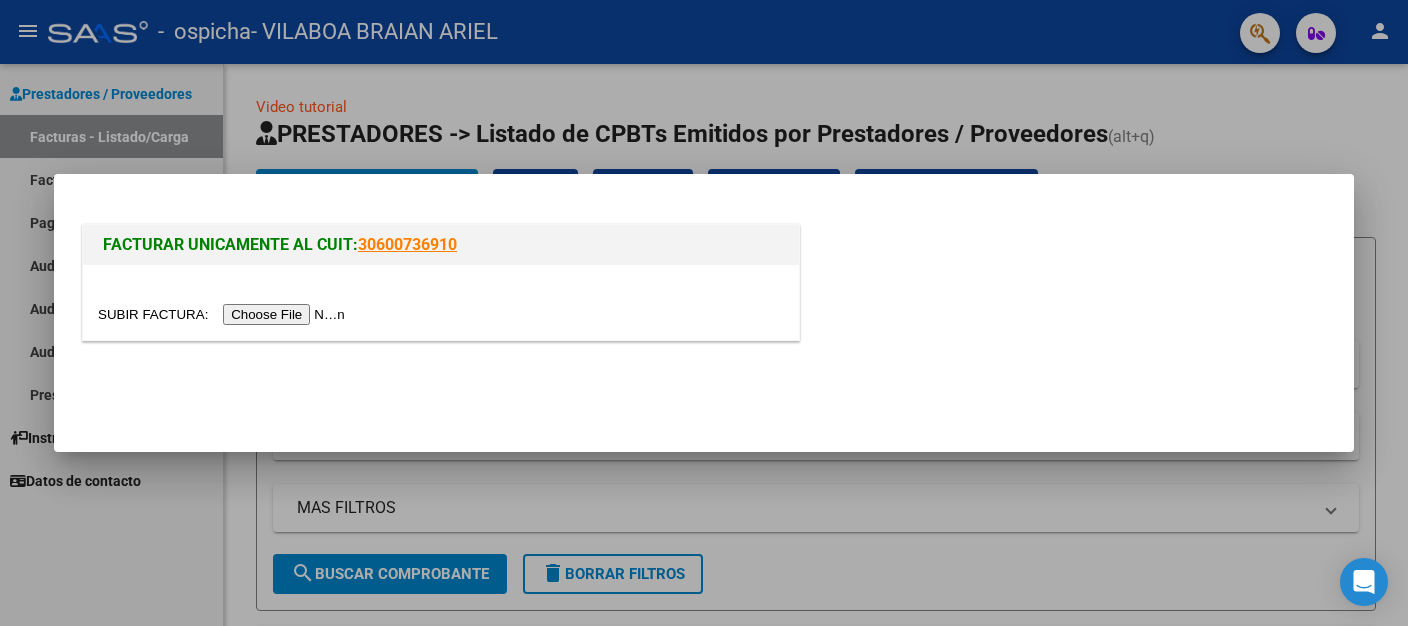 click at bounding box center (224, 314) 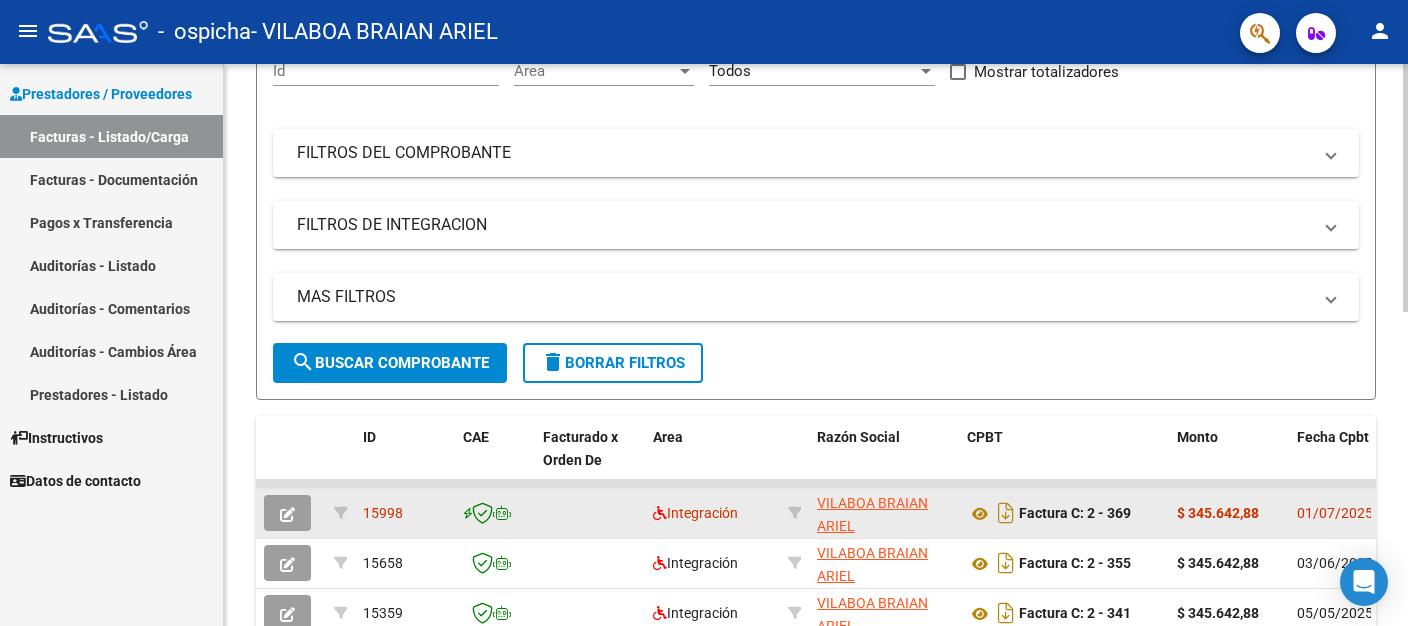 scroll, scrollTop: 105, scrollLeft: 0, axis: vertical 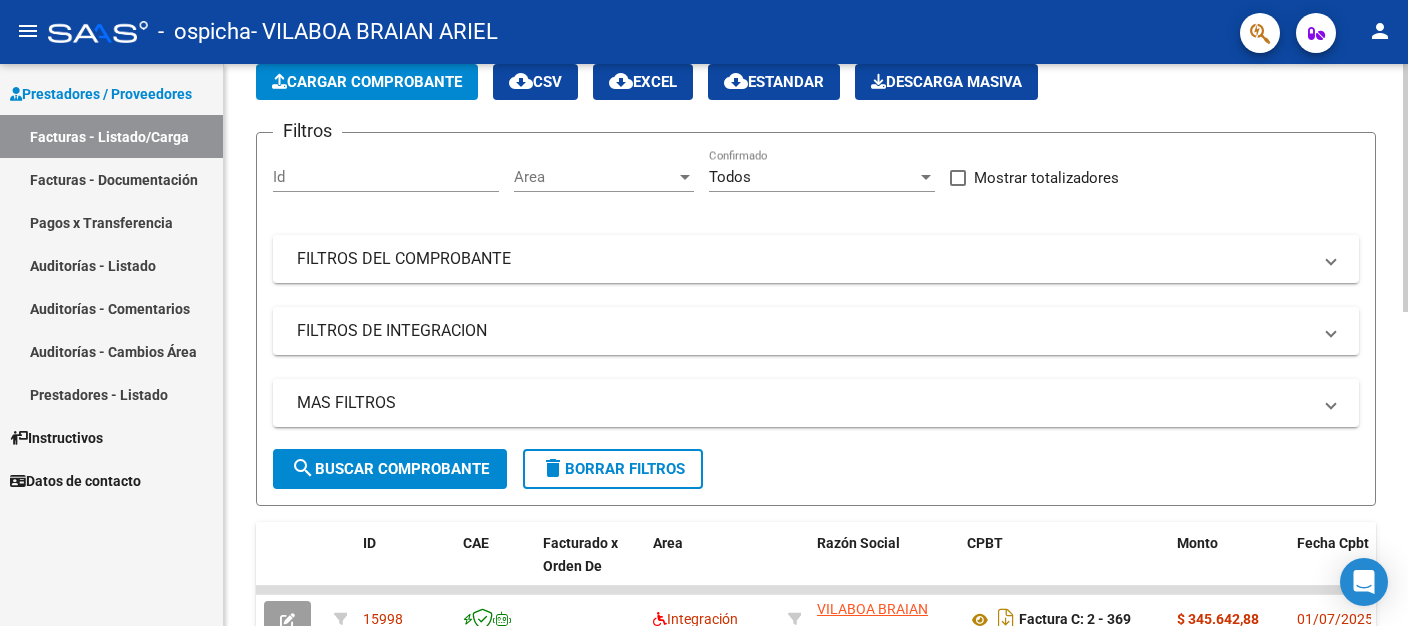 click on "Cargar Comprobante" 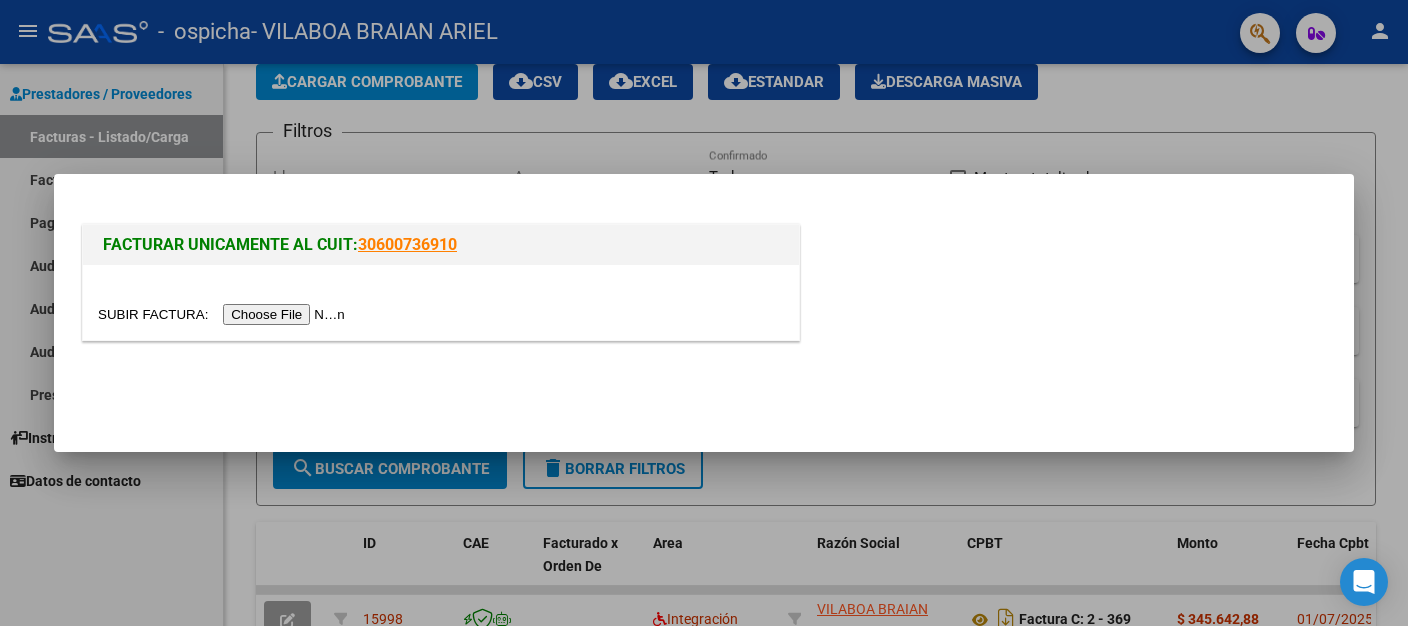click at bounding box center [224, 314] 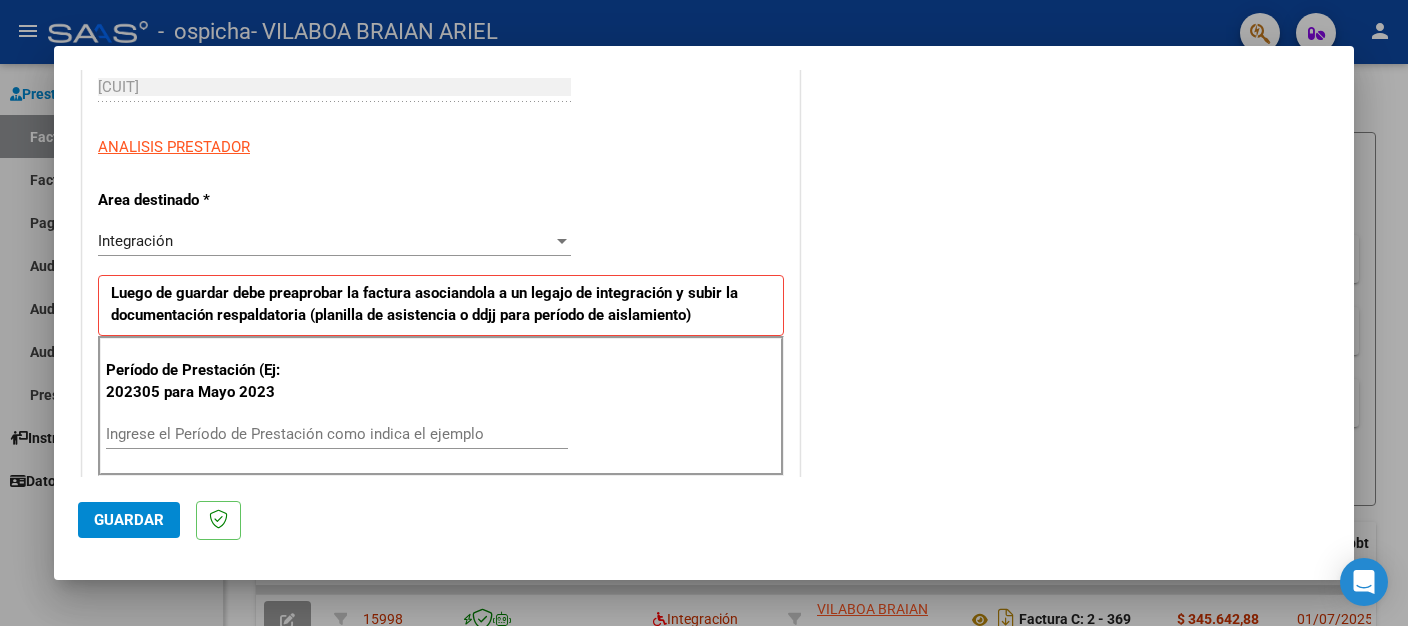scroll, scrollTop: 422, scrollLeft: 0, axis: vertical 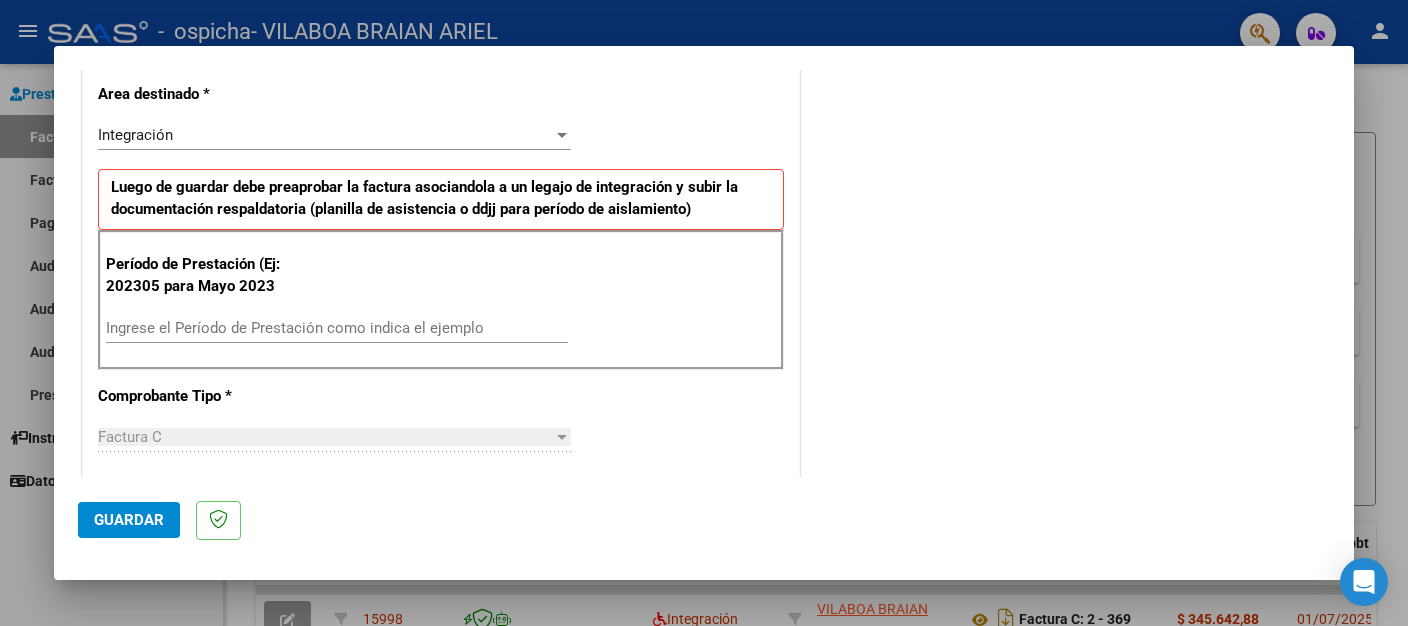 click on "Ingrese el Período de Prestación como indica el ejemplo" at bounding box center [337, 328] 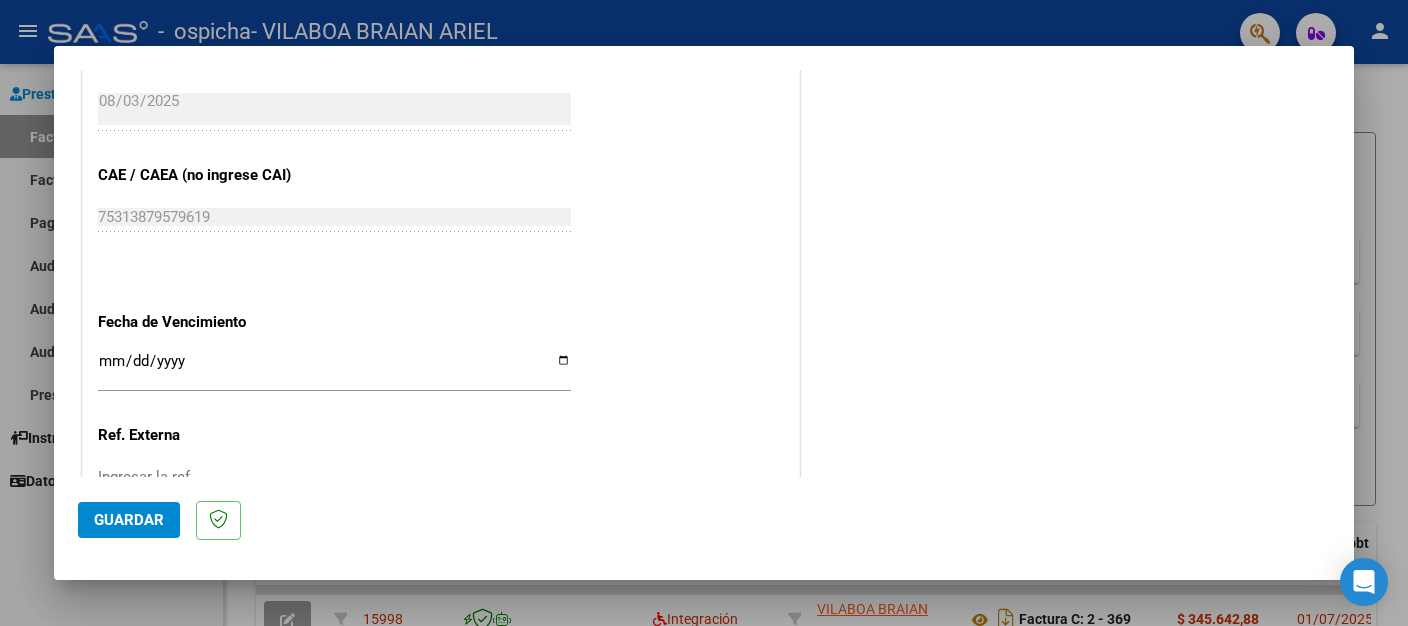 scroll, scrollTop: 1267, scrollLeft: 0, axis: vertical 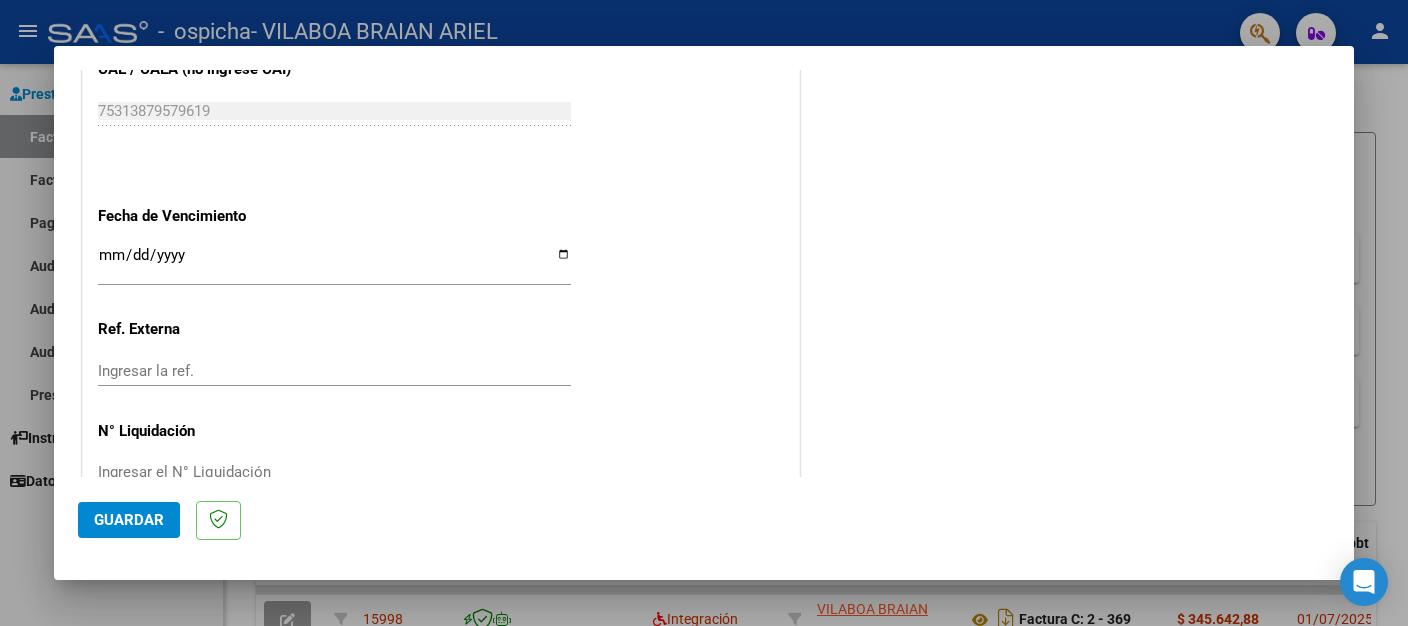 type on "202507" 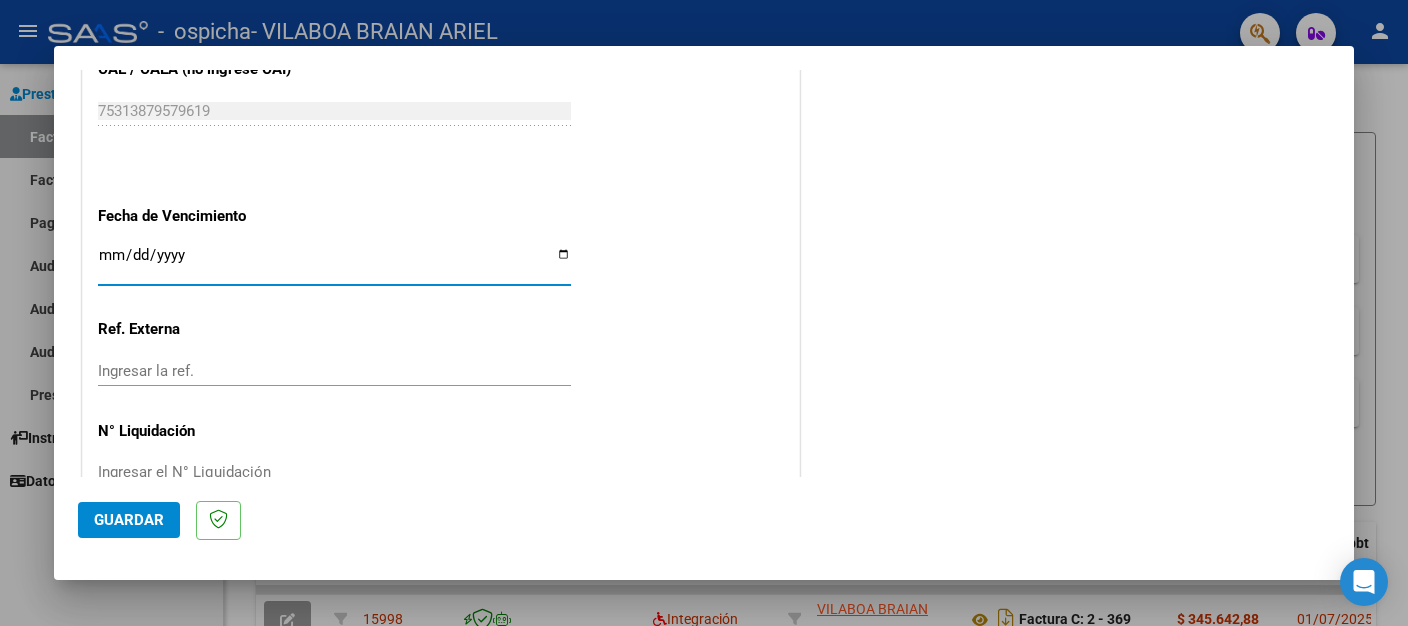 type on "2025-08-13" 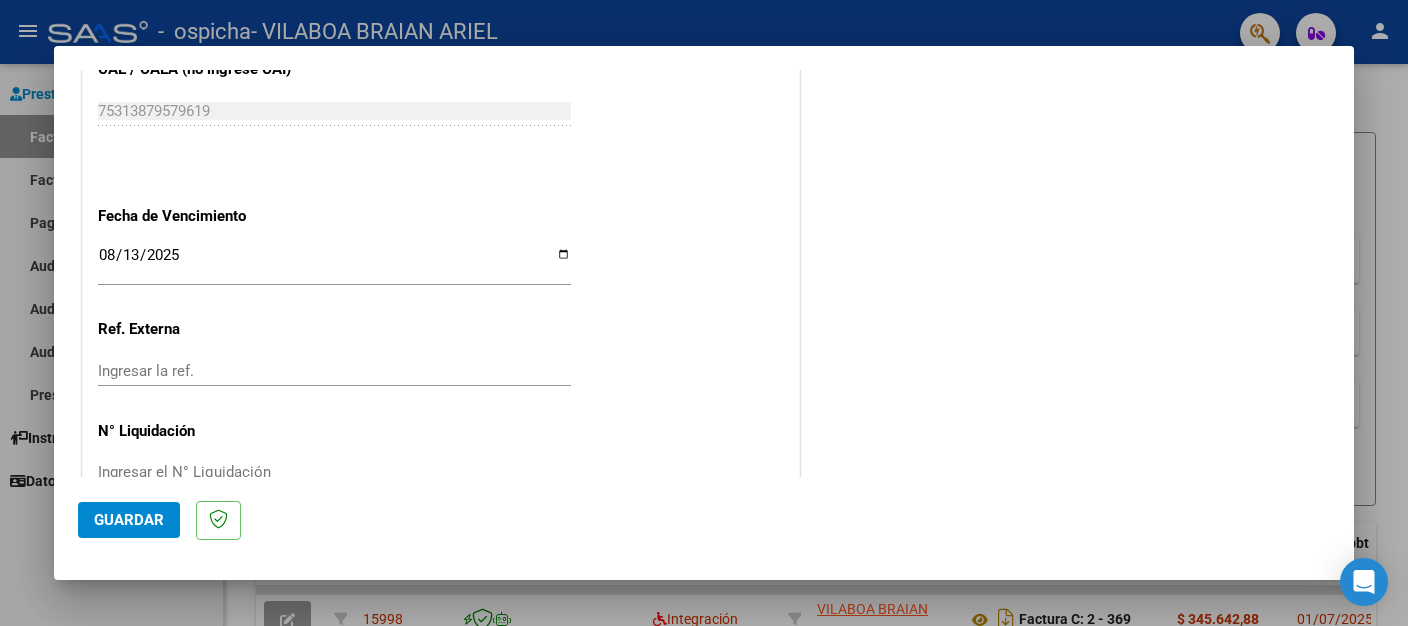 click on "COMENTARIOS Comentarios del Prestador / Gerenciador:" at bounding box center (1067, -324) 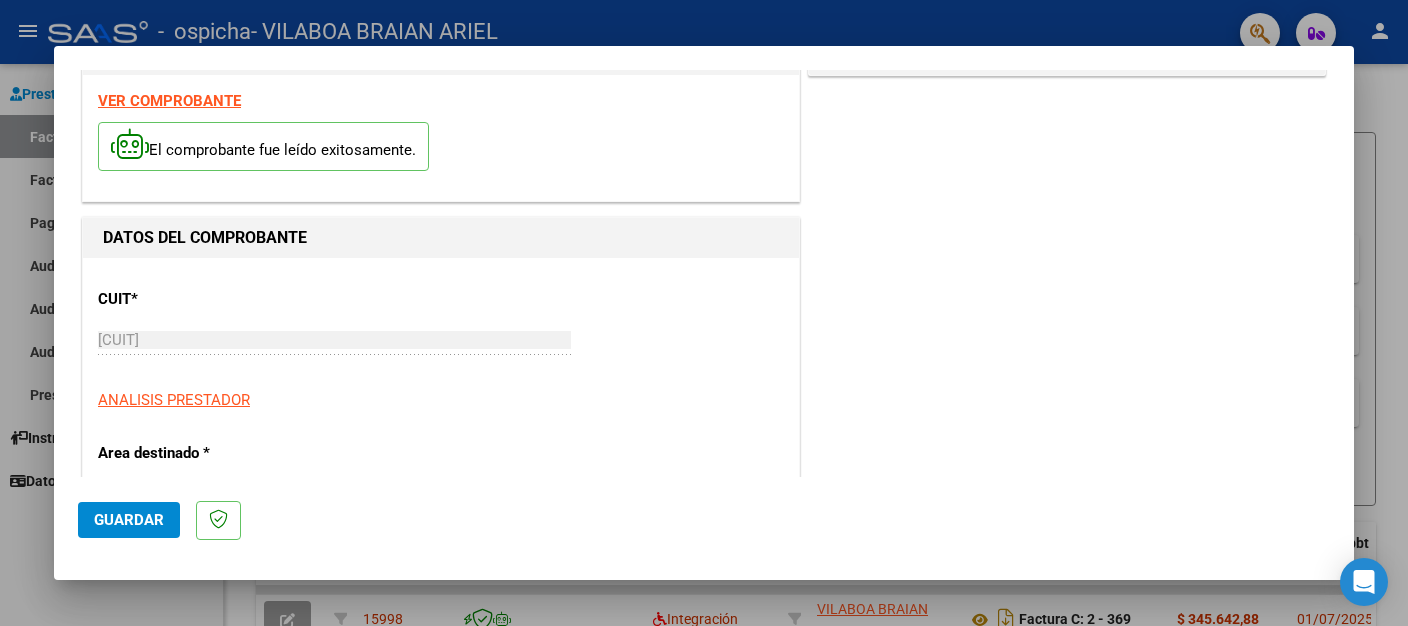 scroll, scrollTop: 0, scrollLeft: 0, axis: both 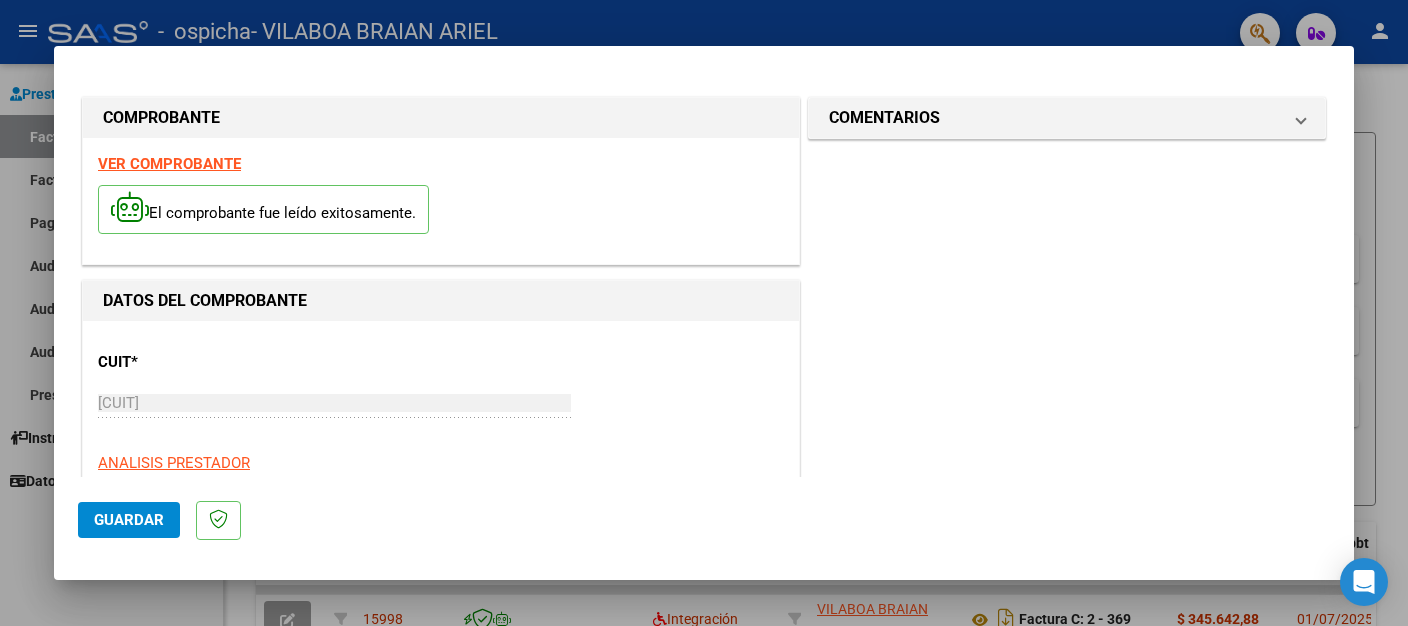click on "Guardar" 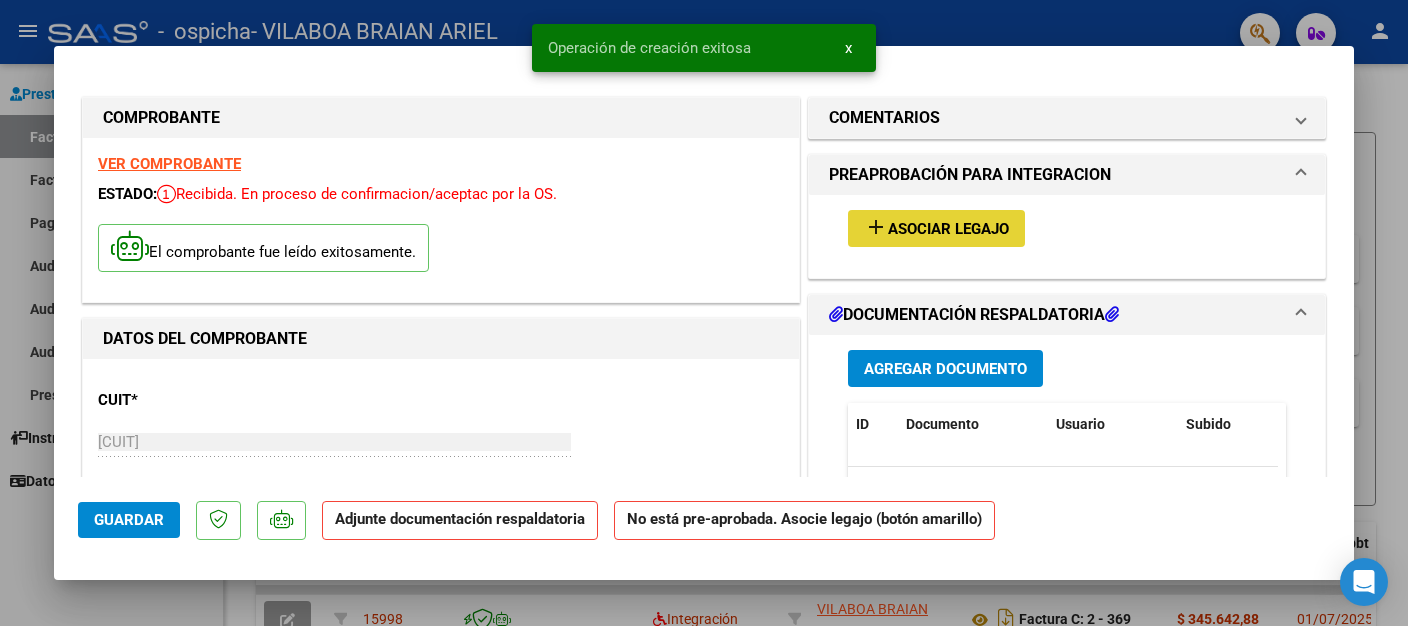 click on "Asociar Legajo" at bounding box center [948, 229] 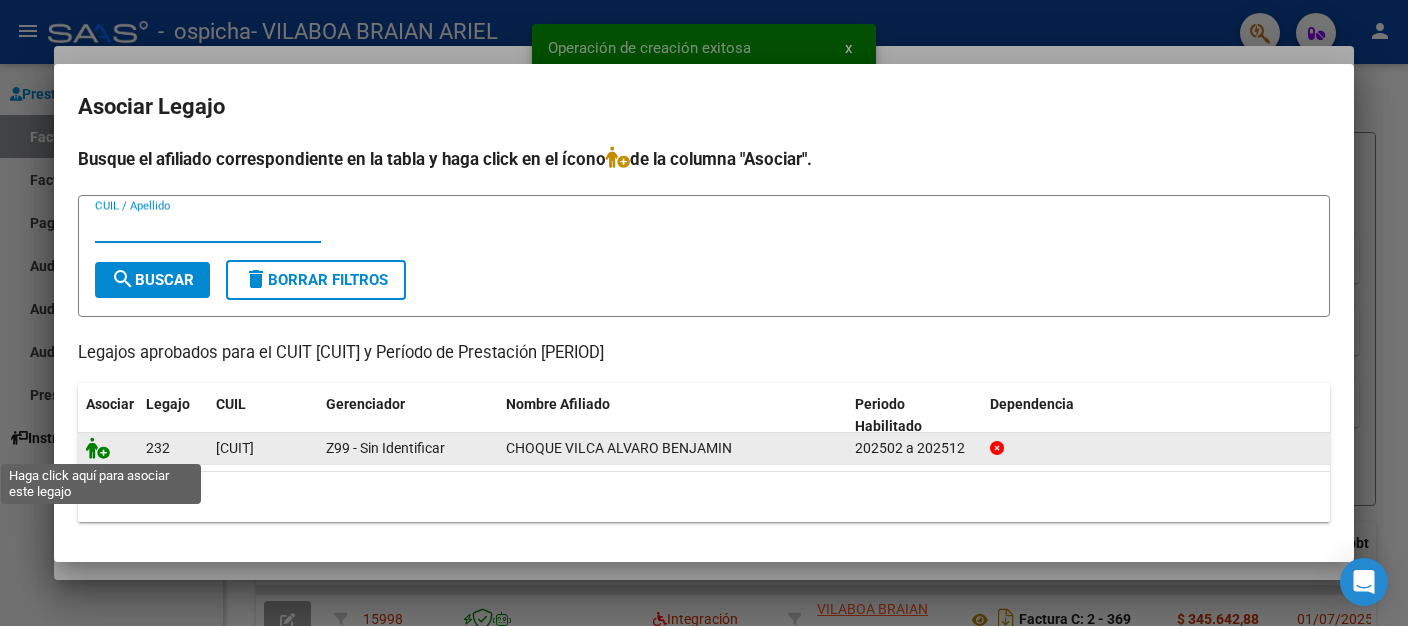 click 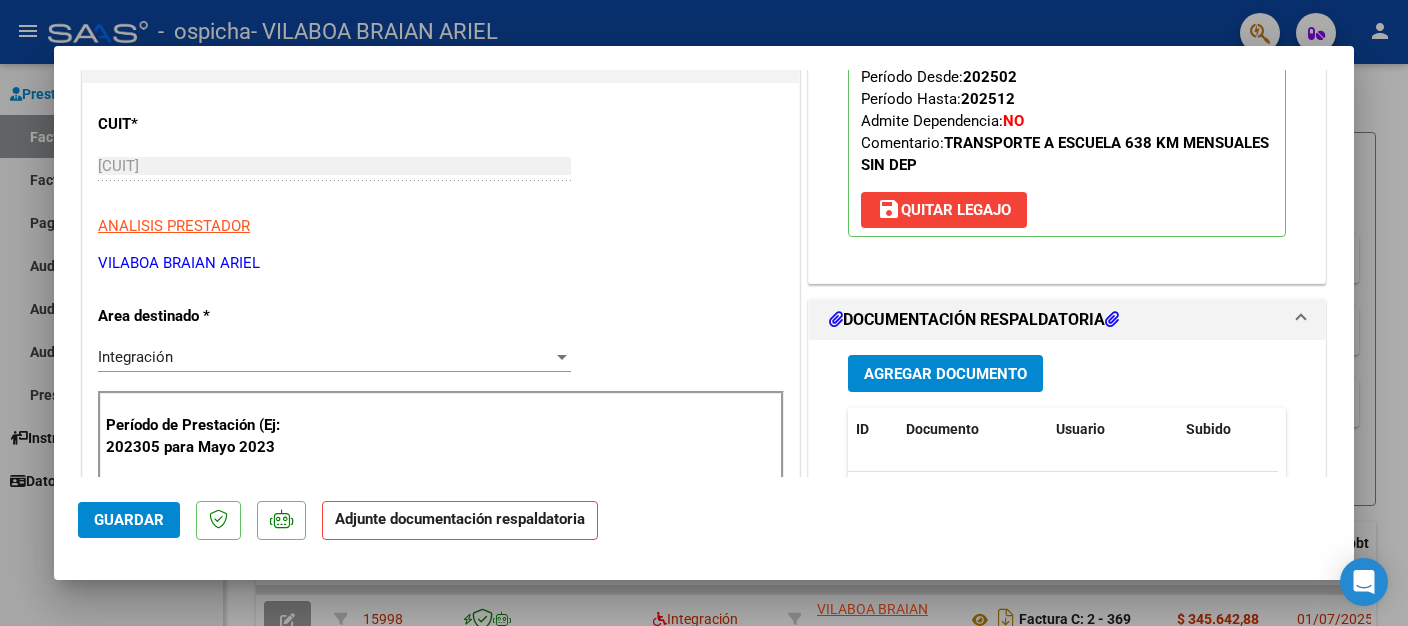 scroll, scrollTop: 316, scrollLeft: 0, axis: vertical 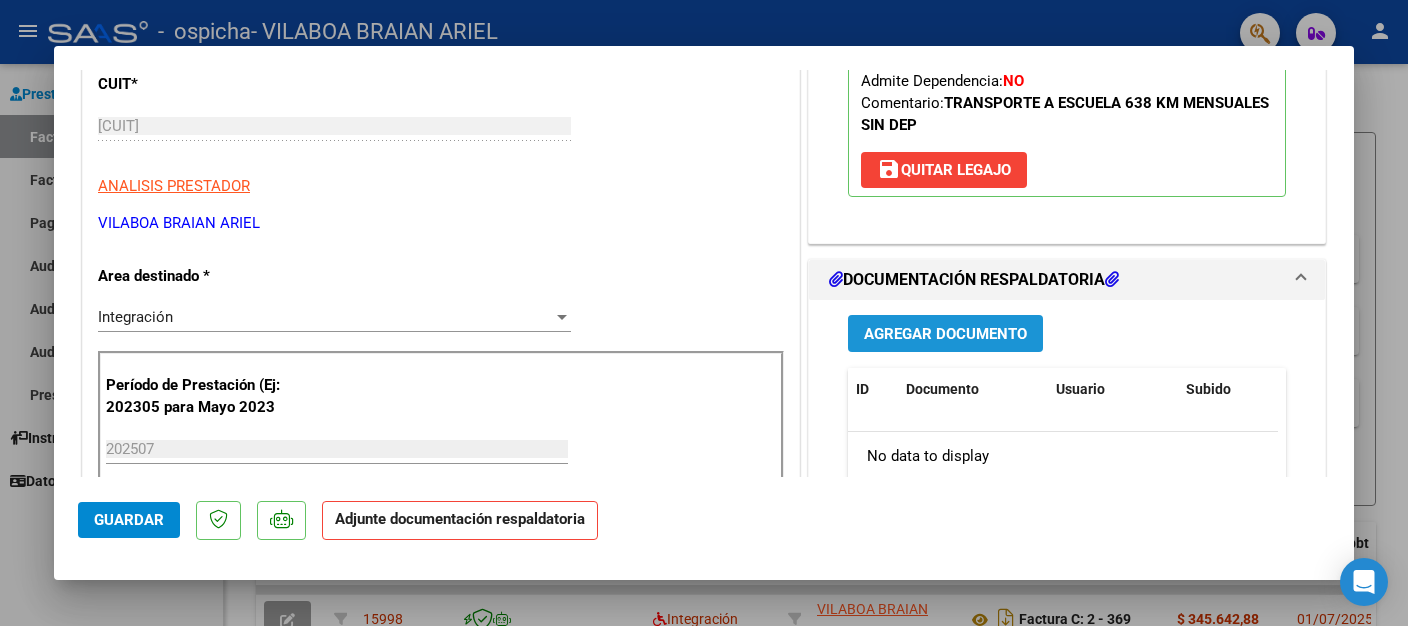 click on "Agregar Documento" at bounding box center [945, 333] 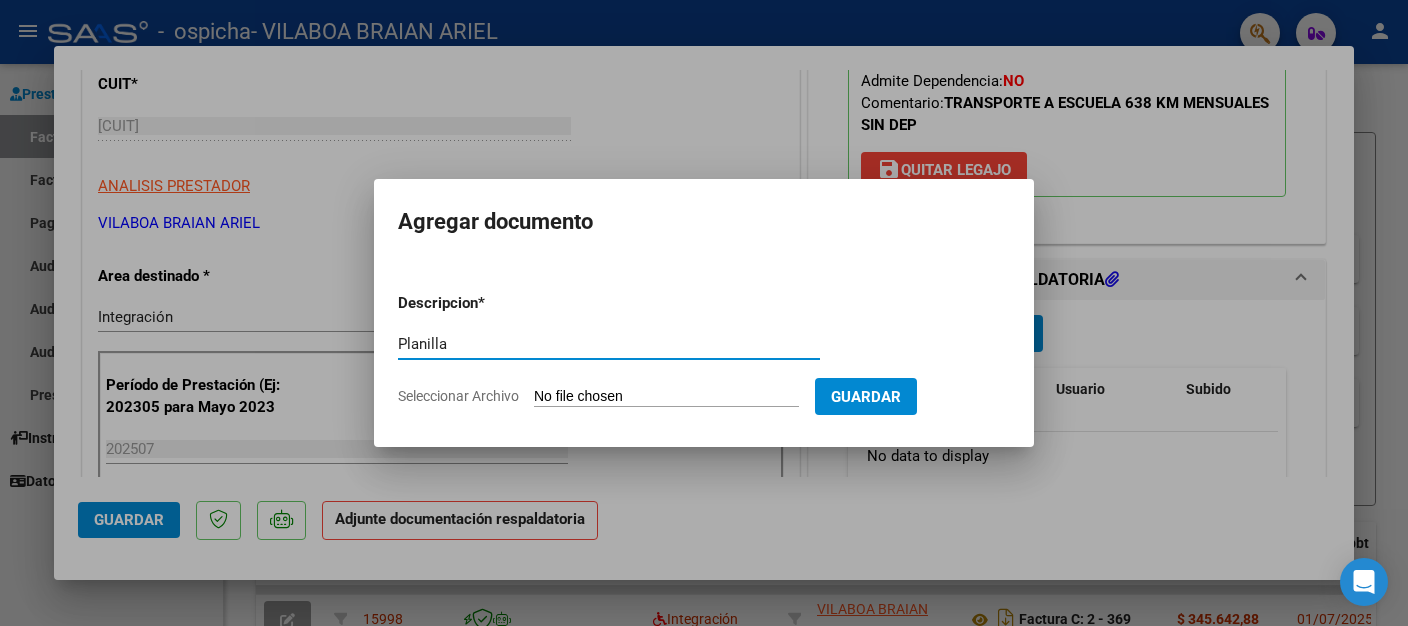 type on "Planilla" 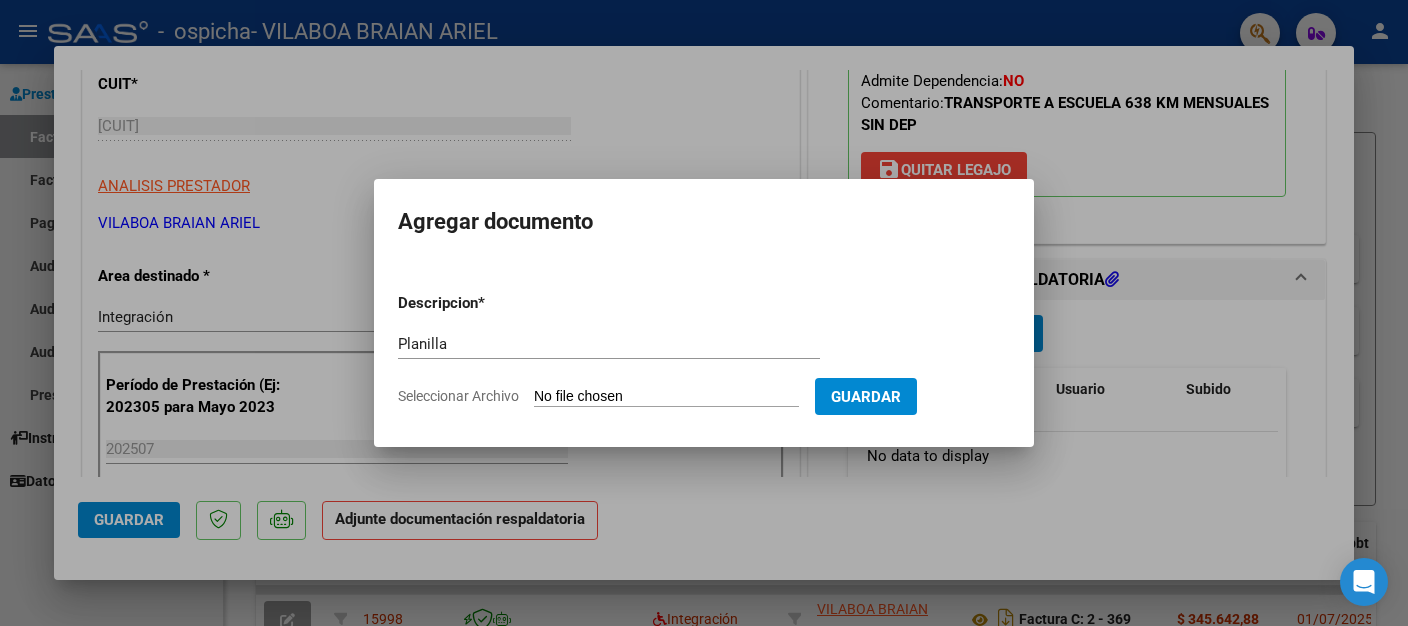 type on "C:\fakepath\Planilla Choque Vilca Julio.pdf" 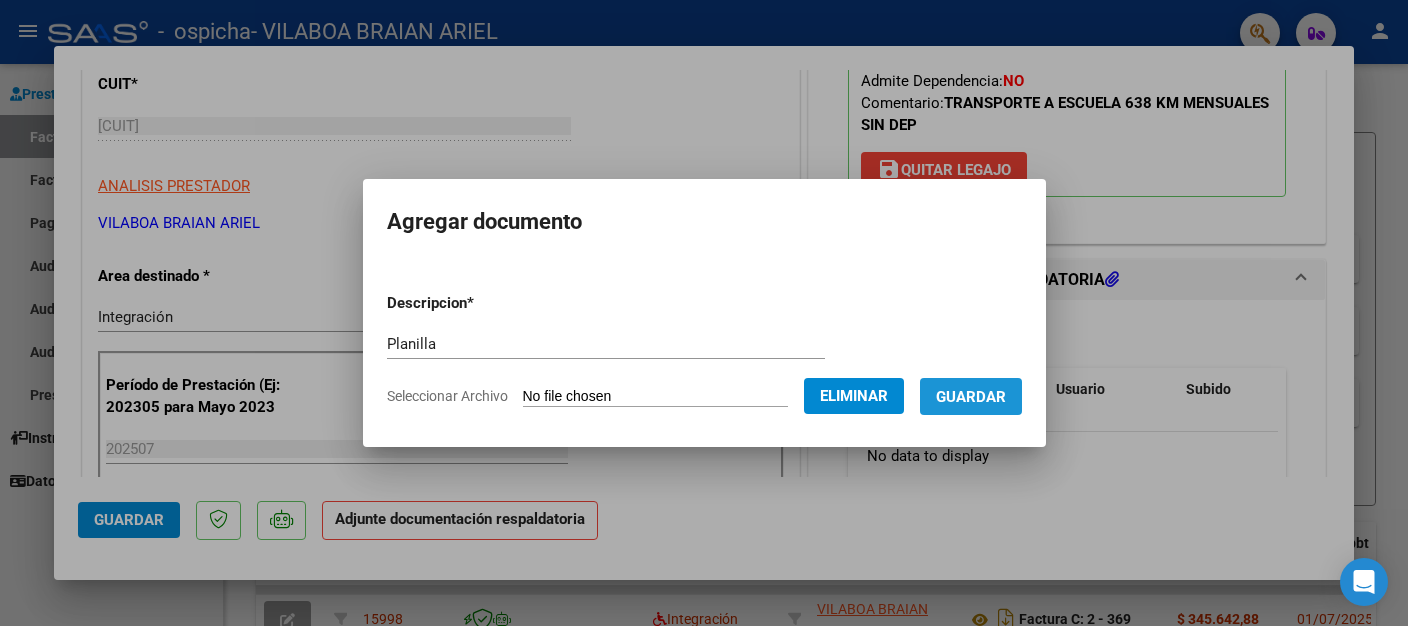 click on "Guardar" at bounding box center (971, 397) 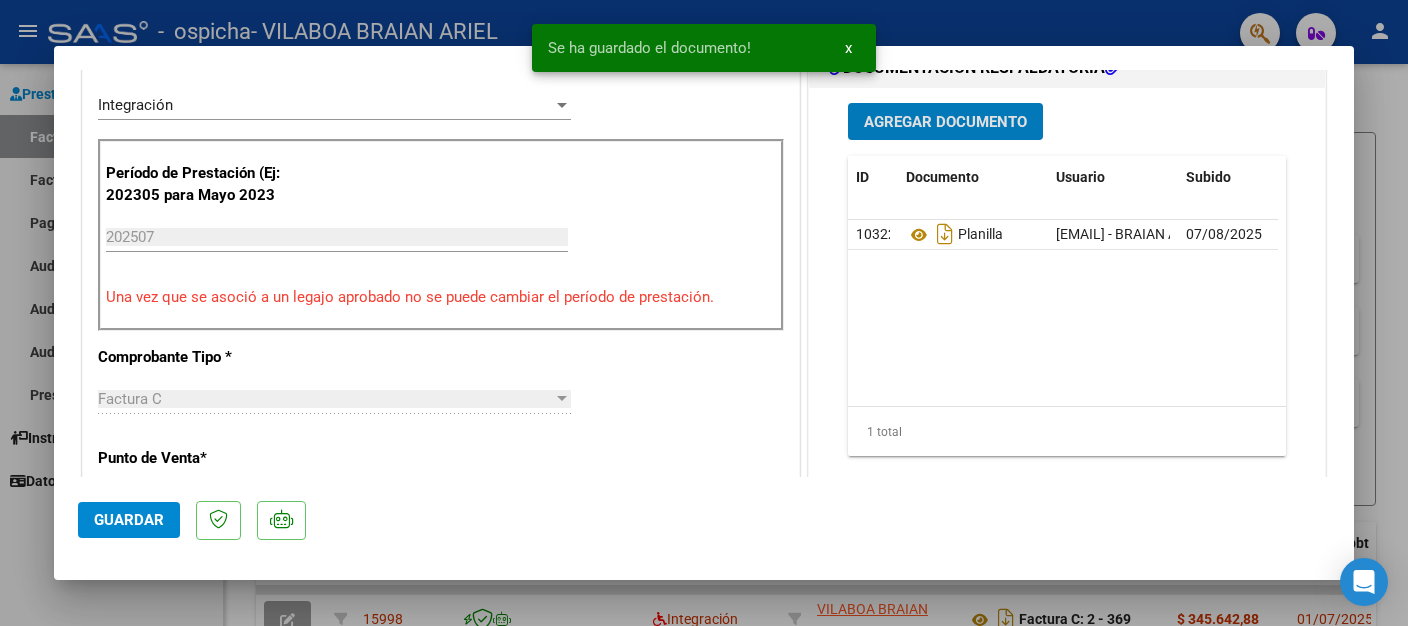 scroll, scrollTop: 633, scrollLeft: 0, axis: vertical 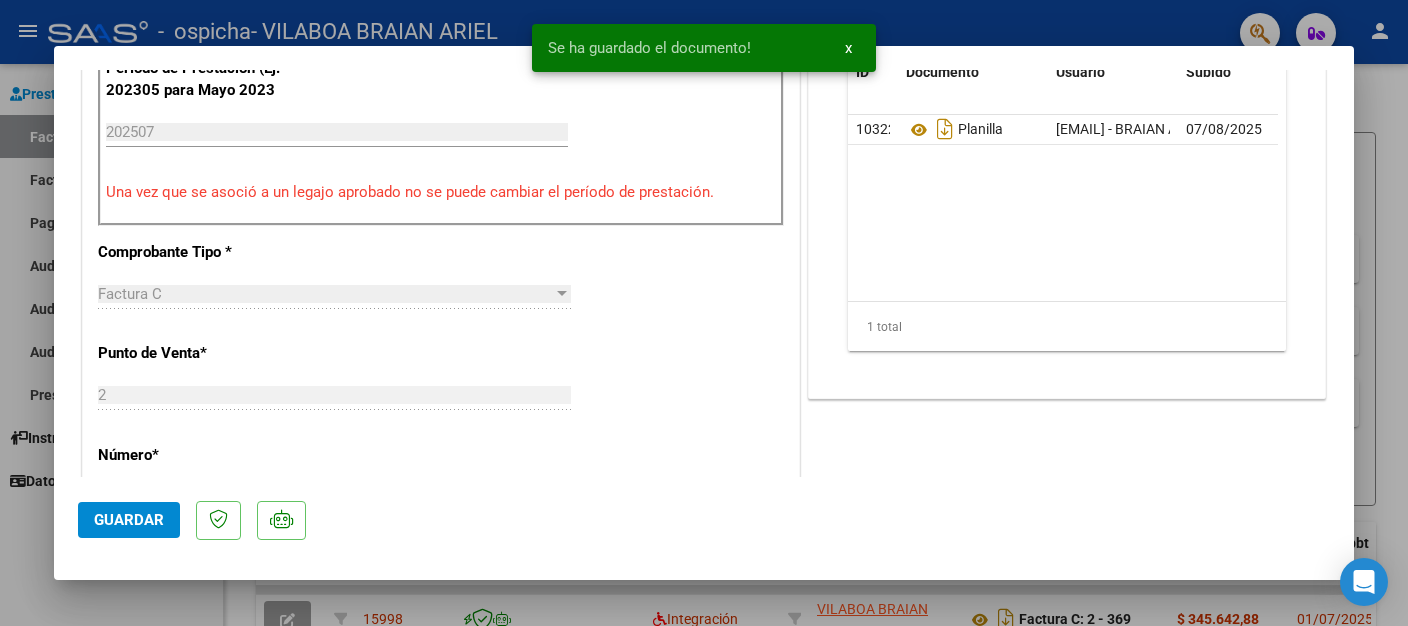 click on "Guardar" 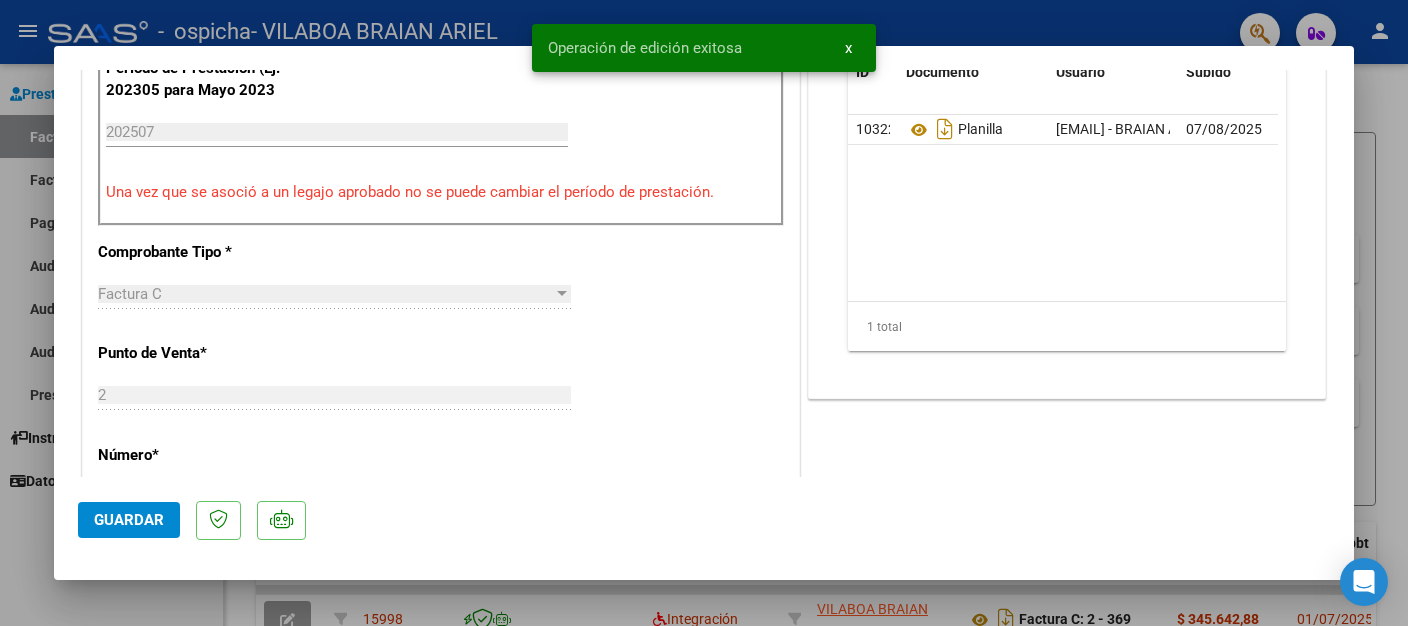 click at bounding box center (704, 313) 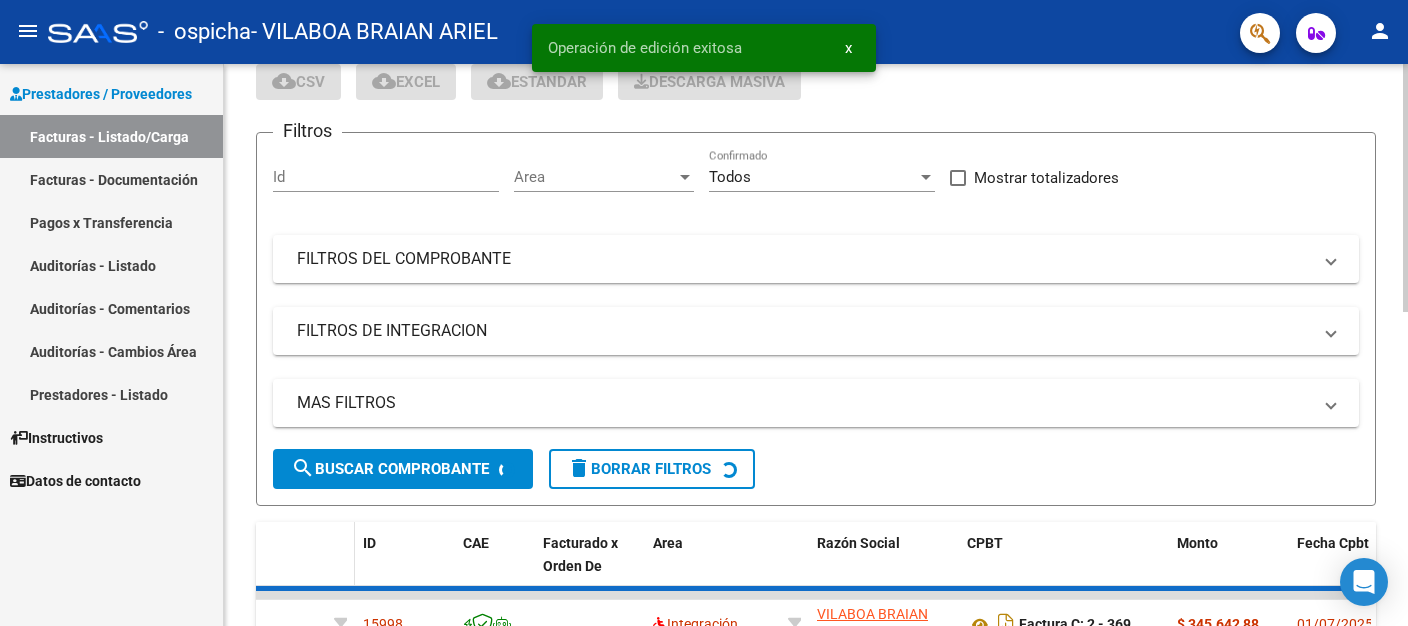 scroll, scrollTop: 0, scrollLeft: 0, axis: both 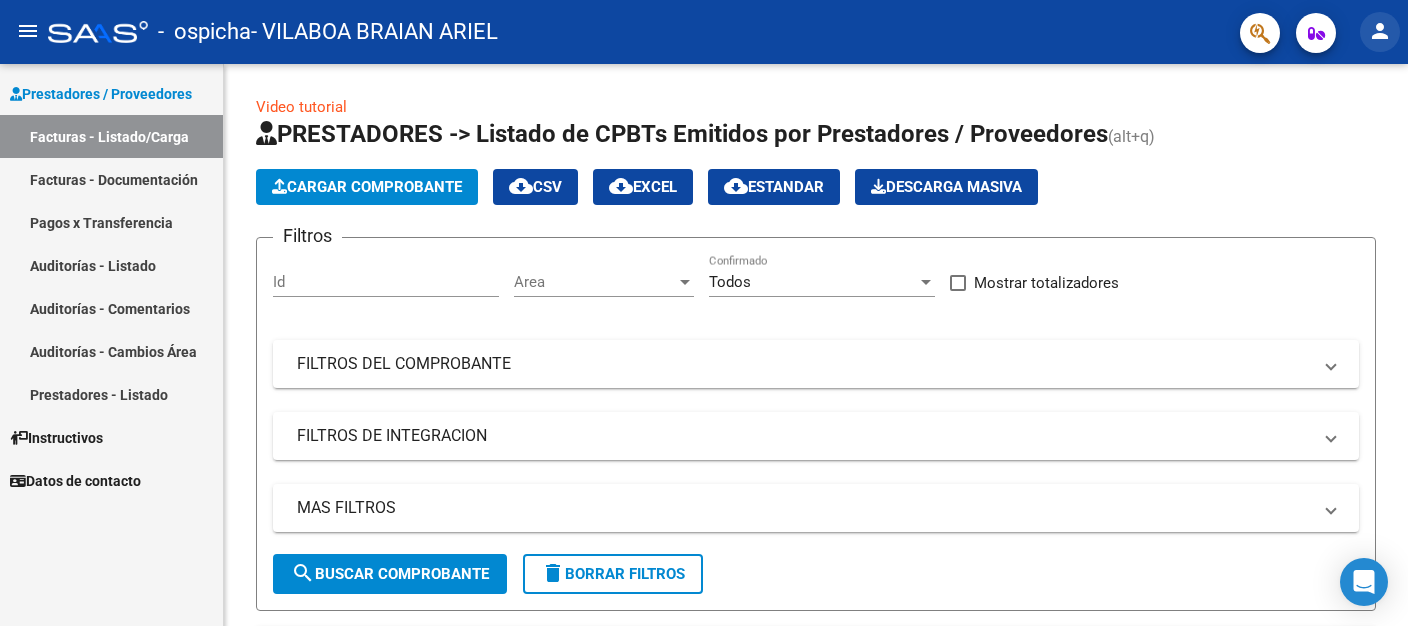 click on "person" 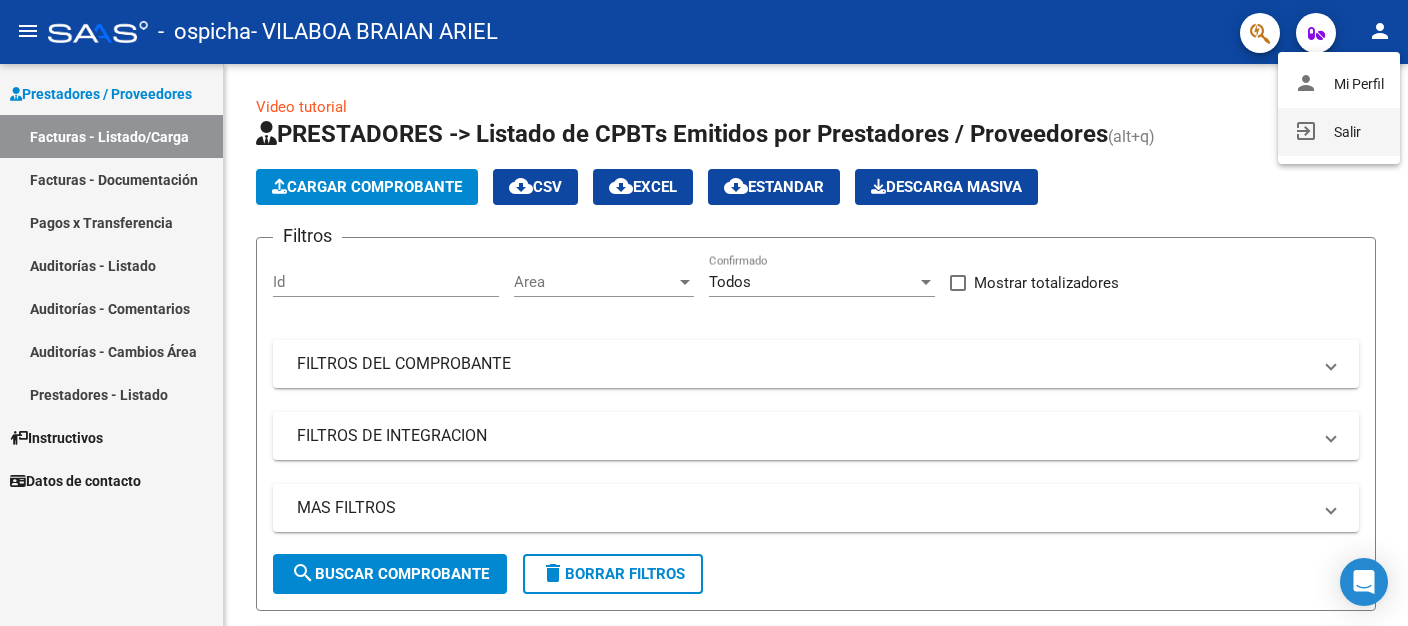 click on "exit_to_app  Salir" at bounding box center [1339, 132] 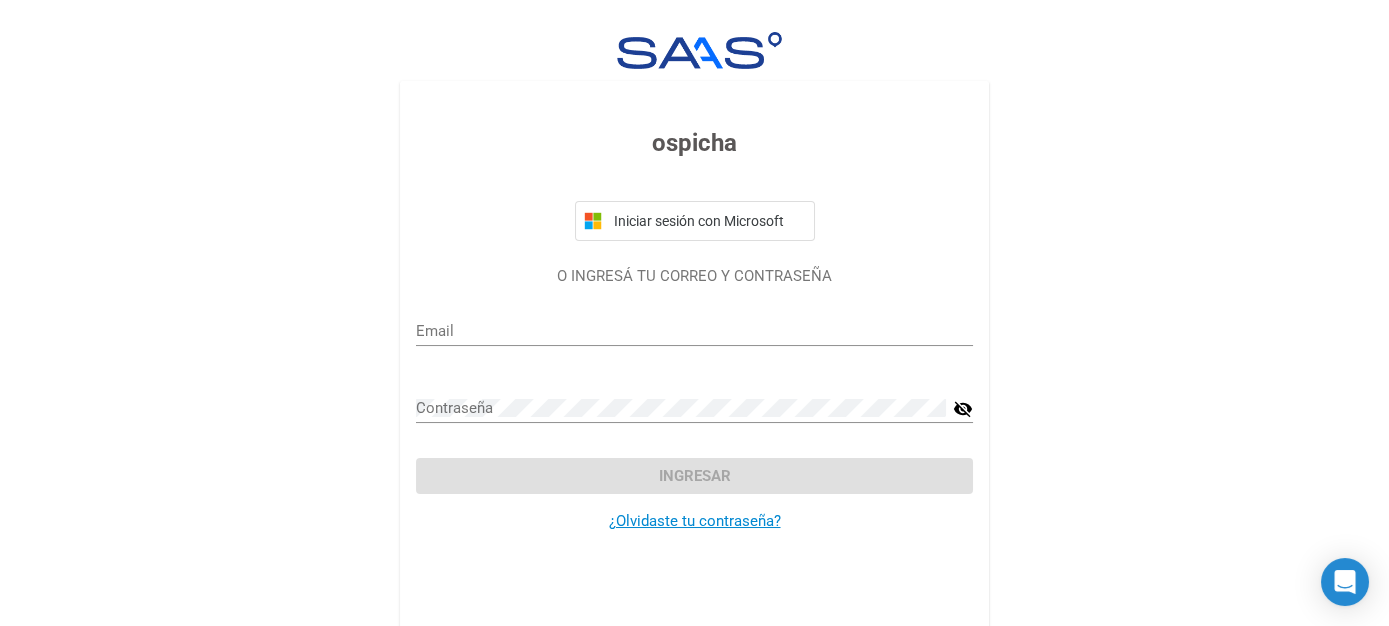 type on "braianvilaboa@gmail.com" 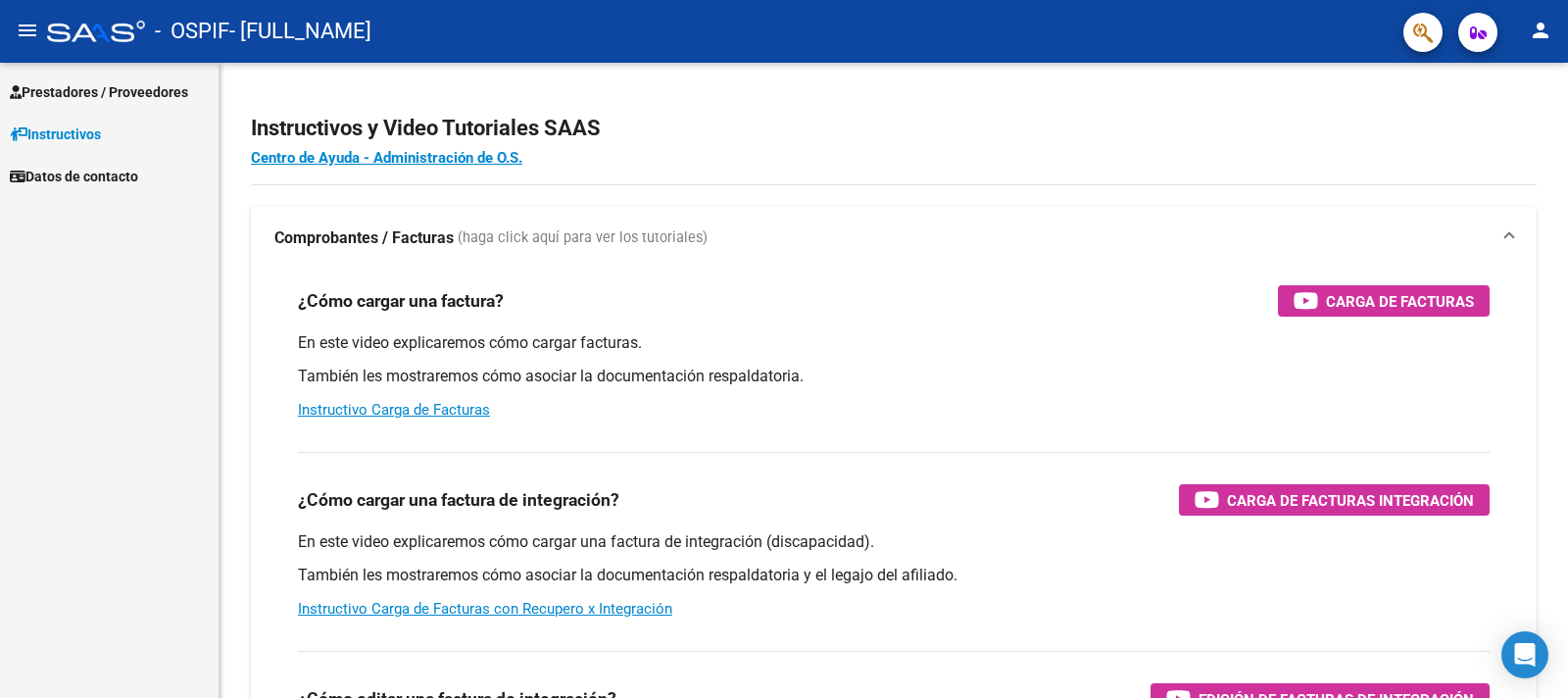 scroll, scrollTop: 0, scrollLeft: 0, axis: both 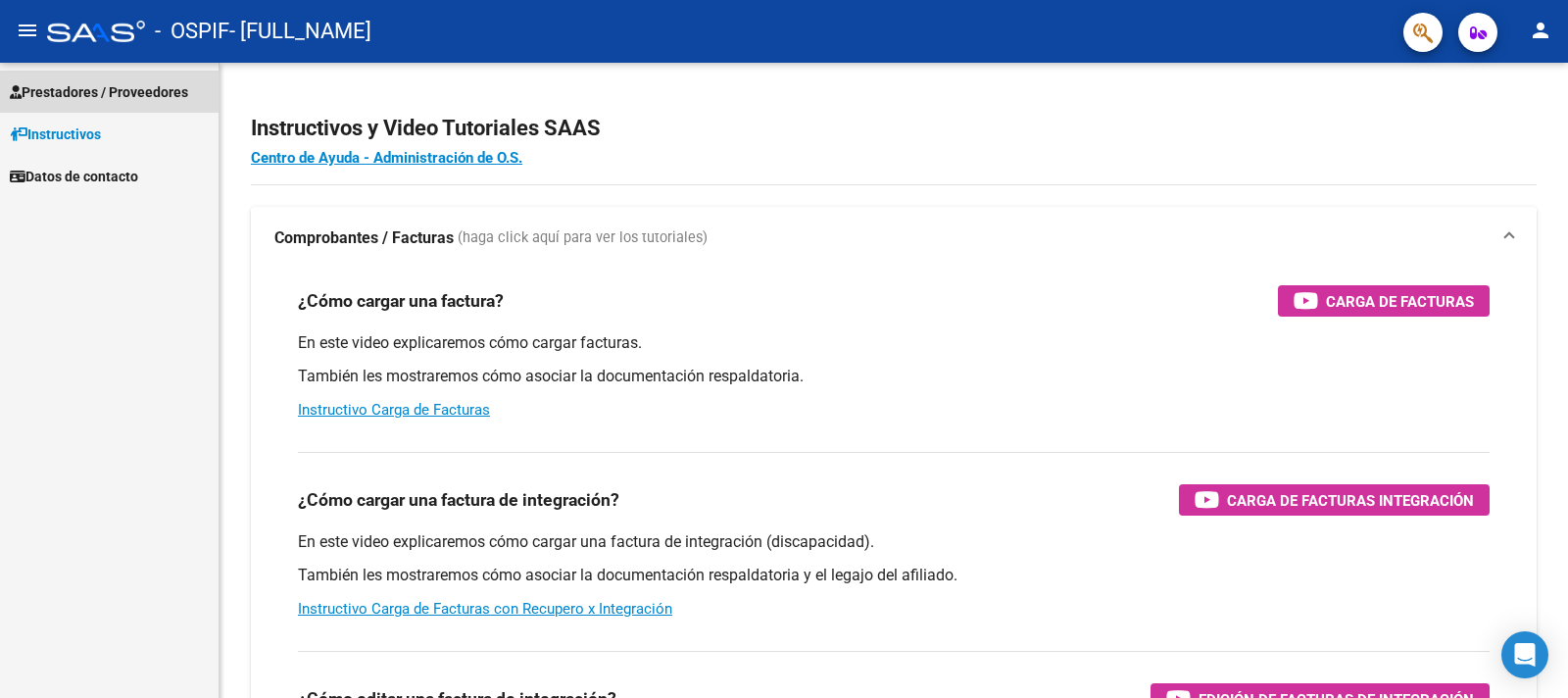 click on "Prestadores / Proveedores" at bounding box center (99, 92) 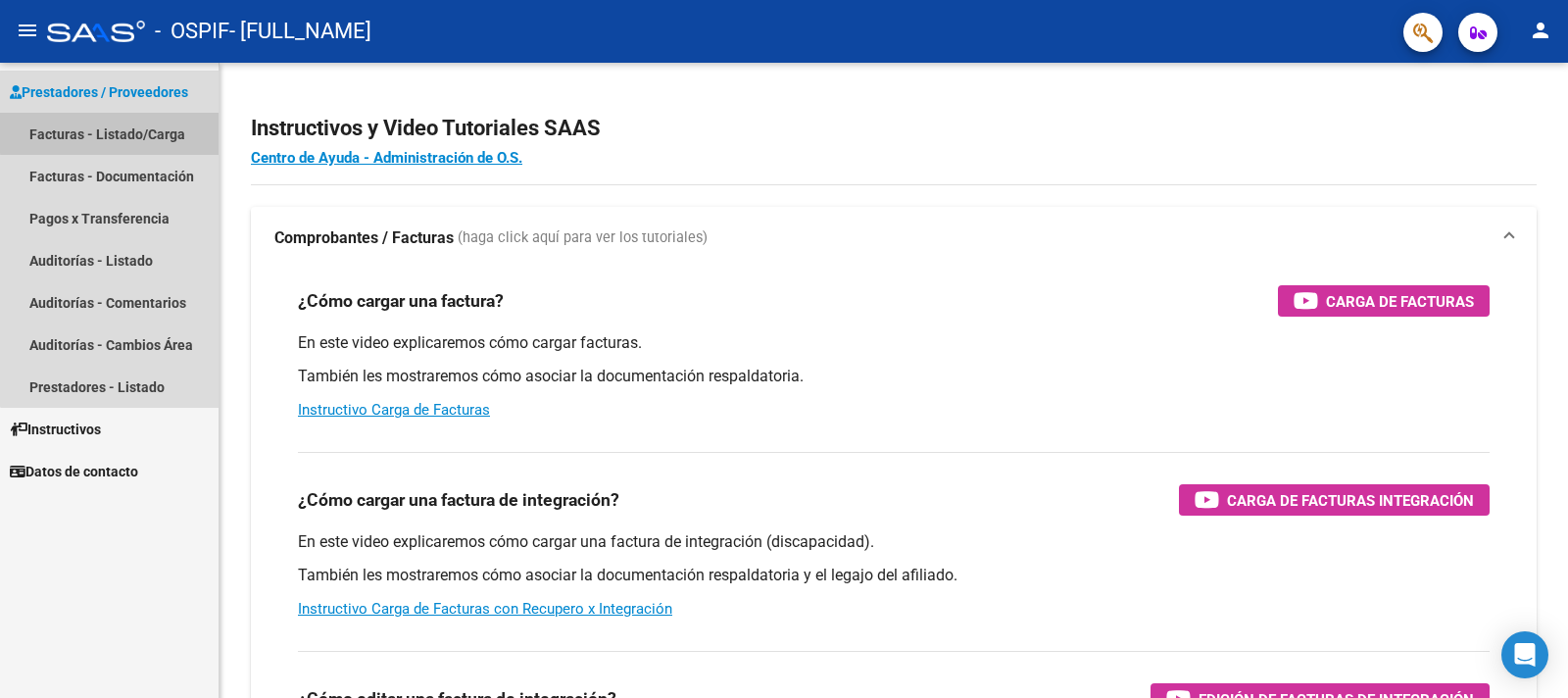 click on "Facturas - Listado/Carga" at bounding box center [109, 133] 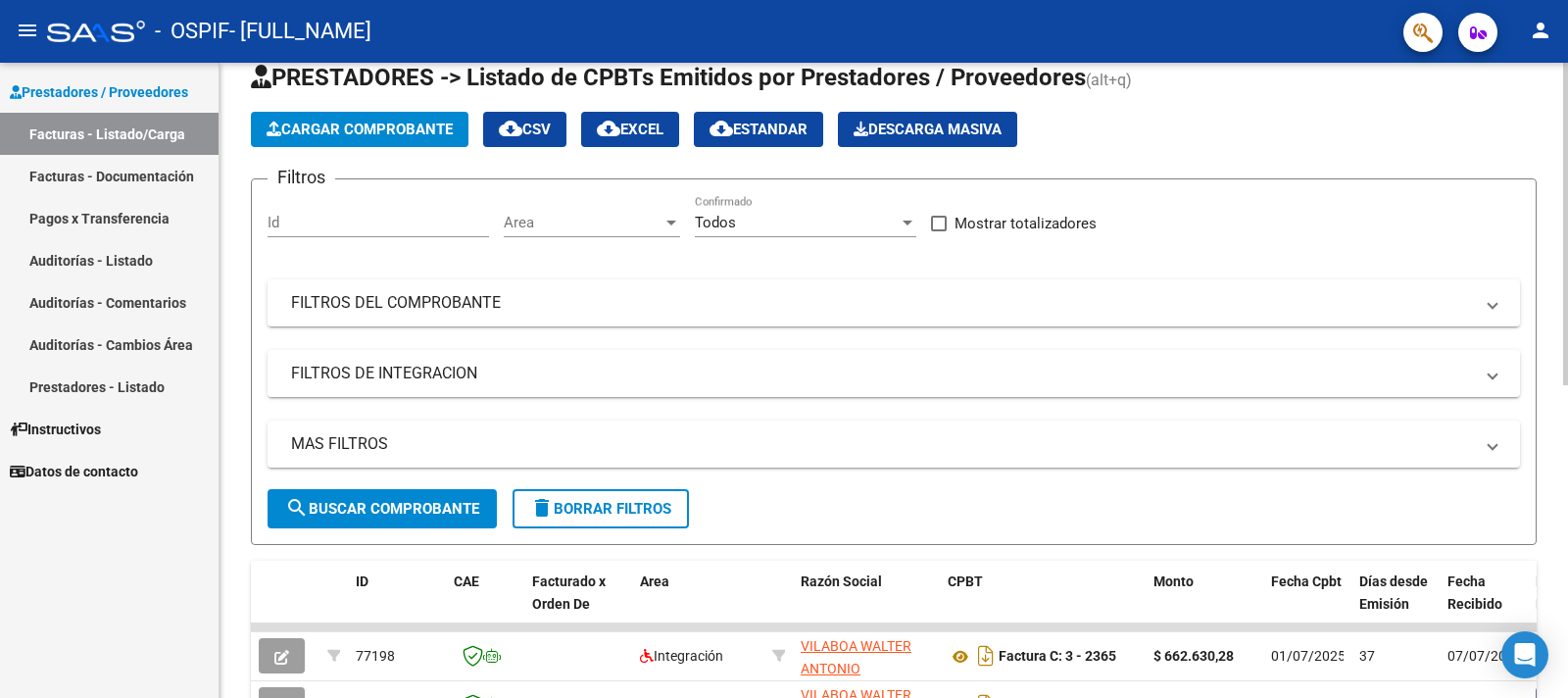 scroll, scrollTop: 51, scrollLeft: 0, axis: vertical 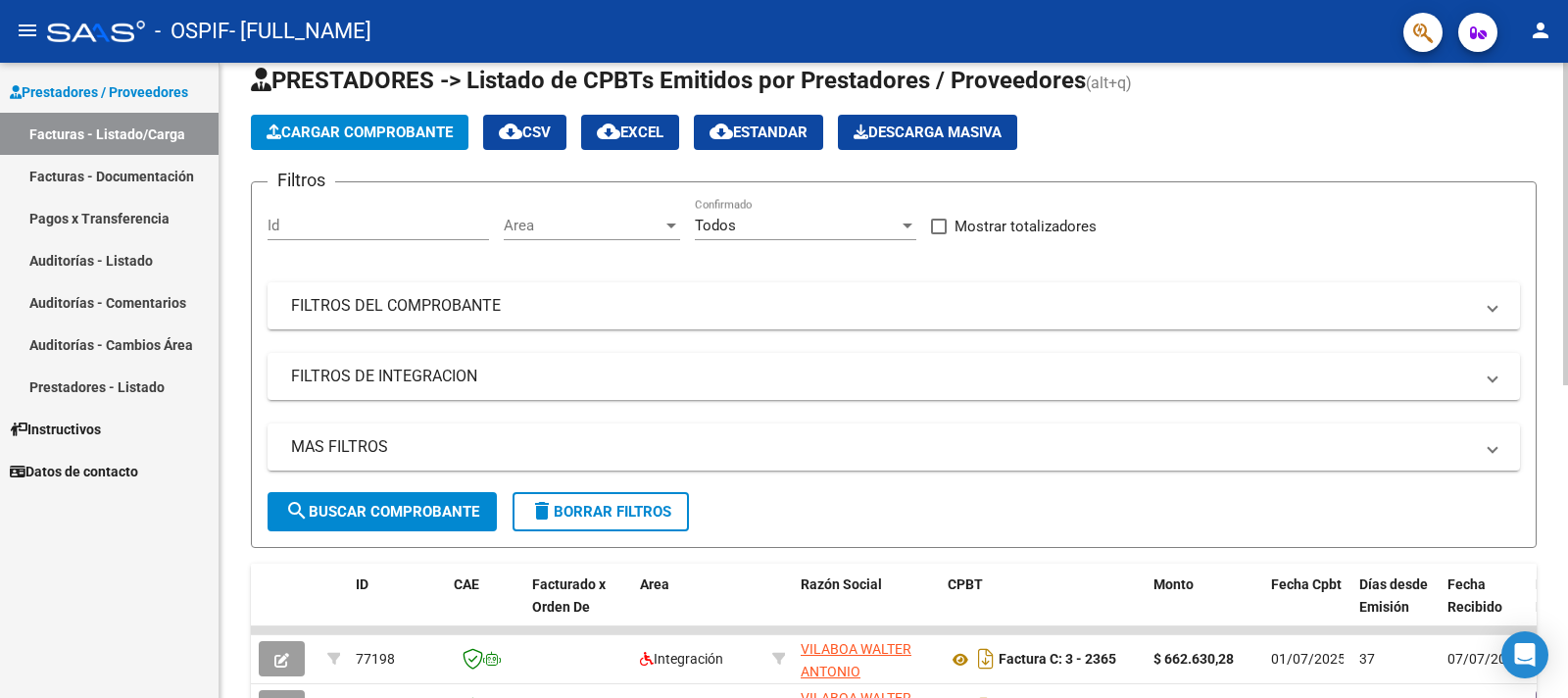 click on "Video tutorial   PRESTADORES -> Listado de CPBTs Emitidos por Prestadores / Proveedores (alt+q)   Cargar Comprobante
cloud_download  CSV  cloud_download  EXCEL  cloud_download  Estandar   Descarga Masiva
Filtros Id Area Area Todos Confirmado   Mostrar totalizadores   FILTROS DEL COMPROBANTE  Comprobante Tipo Comprobante Tipo Start date – End date Fec. Comprobante Desde / Hasta Días Emisión Desde(cant. días) Días Emisión Hasta(cant. días) CUIT / Razón Social Pto. Venta Nro. Comprobante Código SSS CAE Válido CAE Válido Todos Cargado Módulo Hosp. Todos Tiene facturacion Apócrifa Hospital Refes  FILTROS DE INTEGRACION  Período De Prestación Campos del Archivo de Rendición Devuelto x SSS (dr_envio) Todos Rendido x SSS (dr_envio) Tipo de Registro Tipo de Registro Período Presentación Período Presentación Campos del Legajo Asociado (preaprobación) Afiliado Legajo (cuil/nombre) Todos Solo facturas preaprobadas  MAS FILTROS  Todos Con Doc. Respaldatoria Todos Con Trazabilidad Todos – –" 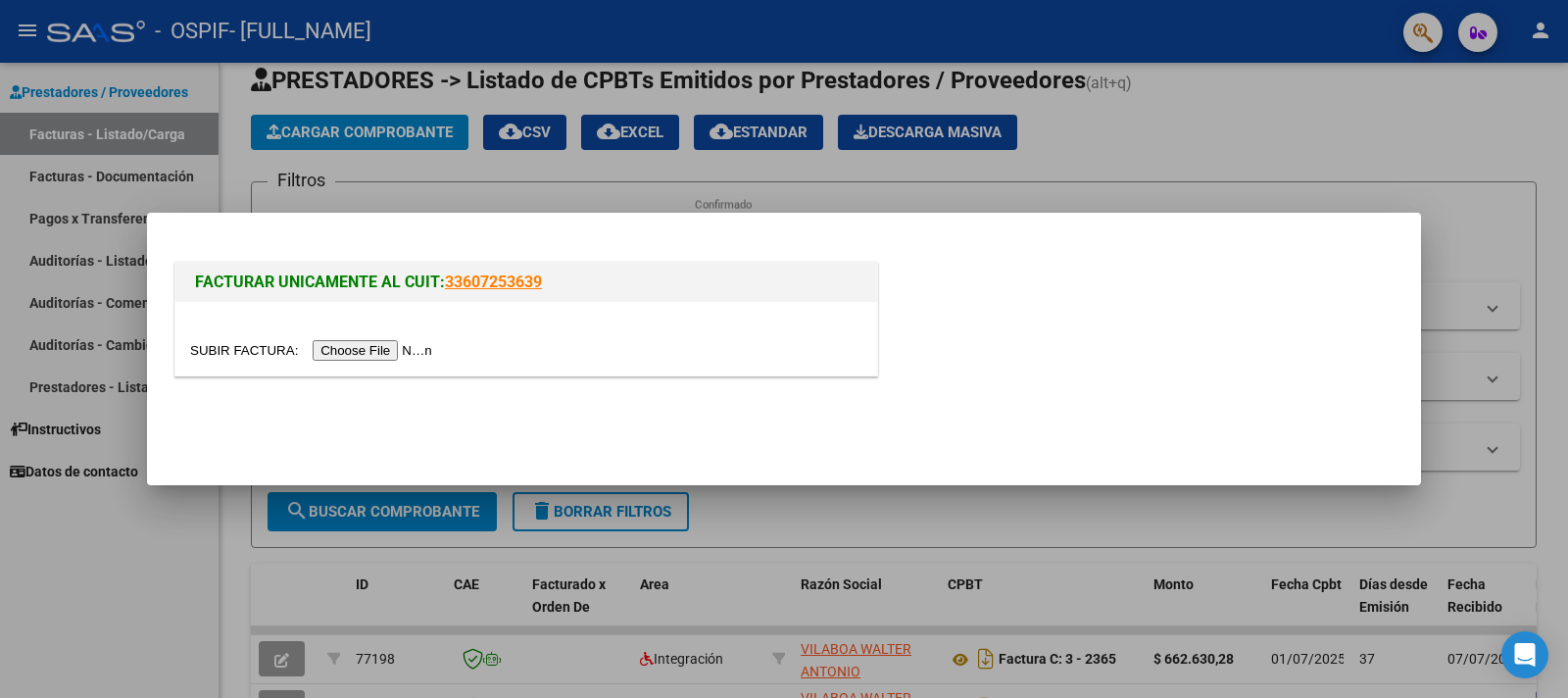 click at bounding box center [314, 350] 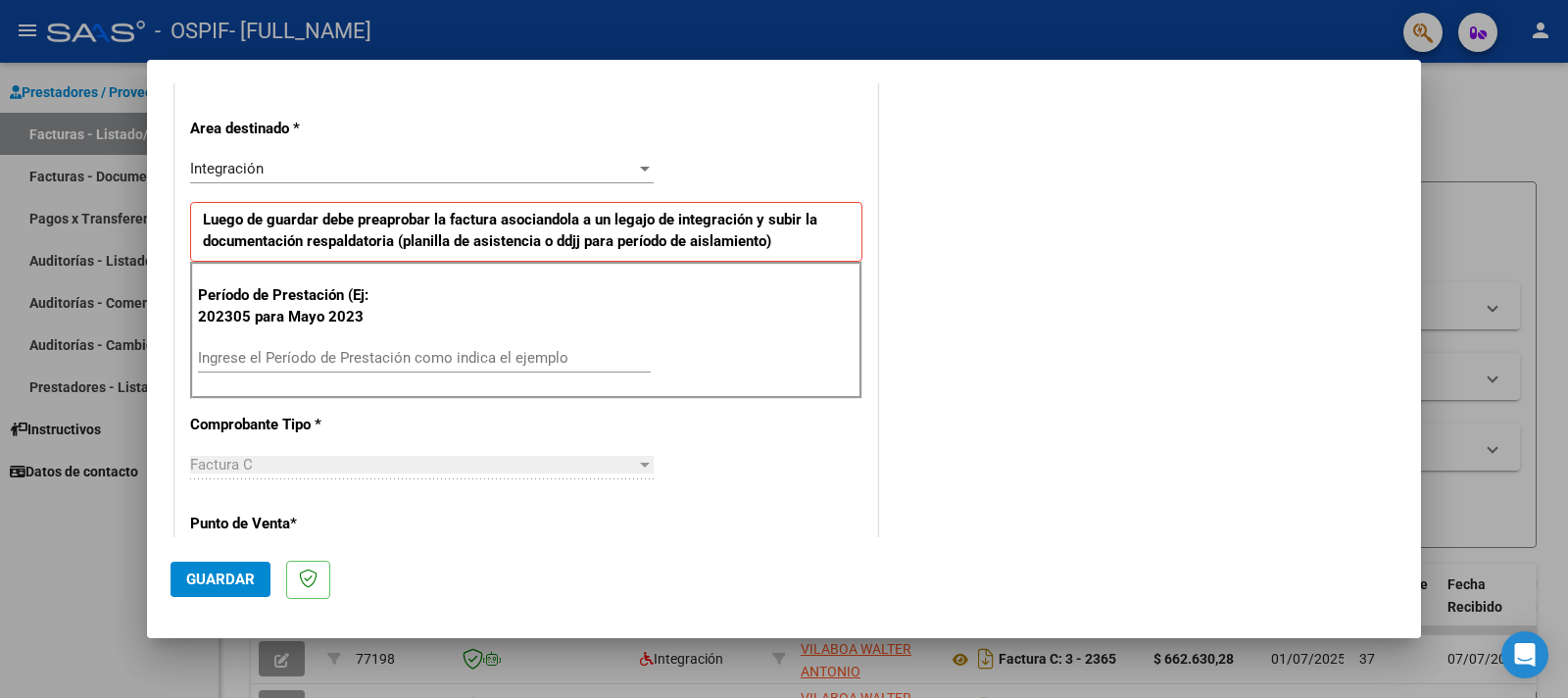 scroll, scrollTop: 431, scrollLeft: 0, axis: vertical 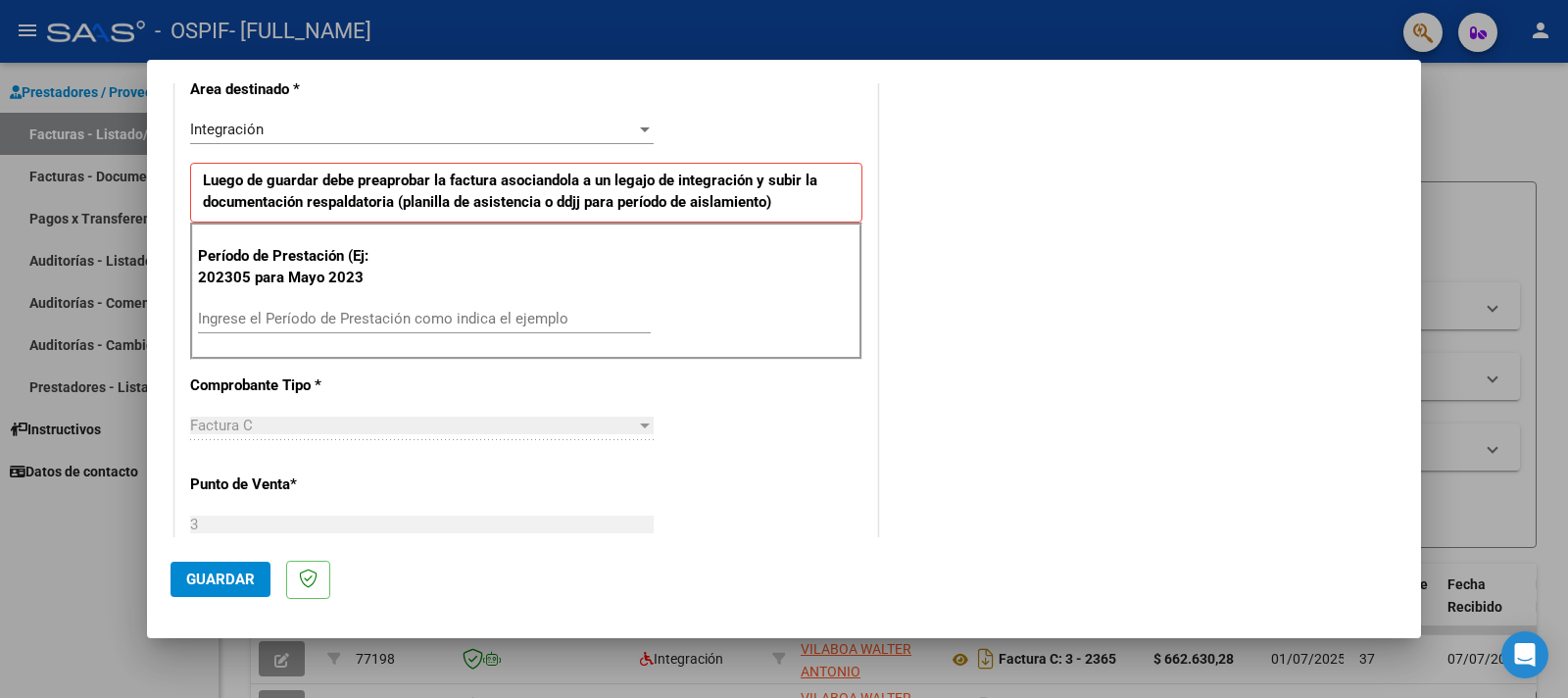 click on "Ingrese el Período de Prestación como indica el ejemplo" at bounding box center [424, 319] 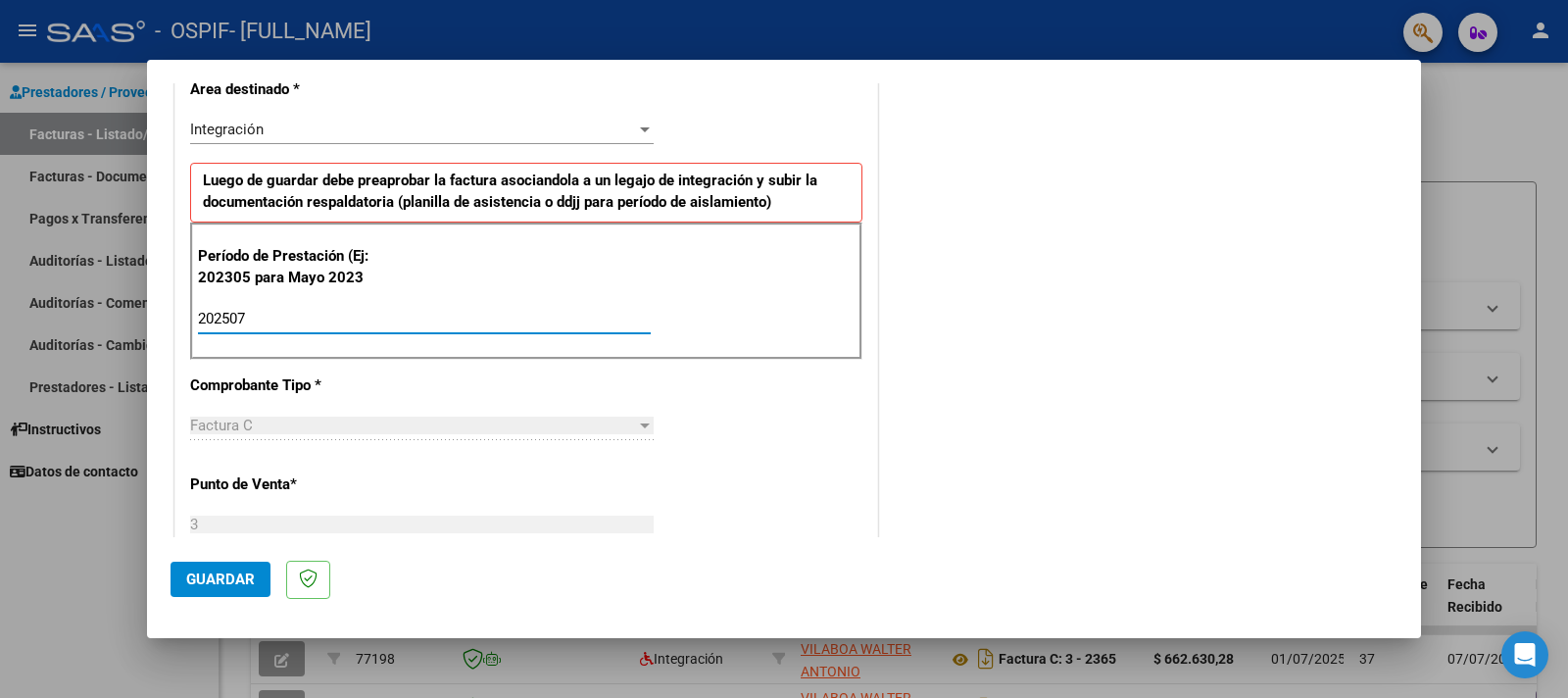 type on "202507" 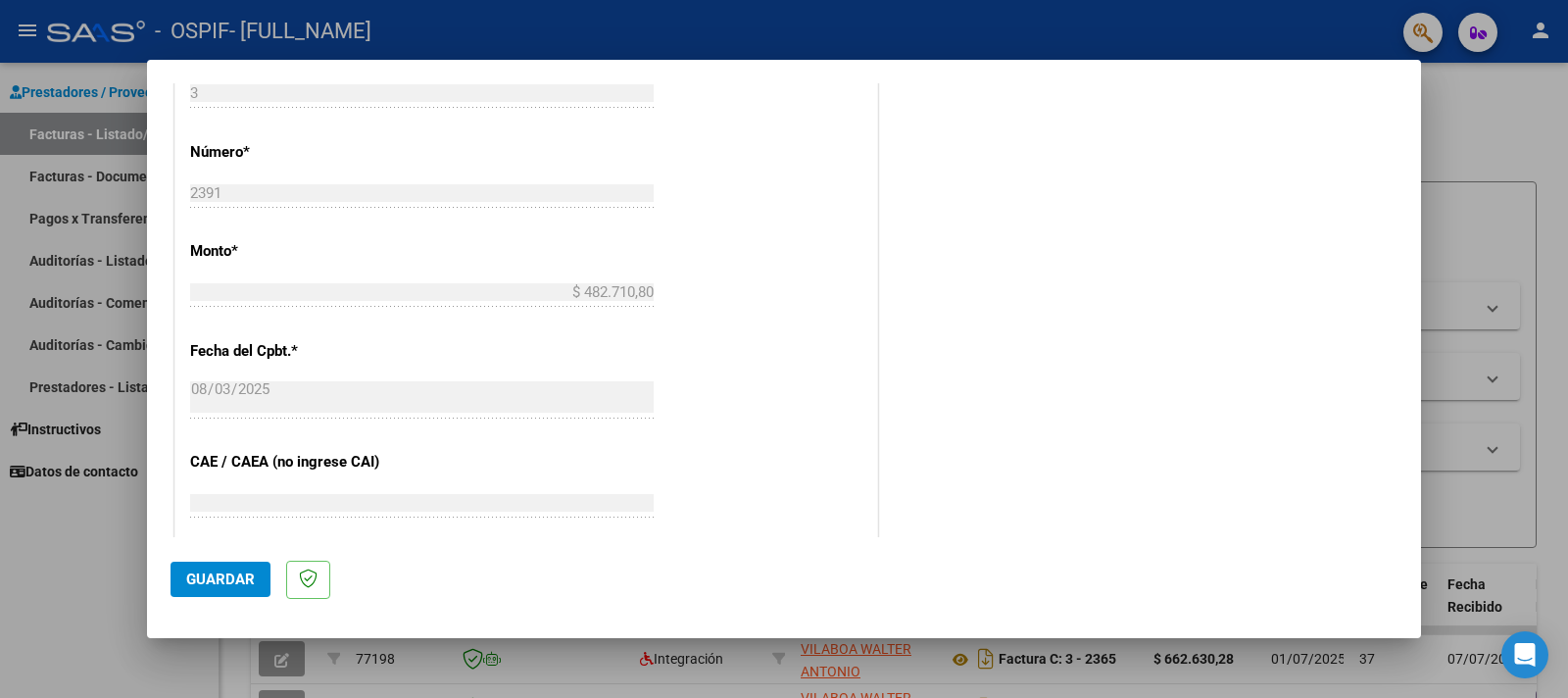 scroll, scrollTop: 1078, scrollLeft: 0, axis: vertical 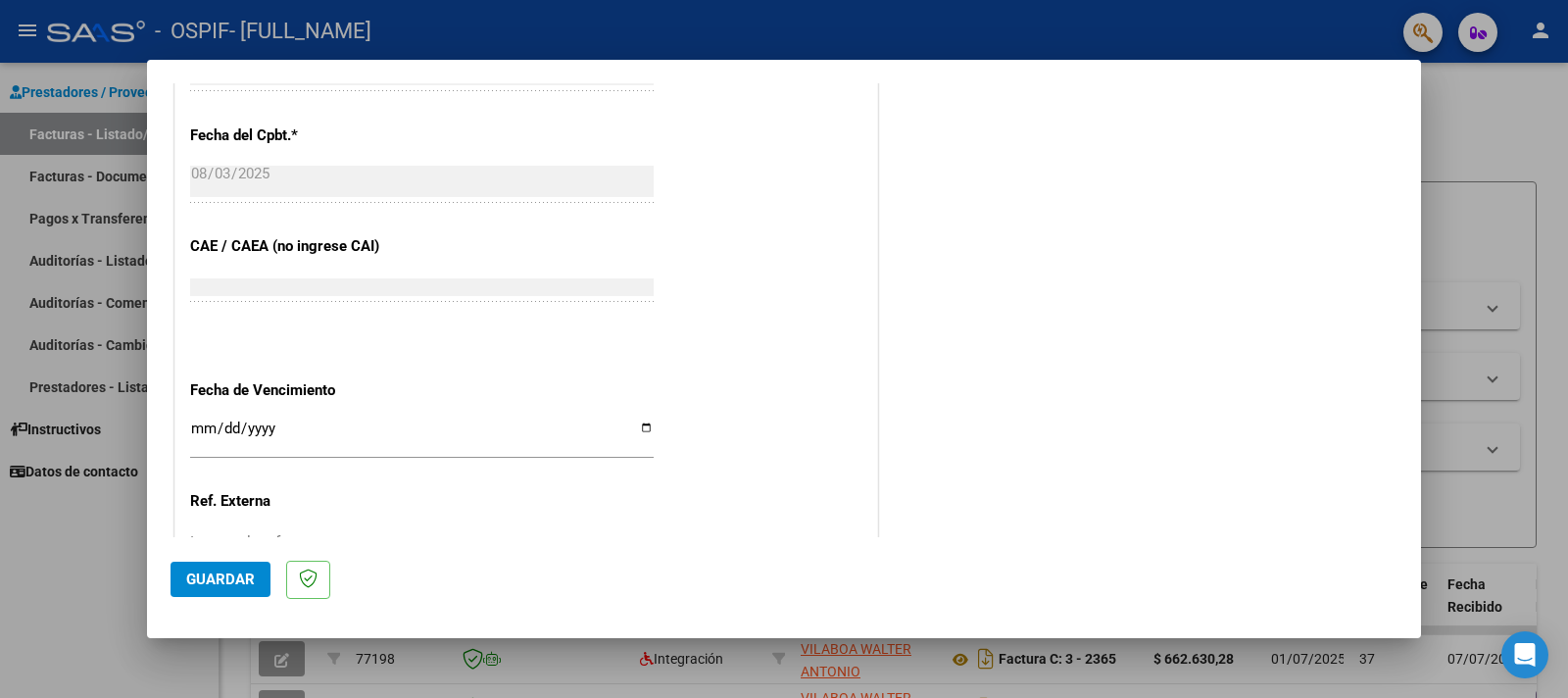 click on "Ingresar la fecha" at bounding box center (421, 436) 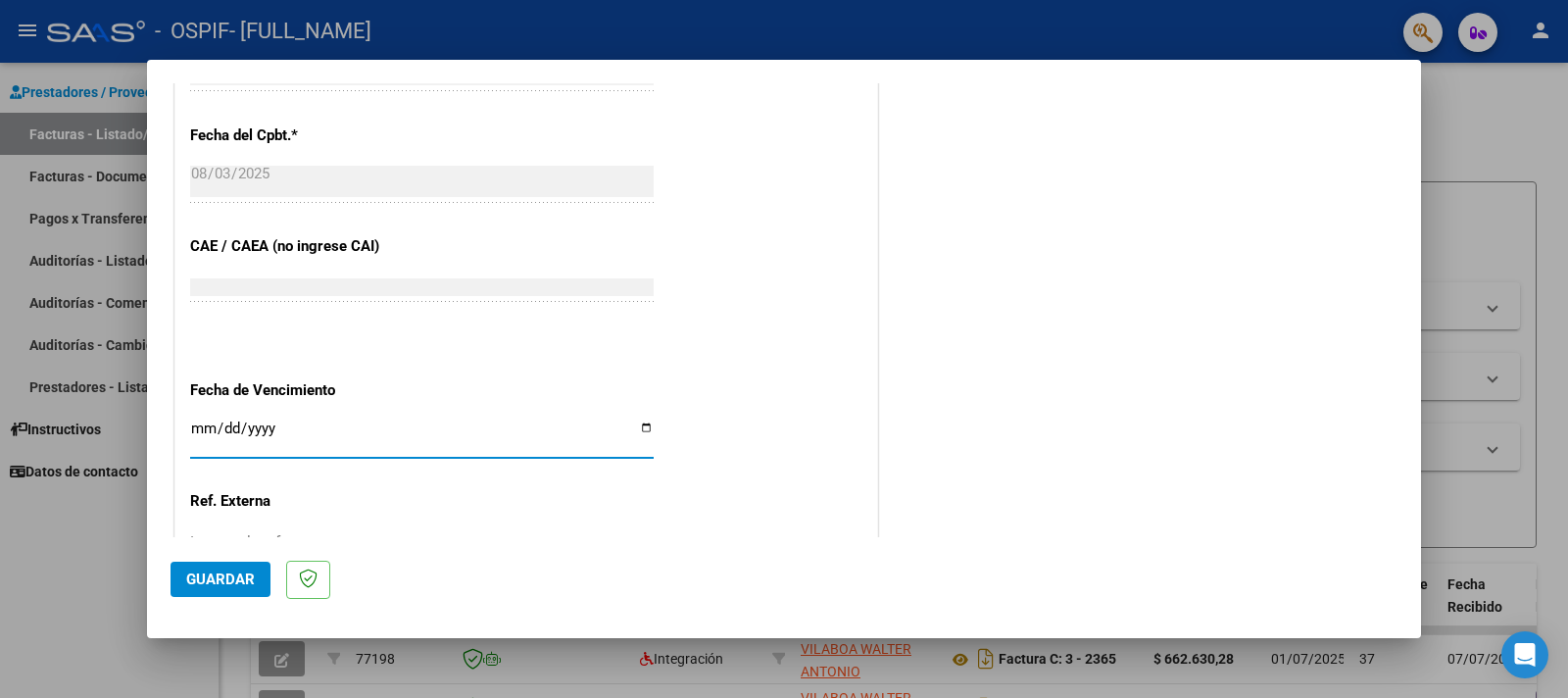 type on "2025-08-13" 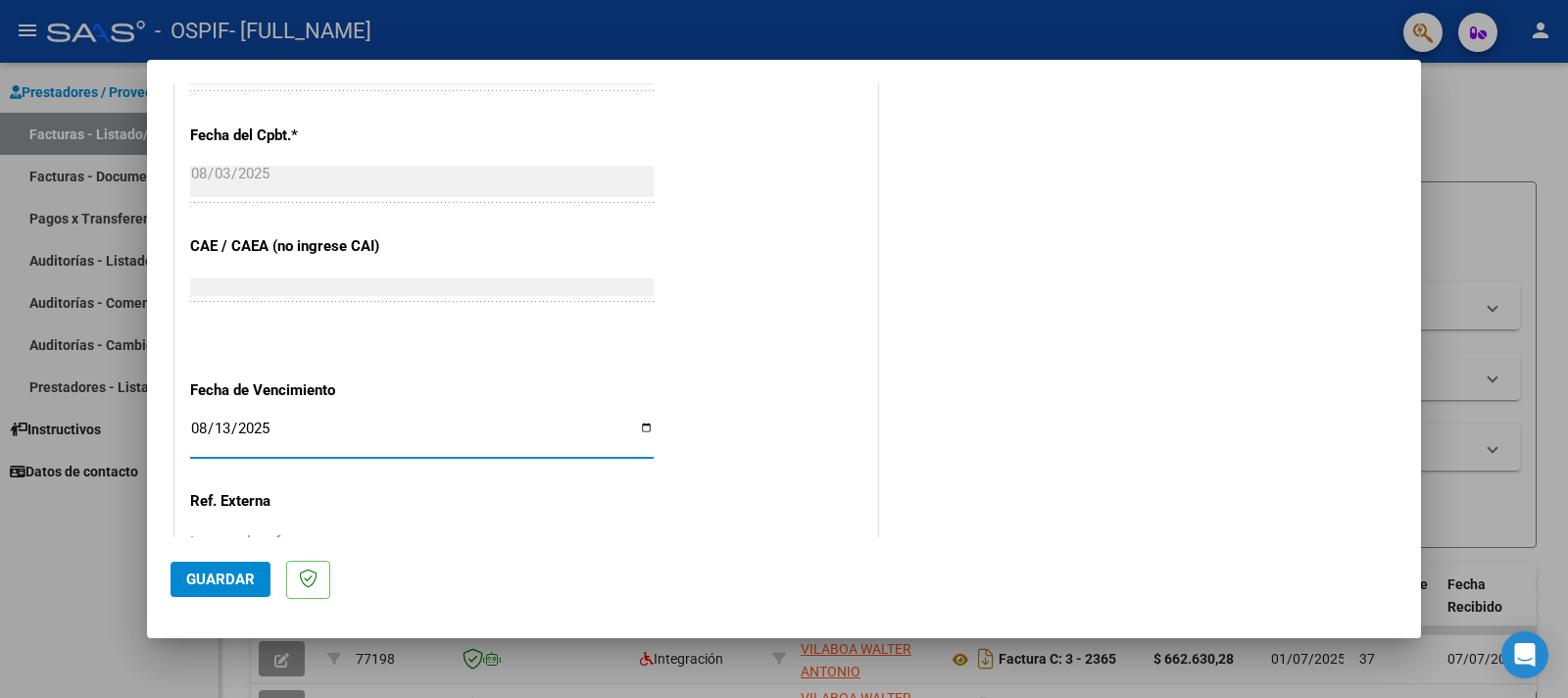 click on "Guardar" 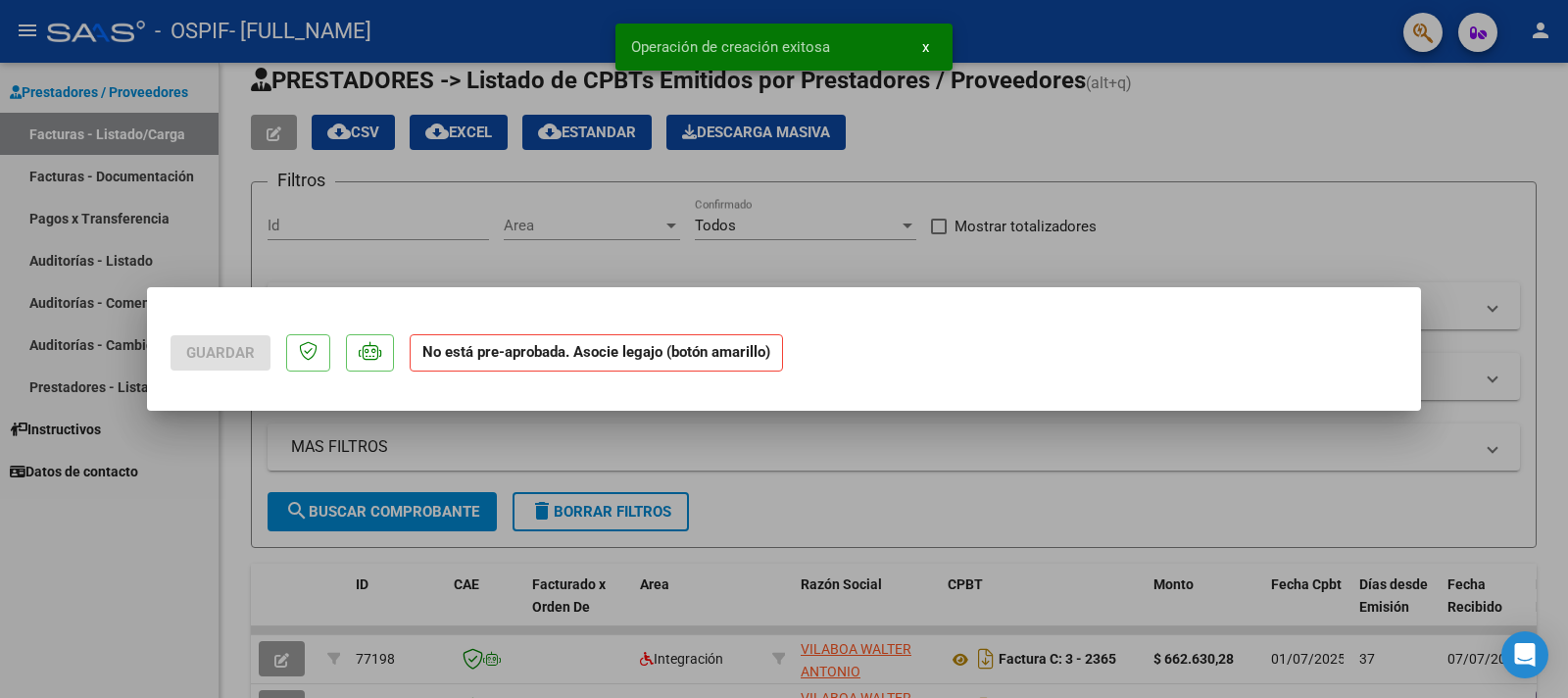 scroll, scrollTop: 0, scrollLeft: 0, axis: both 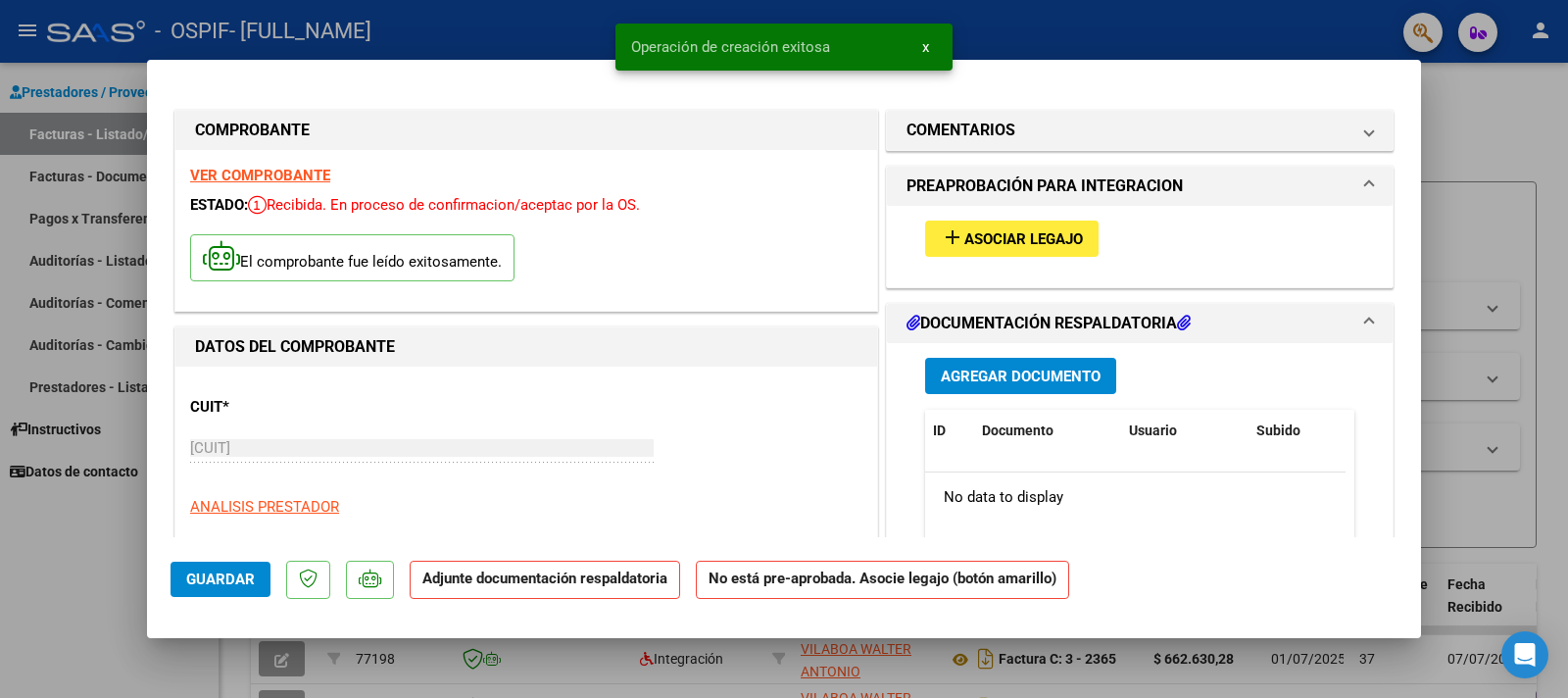 click on "Asociar Legajo" at bounding box center [1023, 239] 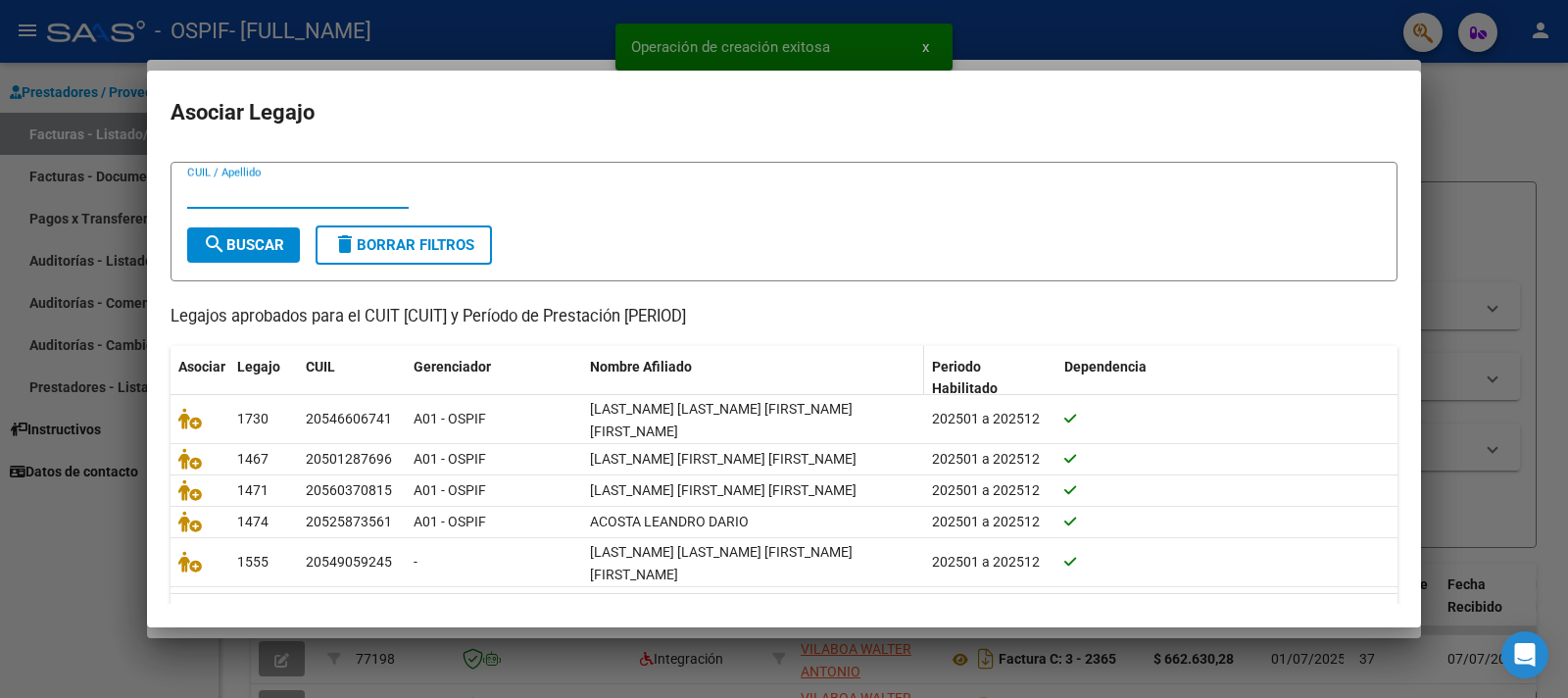 scroll, scrollTop: 54, scrollLeft: 0, axis: vertical 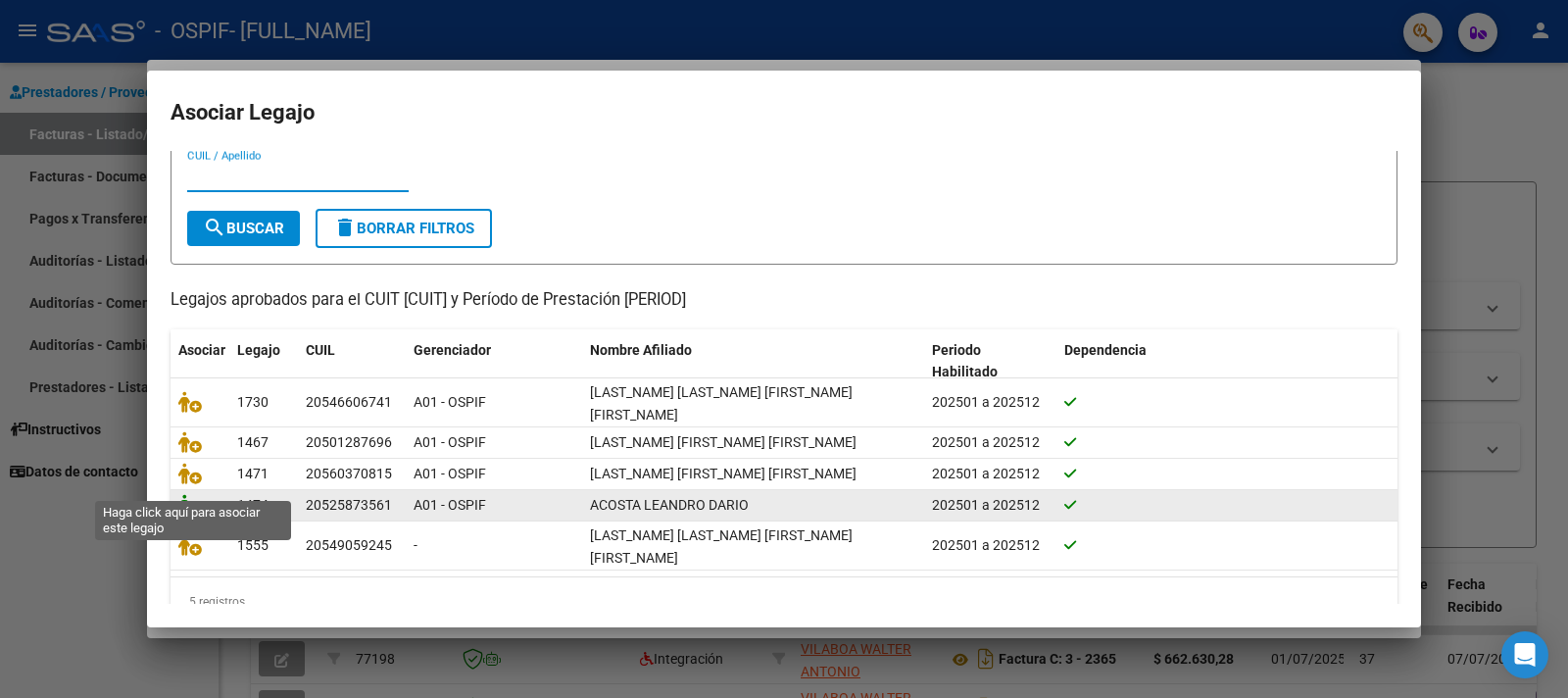click 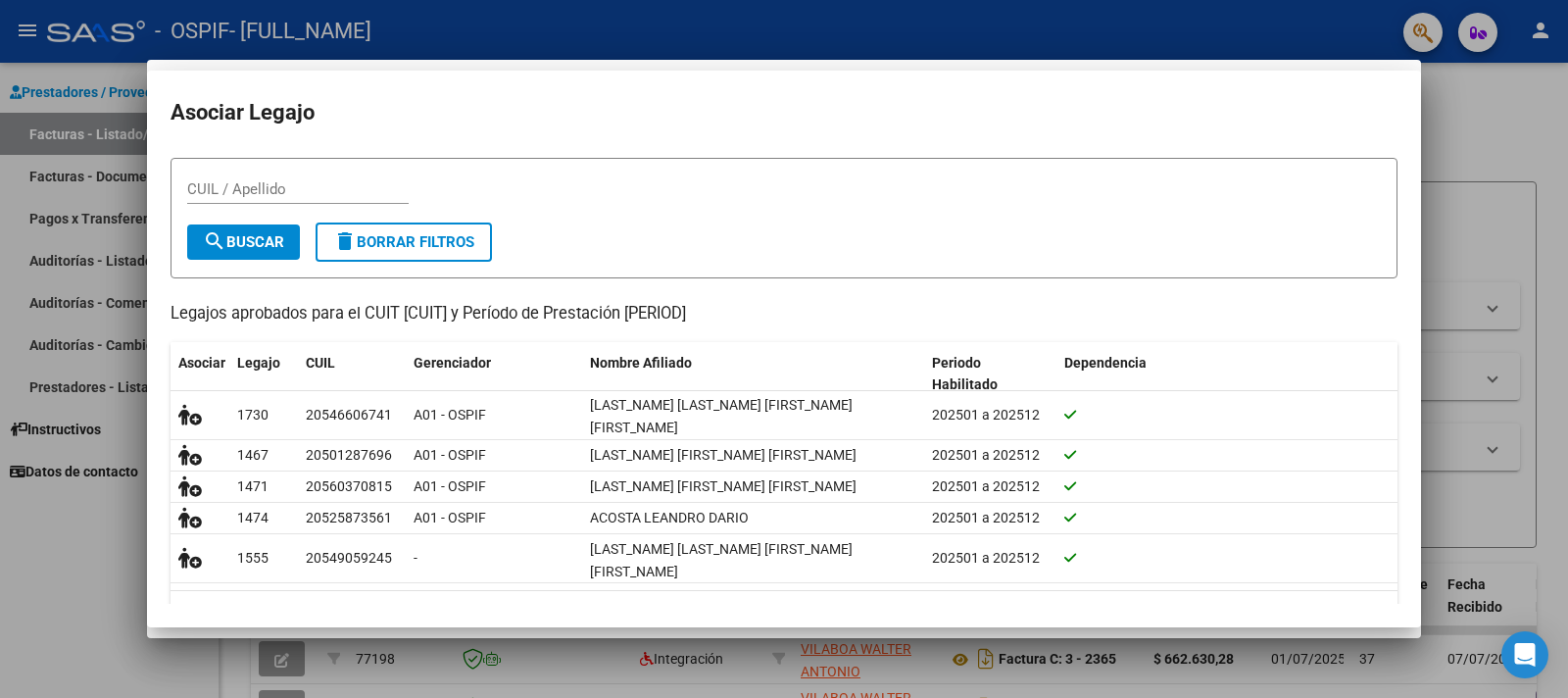 scroll, scrollTop: 0, scrollLeft: 0, axis: both 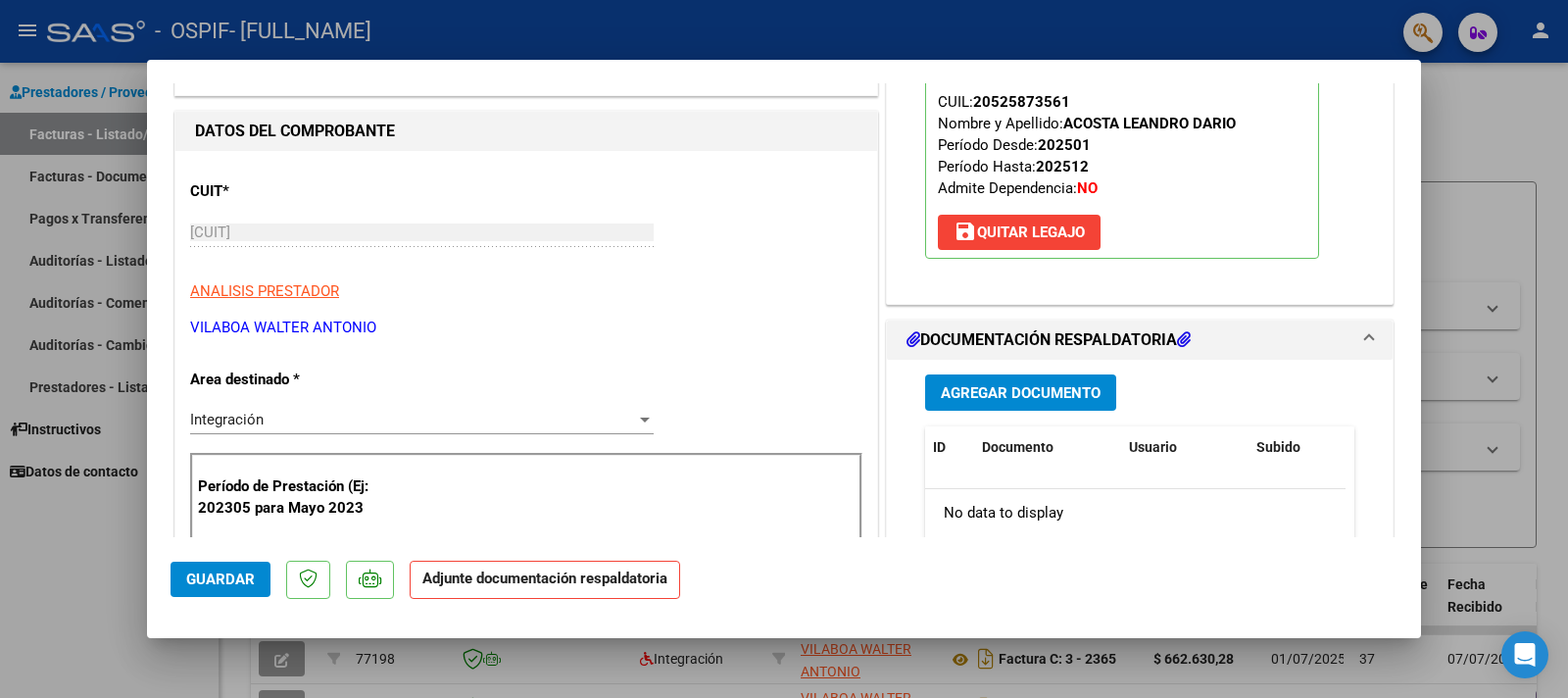 click on "Agregar Documento" at bounding box center (1020, 392) 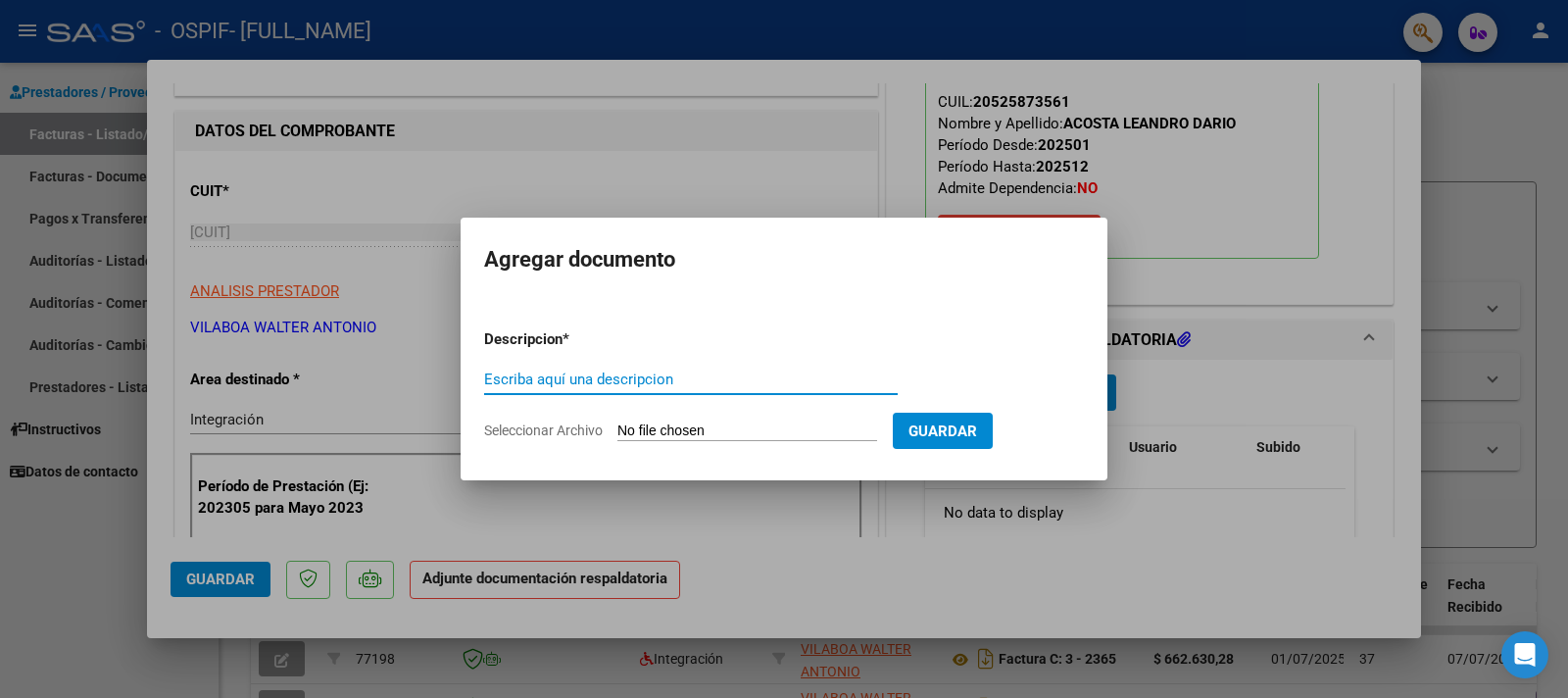 click on "Seleccionar Archivo" at bounding box center [747, 431] 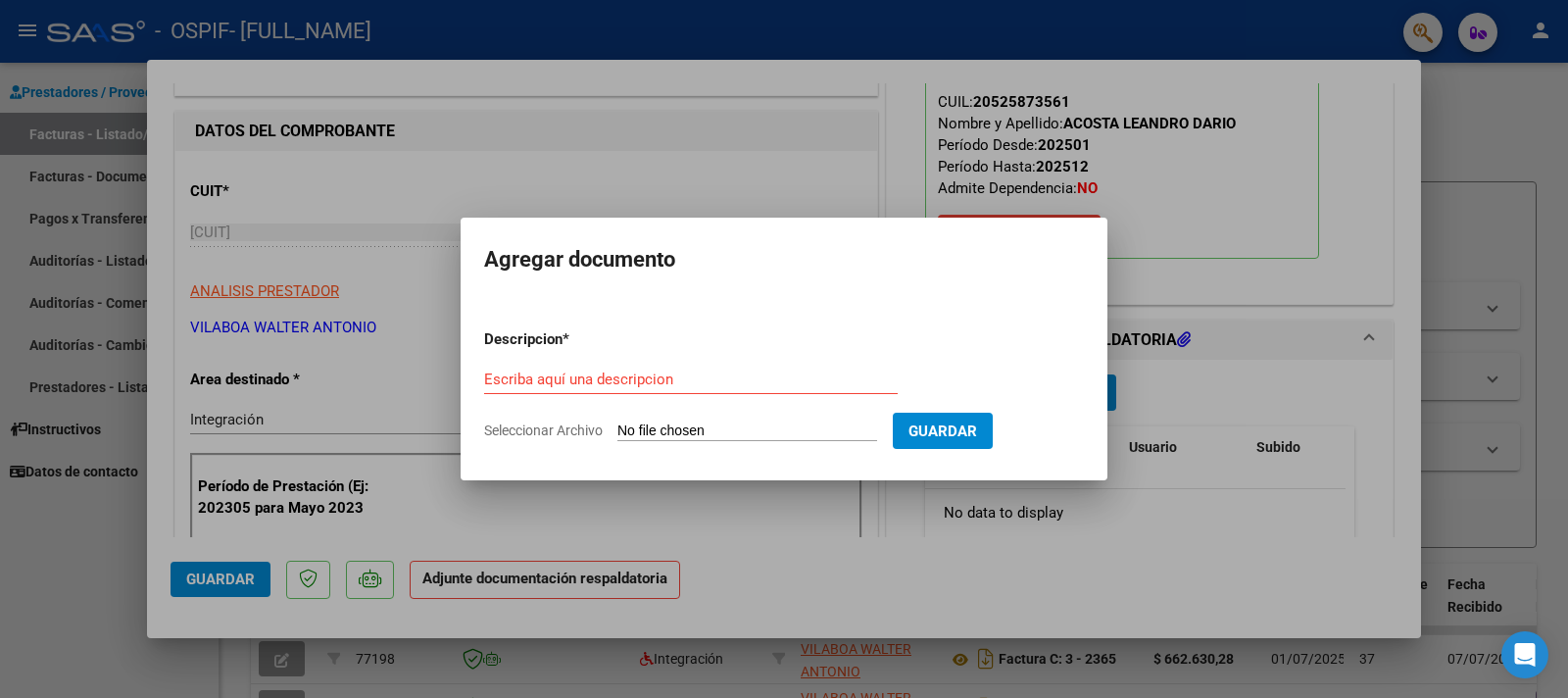 type on "C:\fakepath\Planilla [LAST_NAME] [FIRST_NAME] [MONTH].pdf" 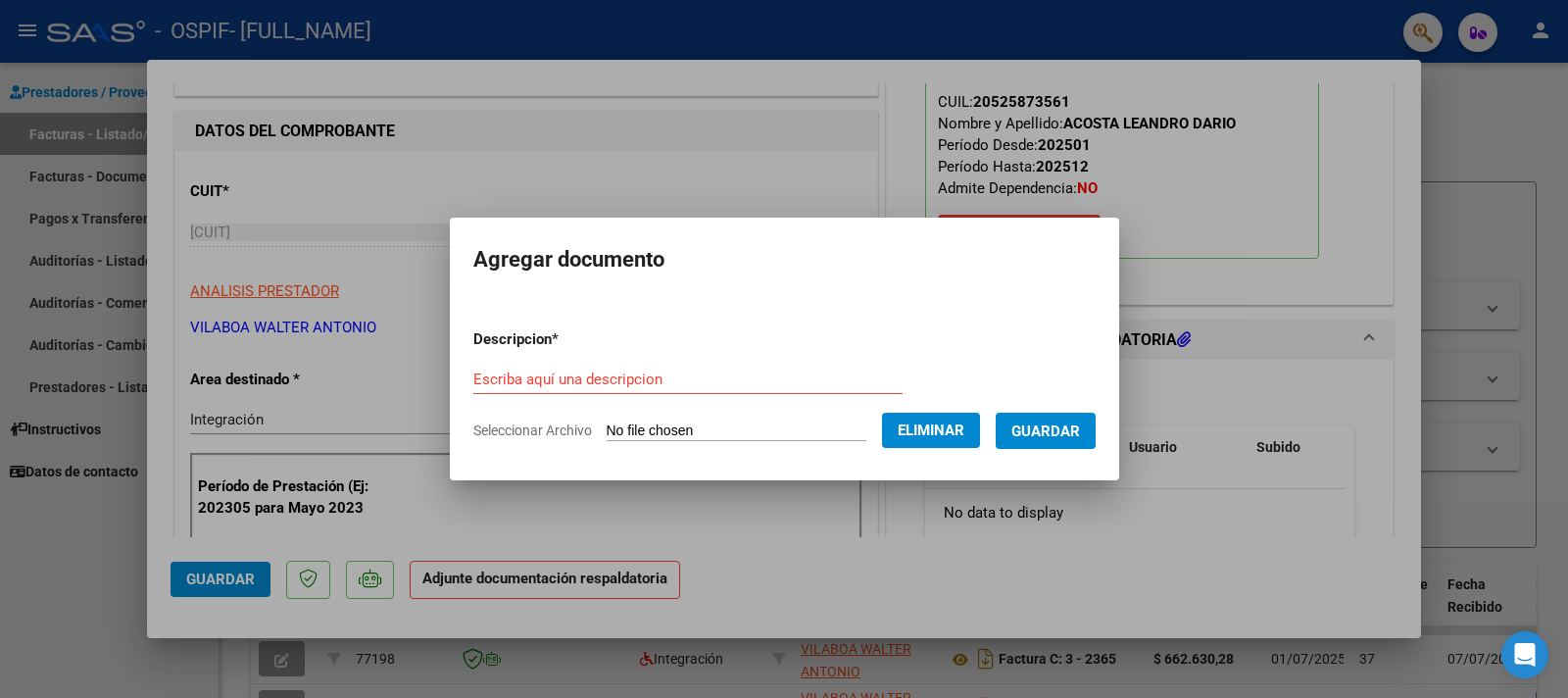click on "Escriba aquí una descripcion" at bounding box center (688, 379) 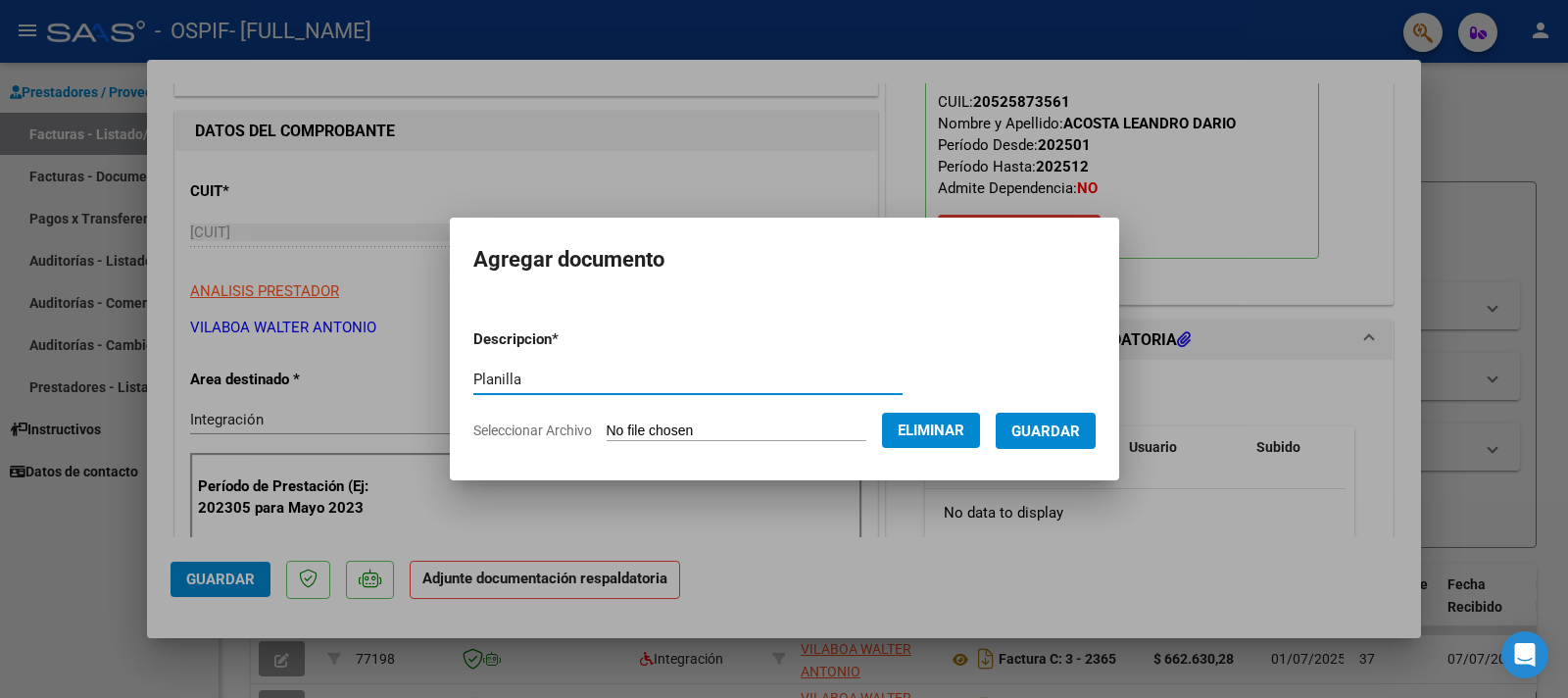 type on "Planilla" 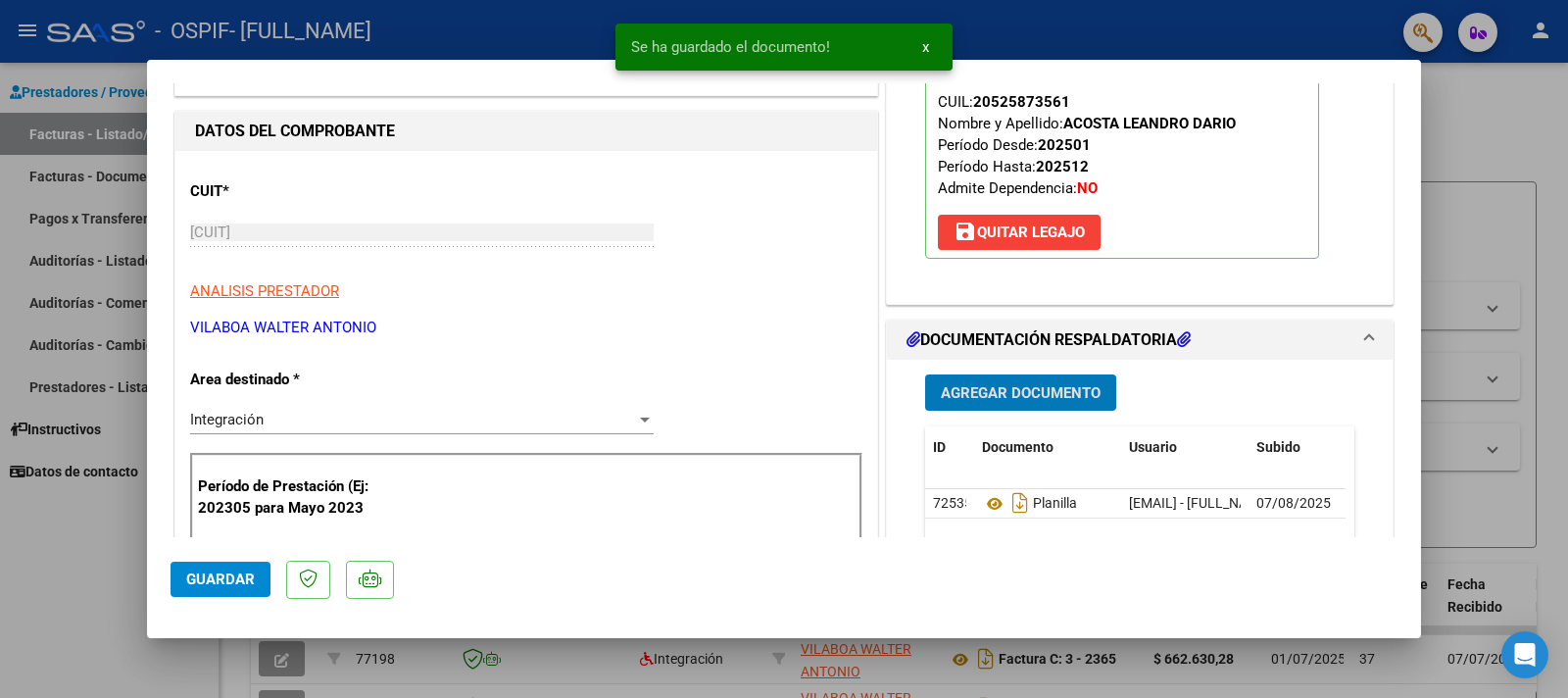 click on "Agregar Documento" at bounding box center [1020, 393] 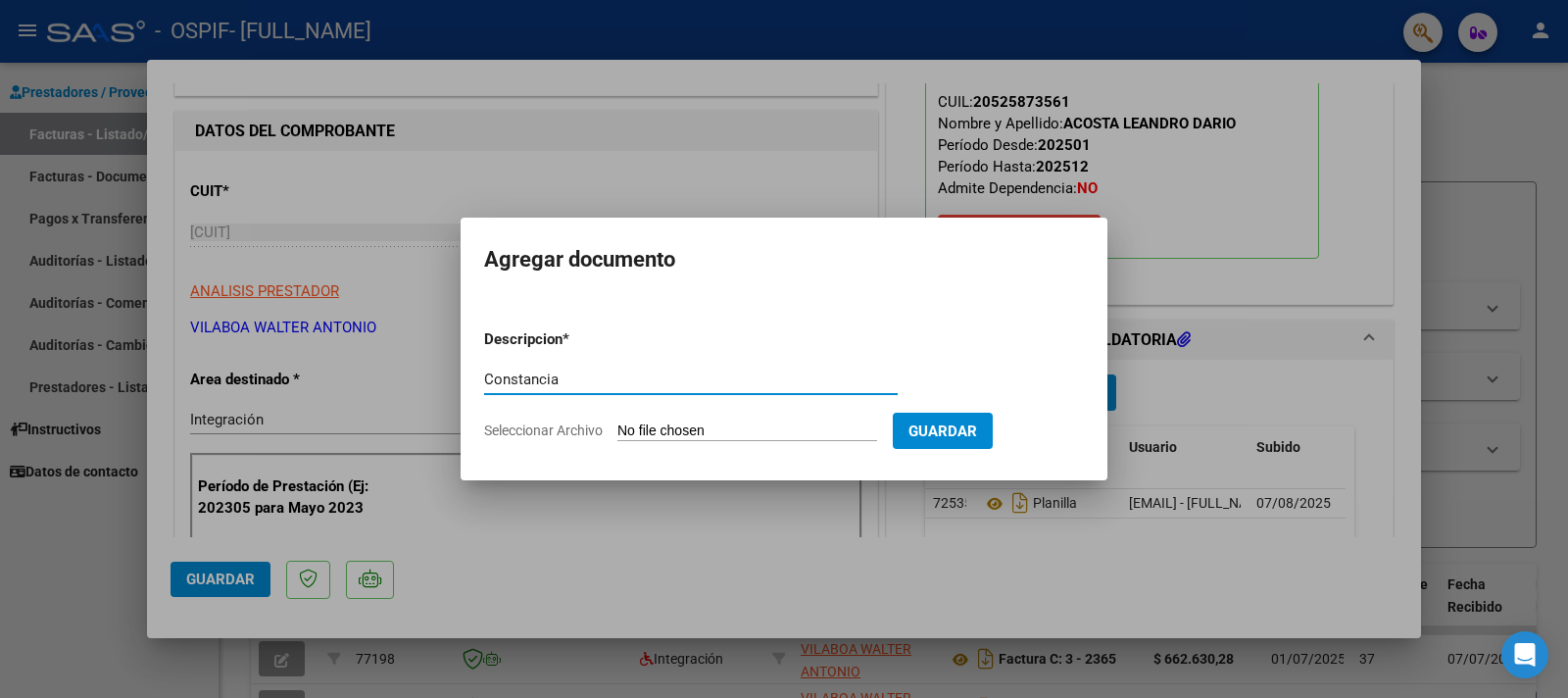 type on "Constancia" 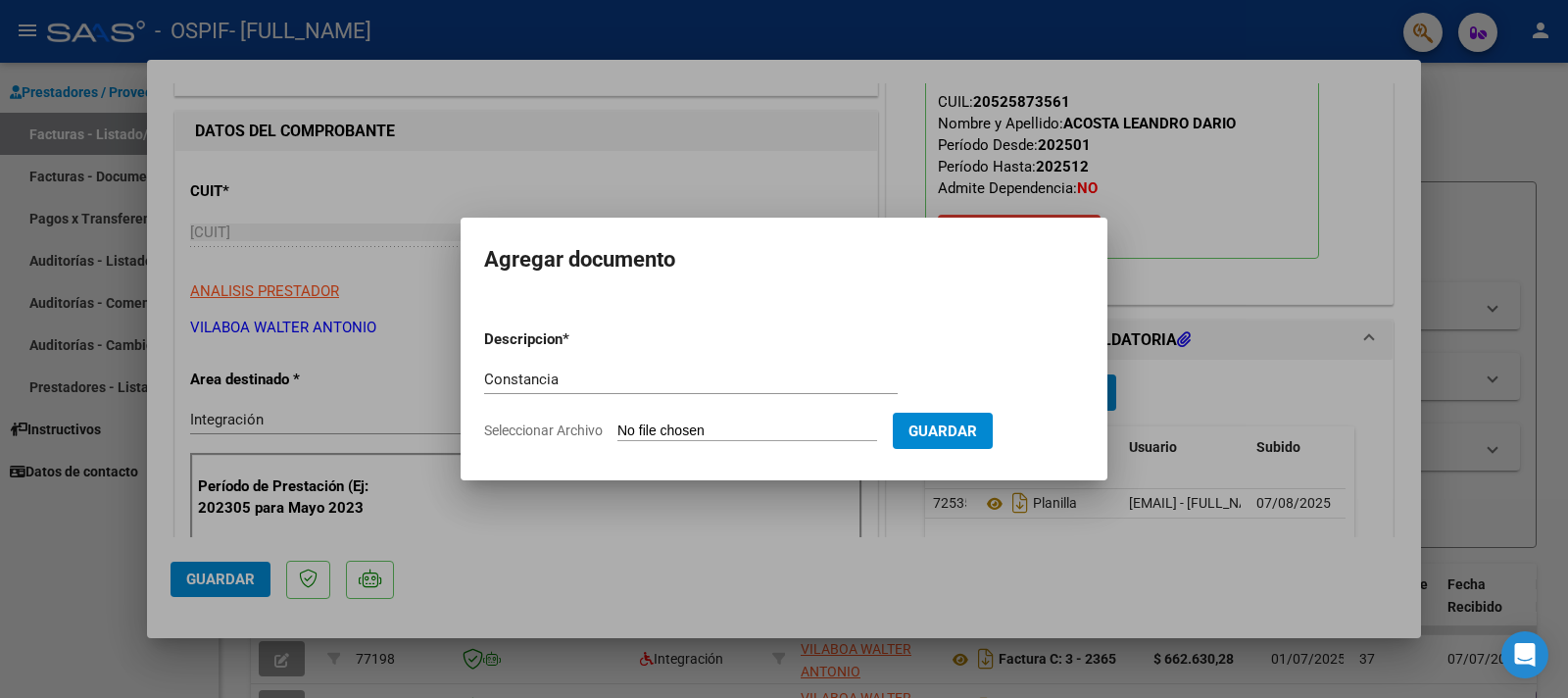type on "C:\fakepath\Constancia de Alumno.pdf" 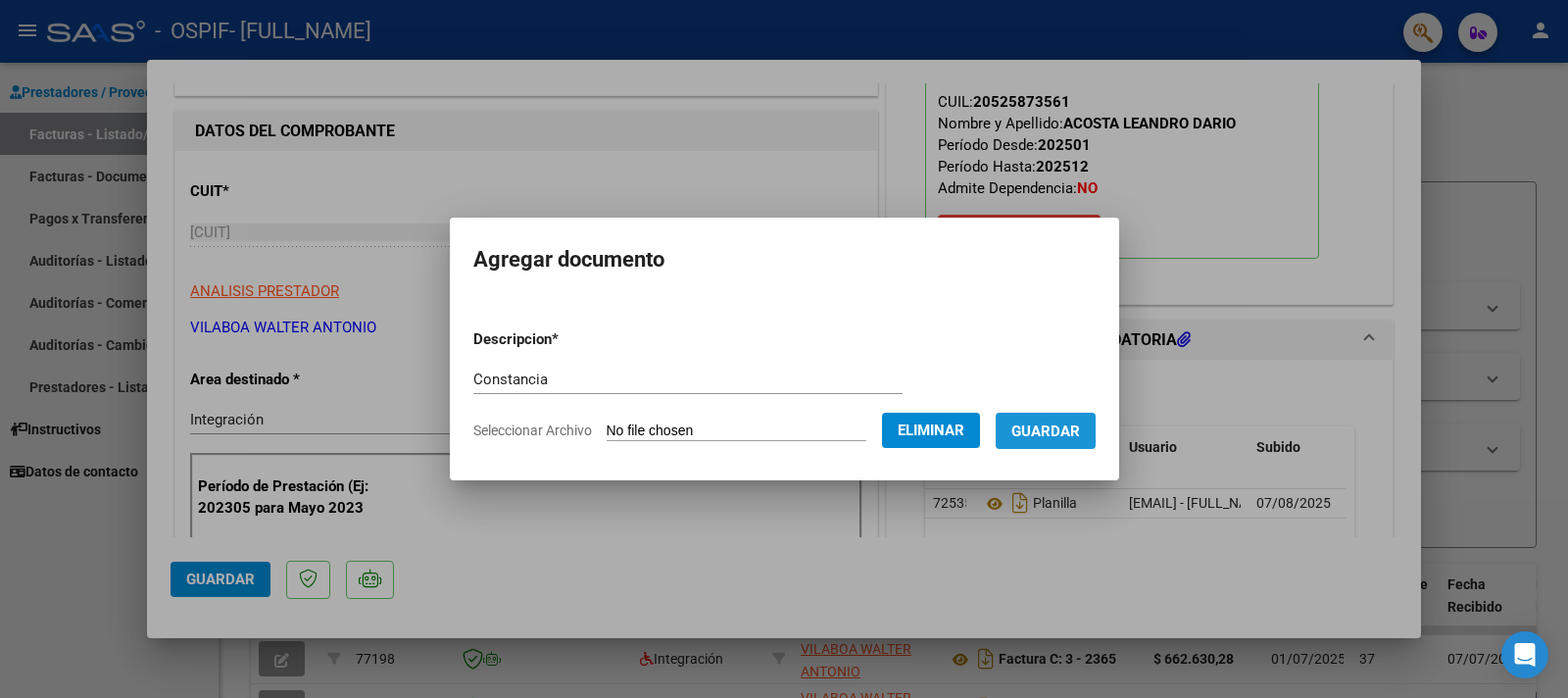 click on "Guardar" at bounding box center (1046, 431) 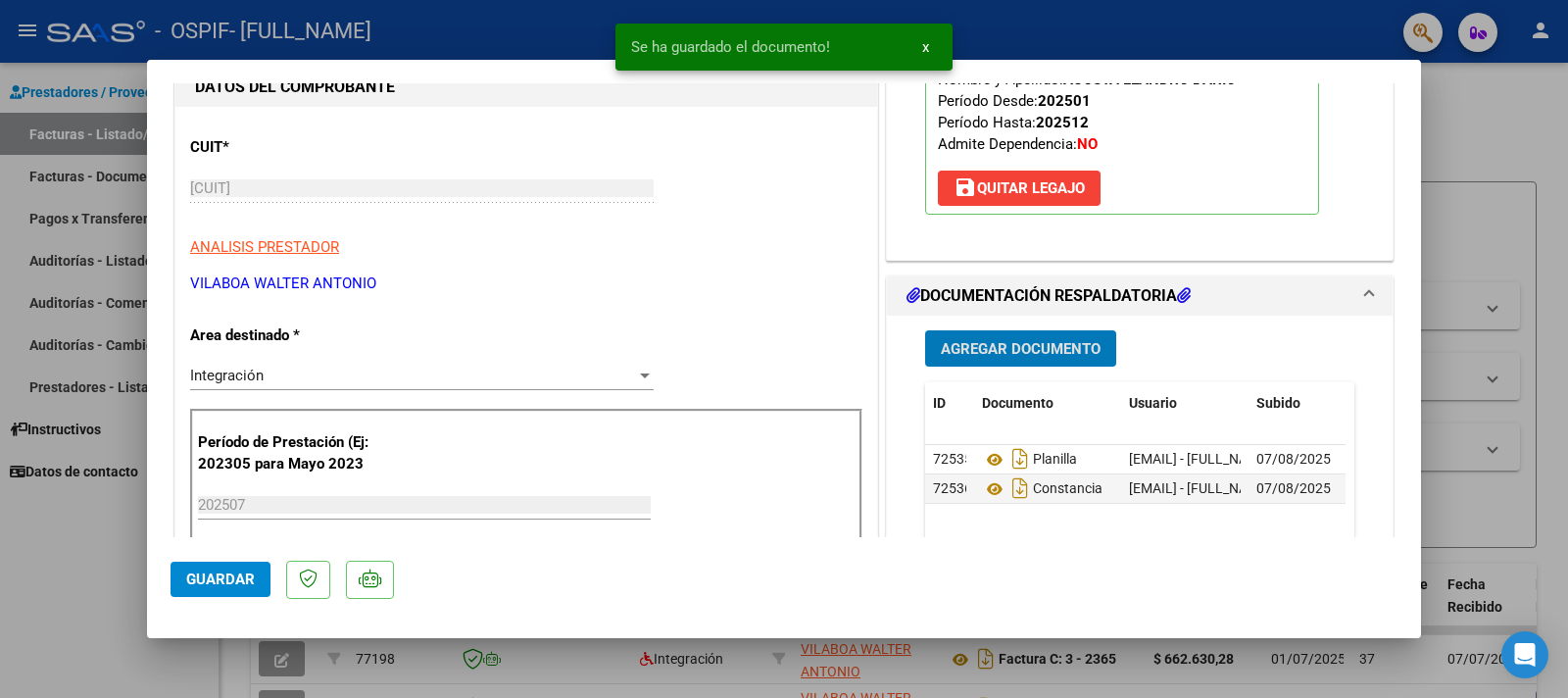 scroll, scrollTop: 431, scrollLeft: 0, axis: vertical 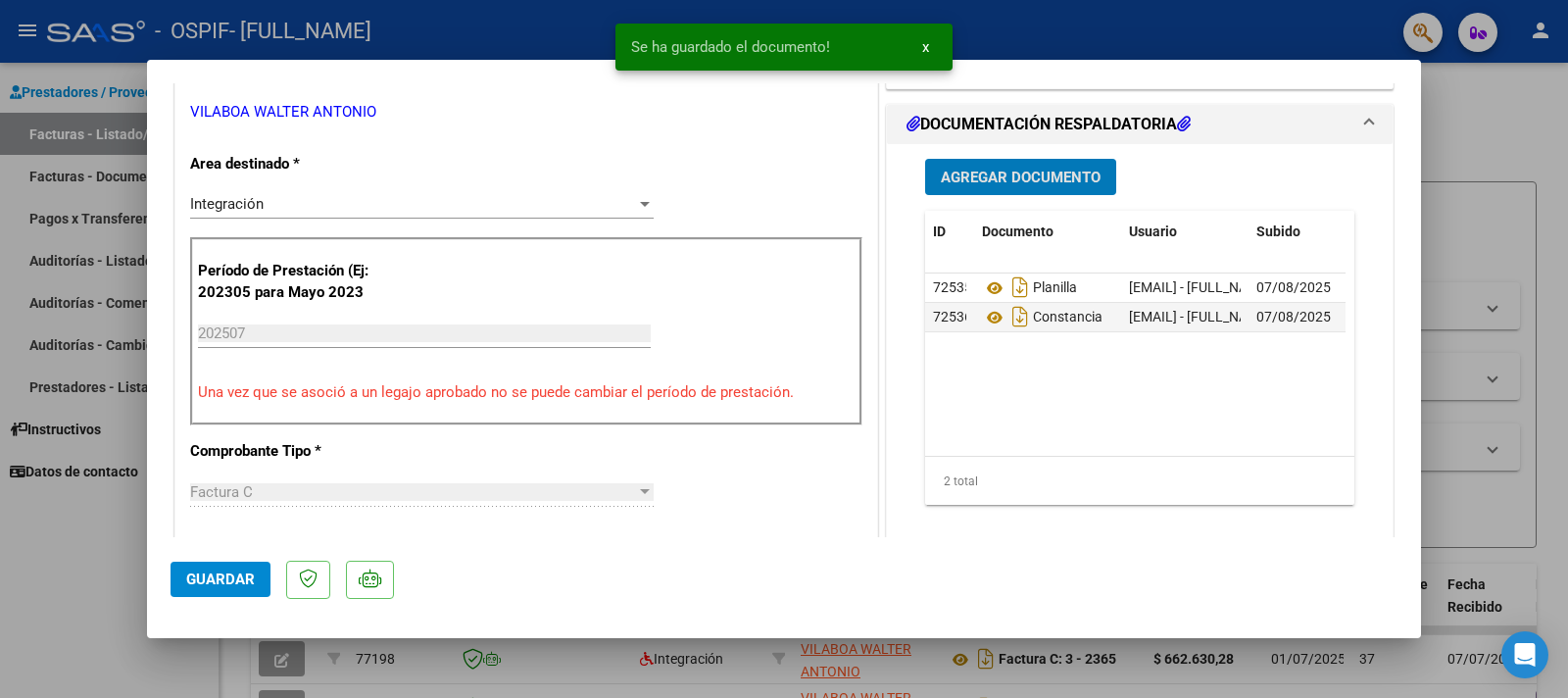 click on "Guardar" 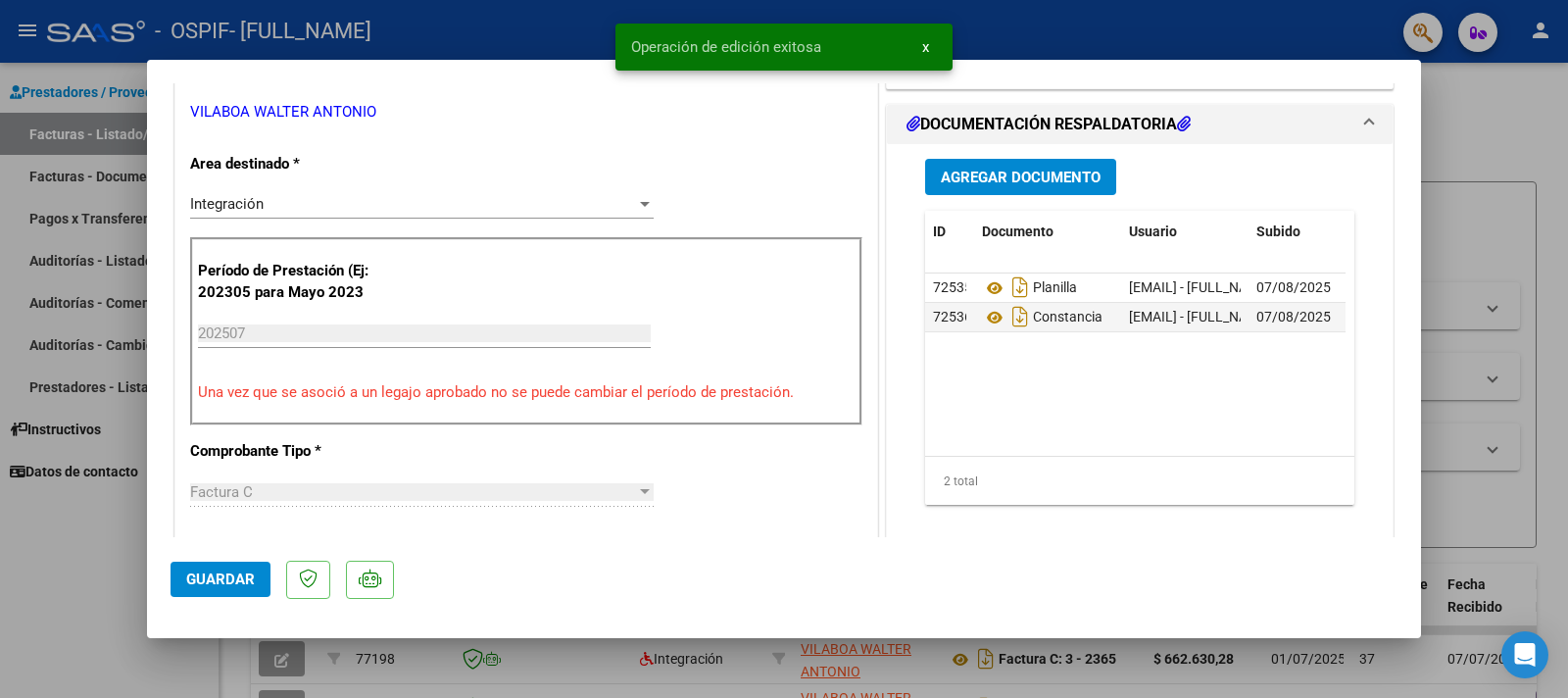 click at bounding box center (784, 349) 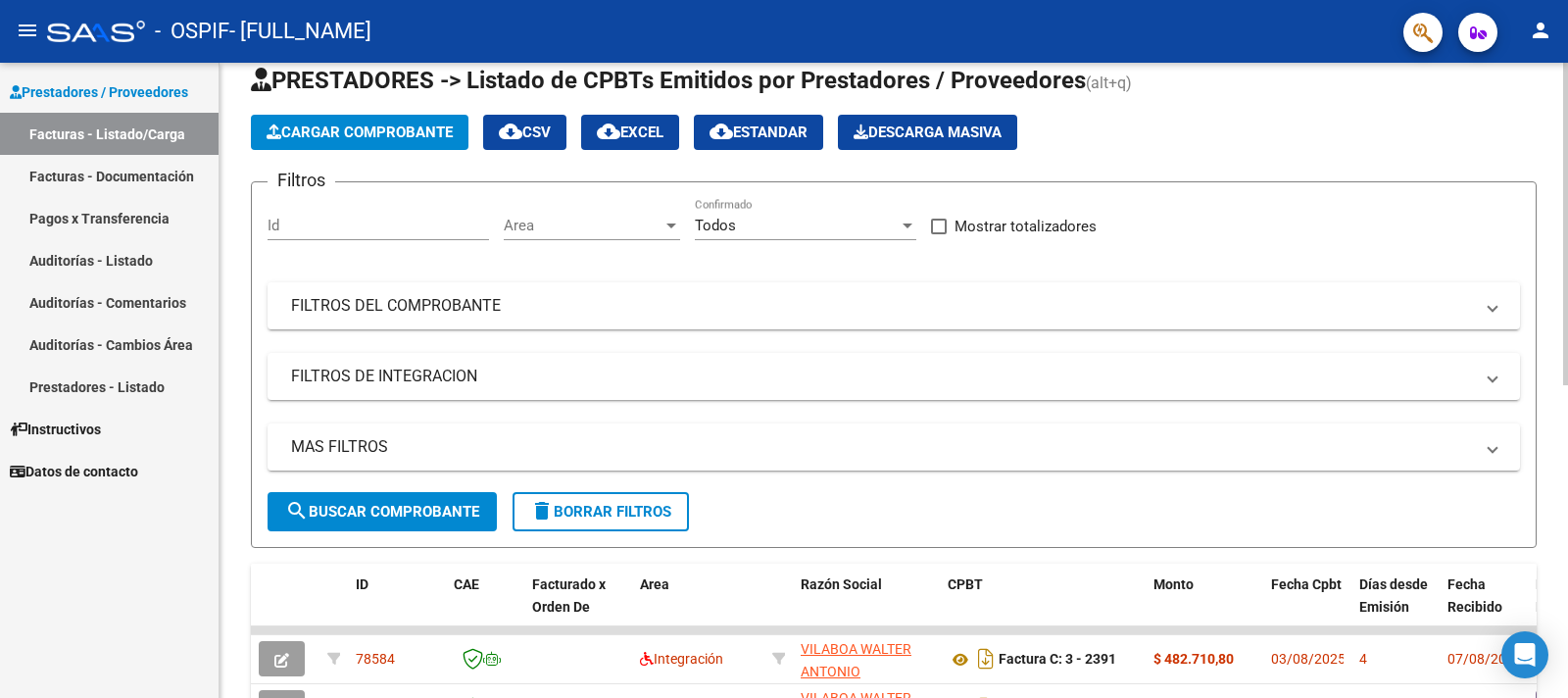 click on "Cargar Comprobante" 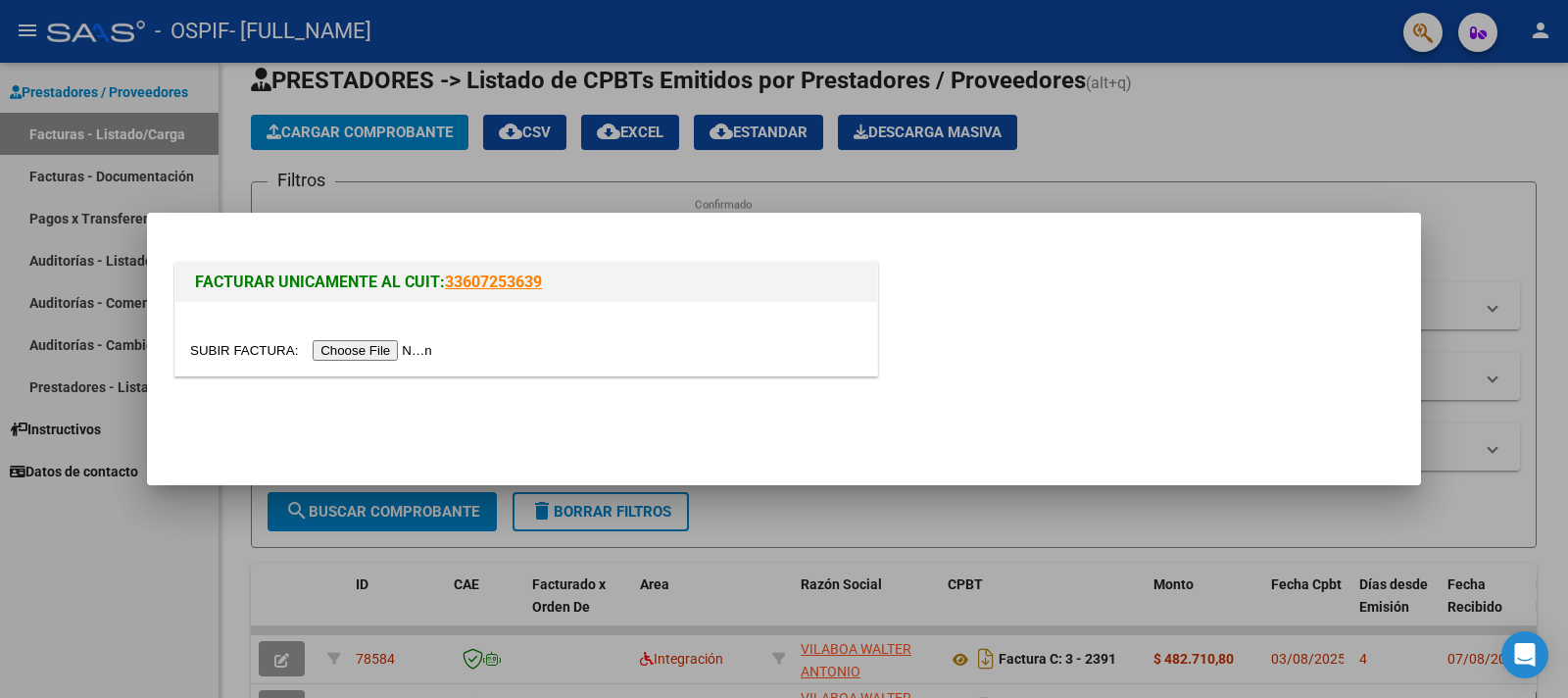 click at bounding box center [314, 350] 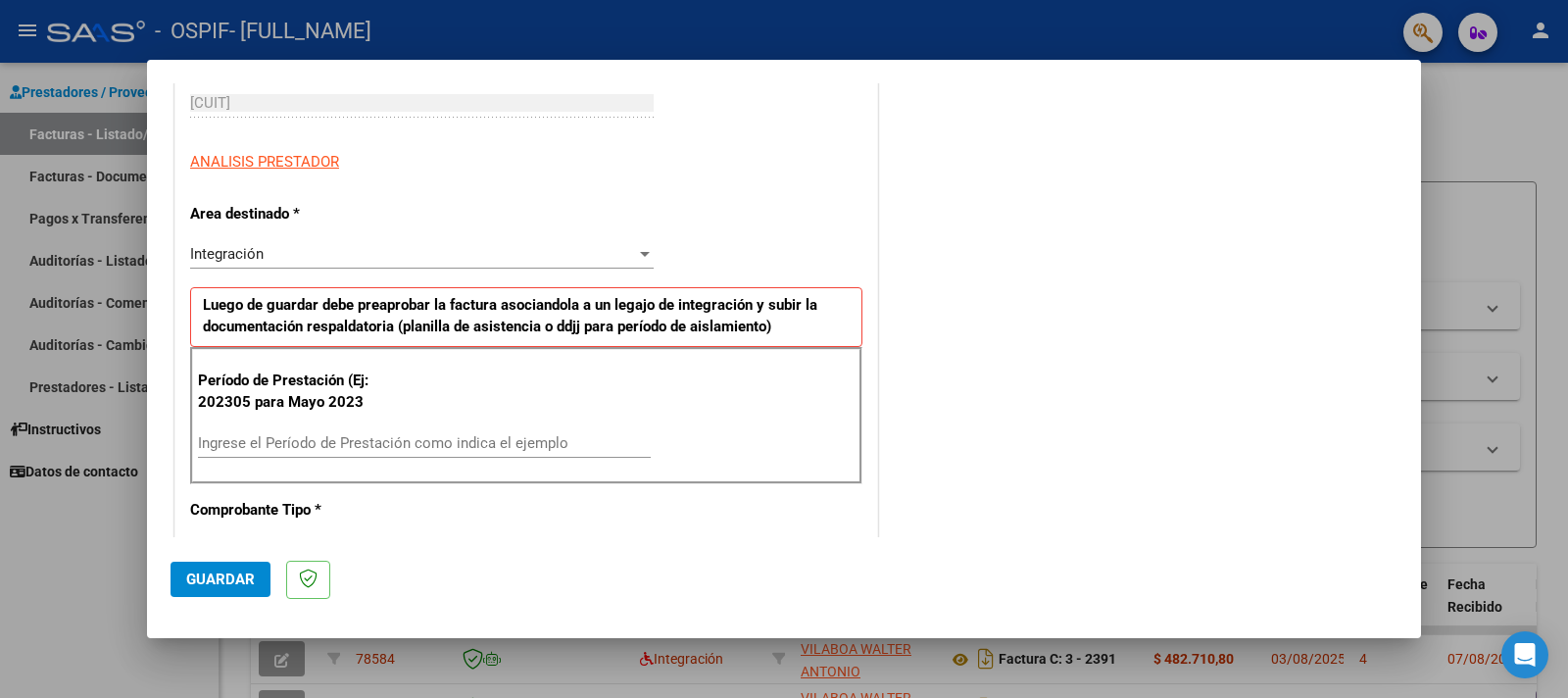 scroll, scrollTop: 324, scrollLeft: 0, axis: vertical 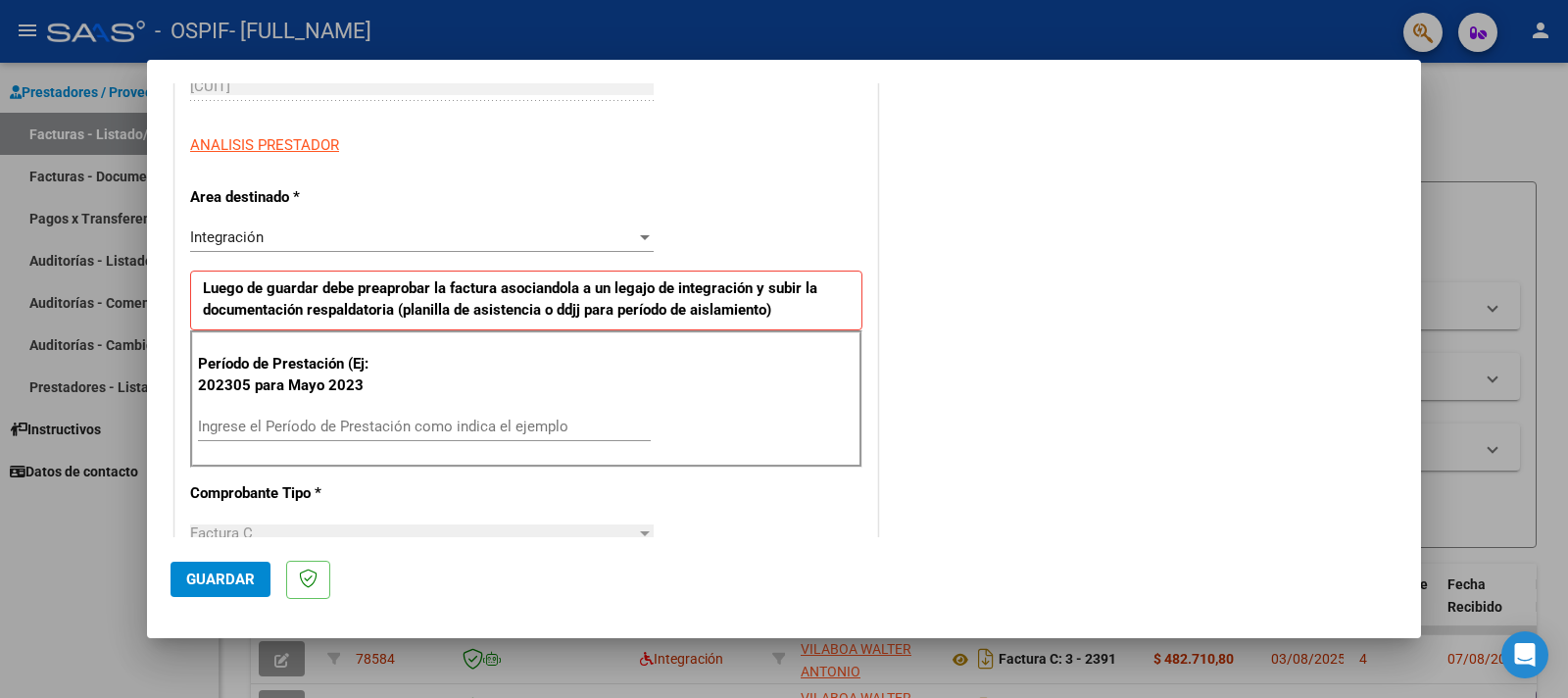 click on "Ingrese el Período de Prestación como indica el ejemplo" at bounding box center [424, 426] 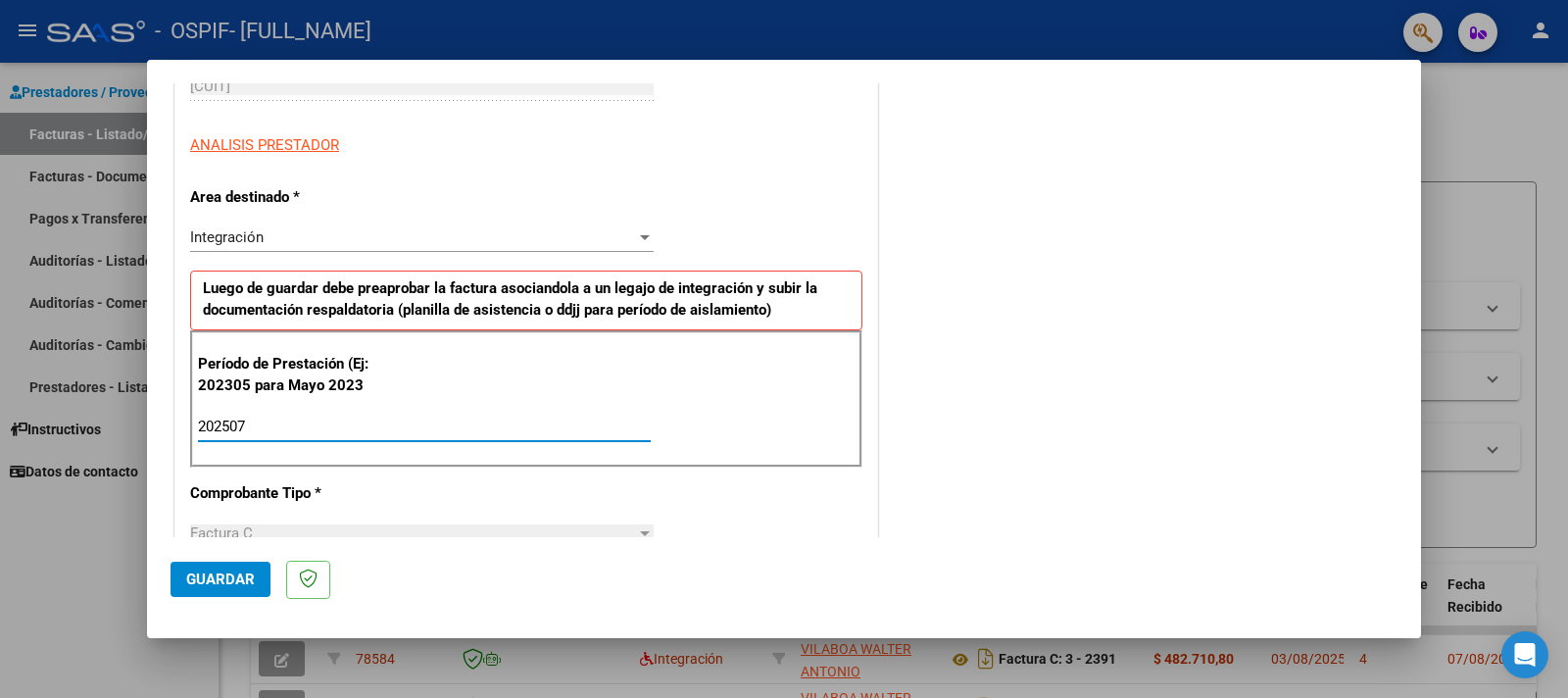 type on "202507" 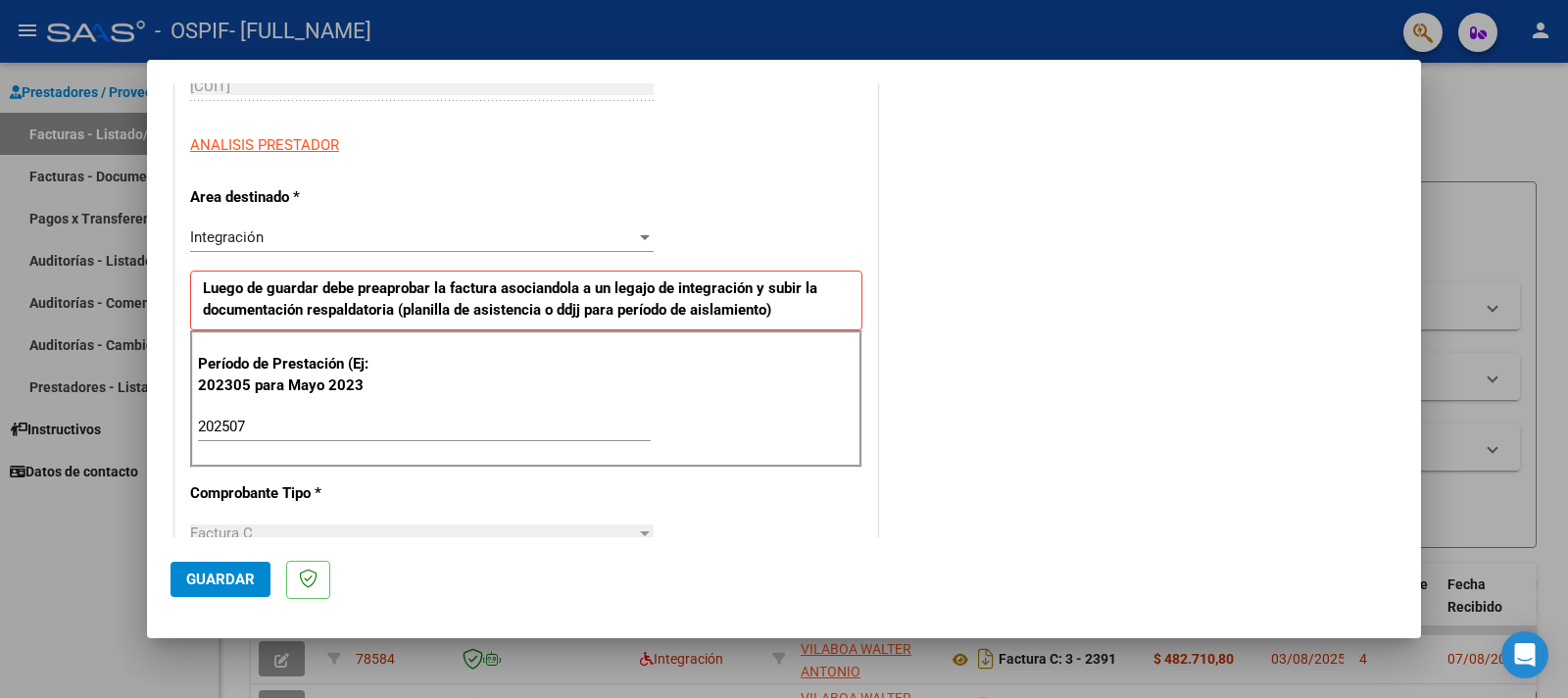 drag, startPoint x: 1134, startPoint y: 400, endPoint x: 1022, endPoint y: 395, distance: 112.1116 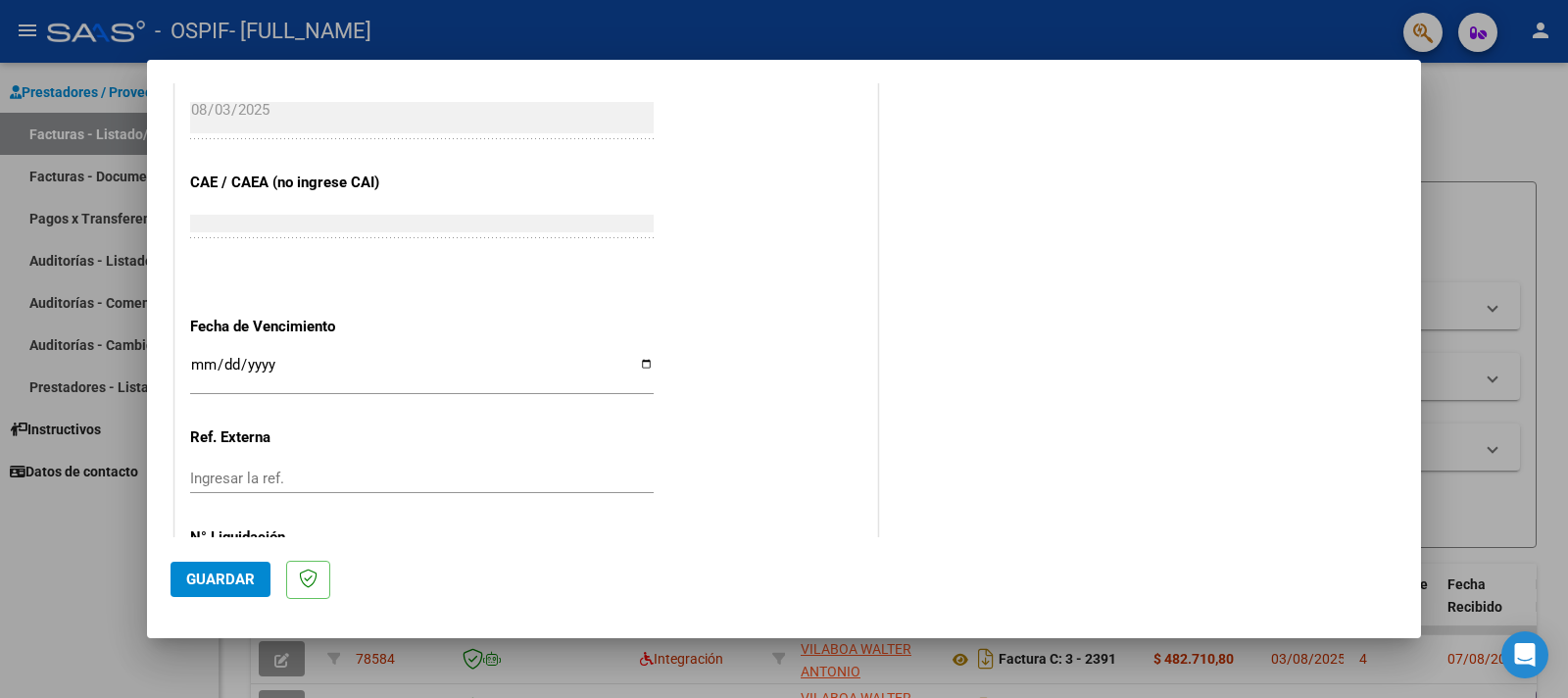 scroll, scrollTop: 1186, scrollLeft: 0, axis: vertical 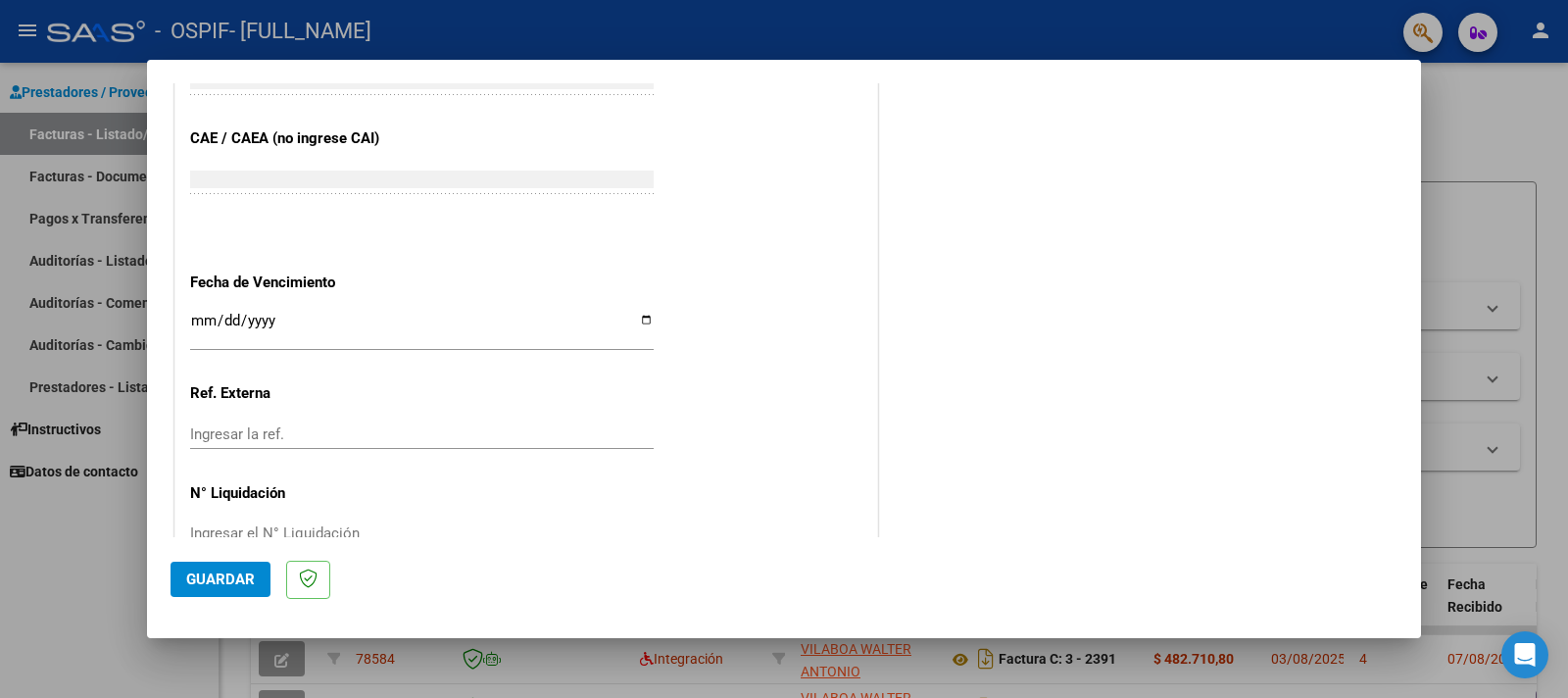 click on "Ingresar la fecha" at bounding box center (421, 328) 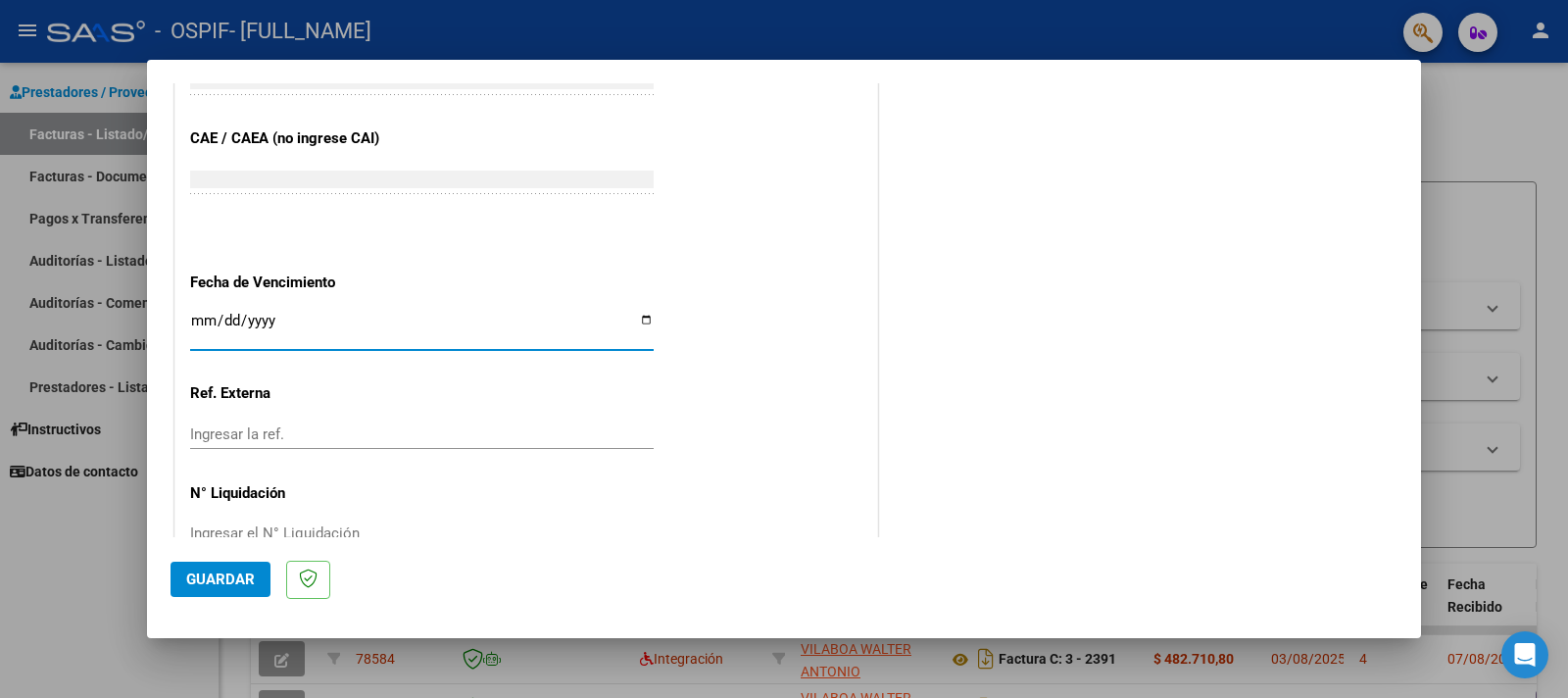 type on "2025-08-13" 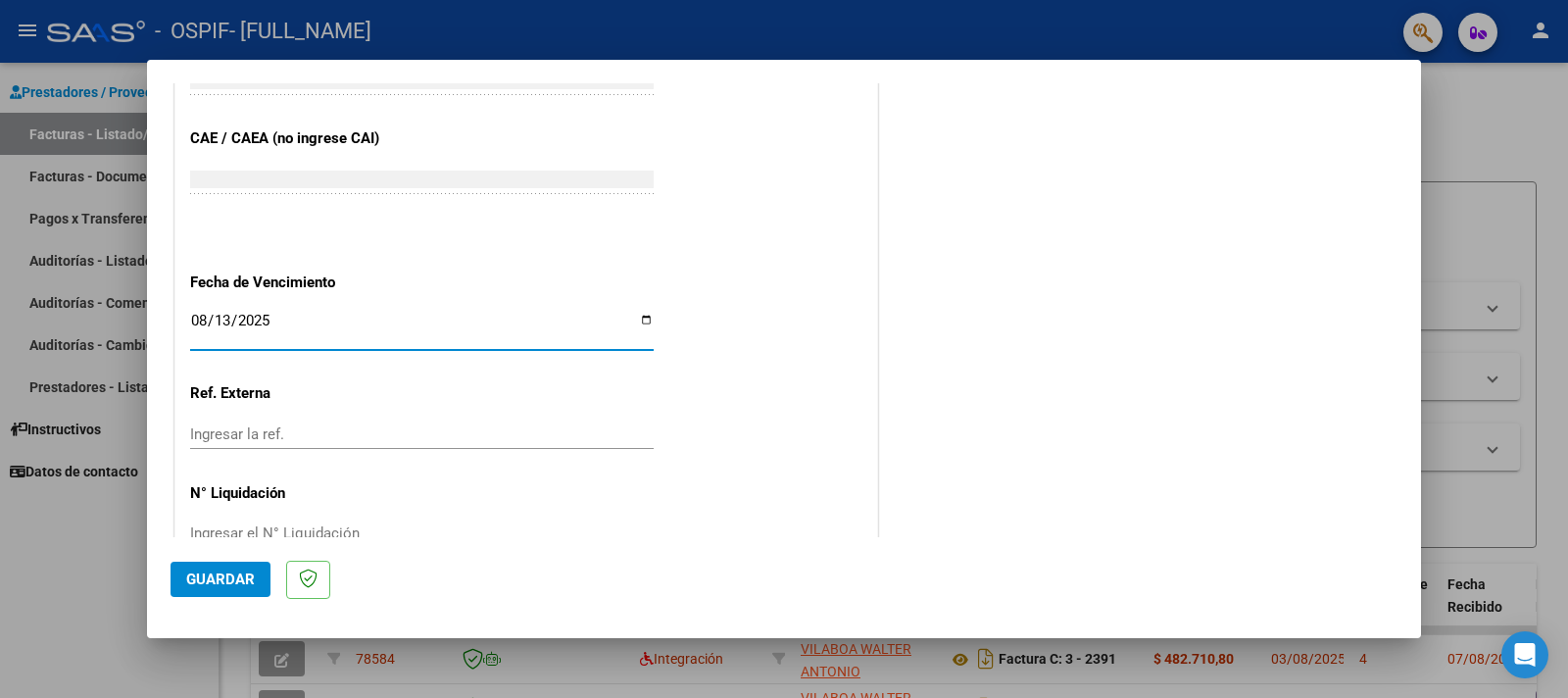 click on "Guardar" 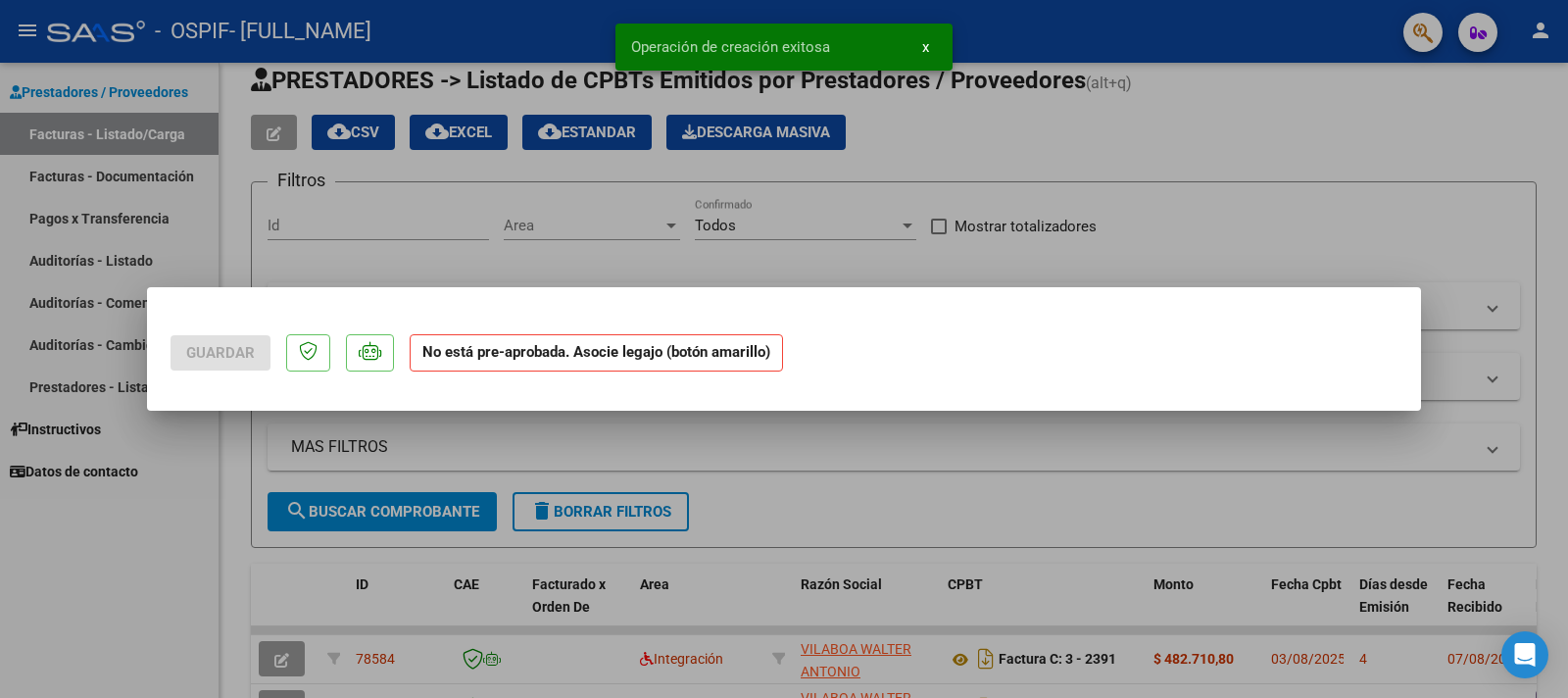 scroll, scrollTop: 0, scrollLeft: 0, axis: both 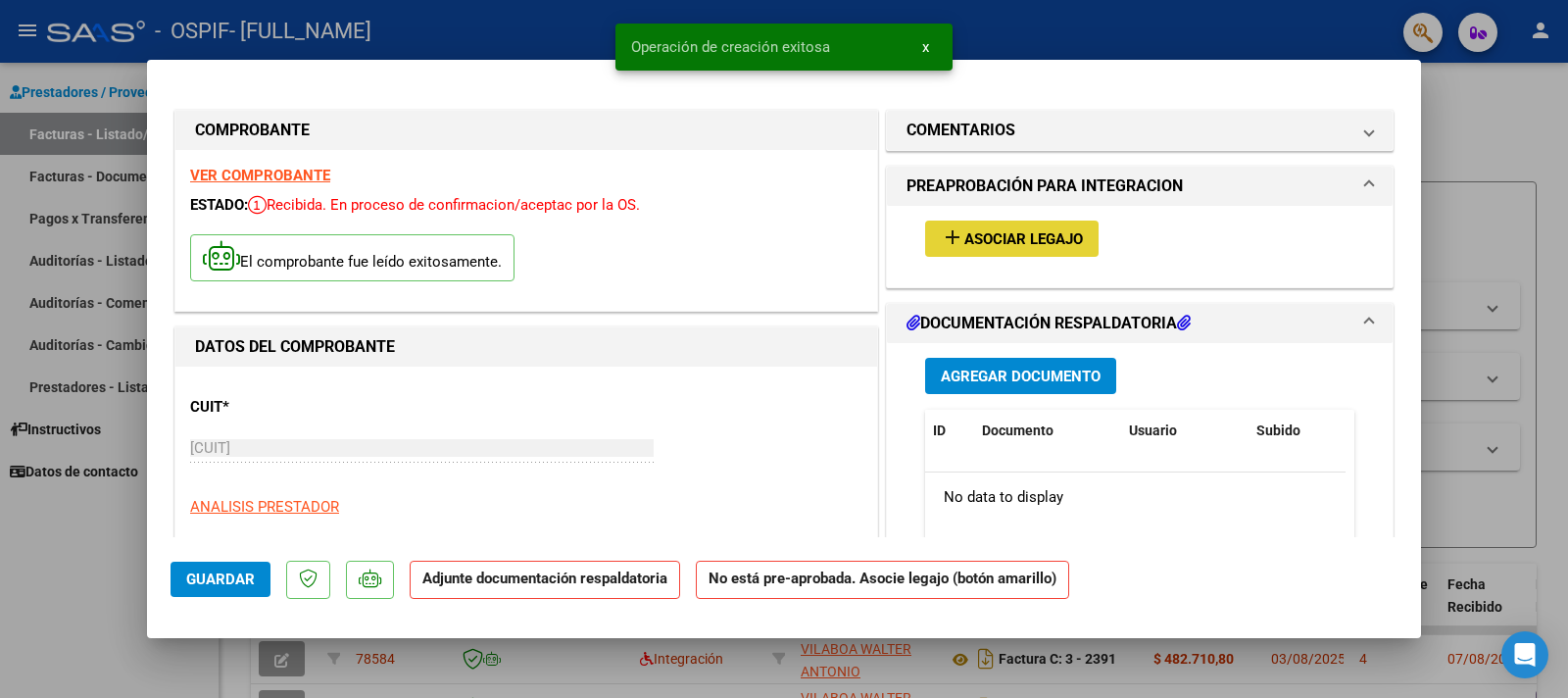 click on "Asociar Legajo" at bounding box center [1023, 239] 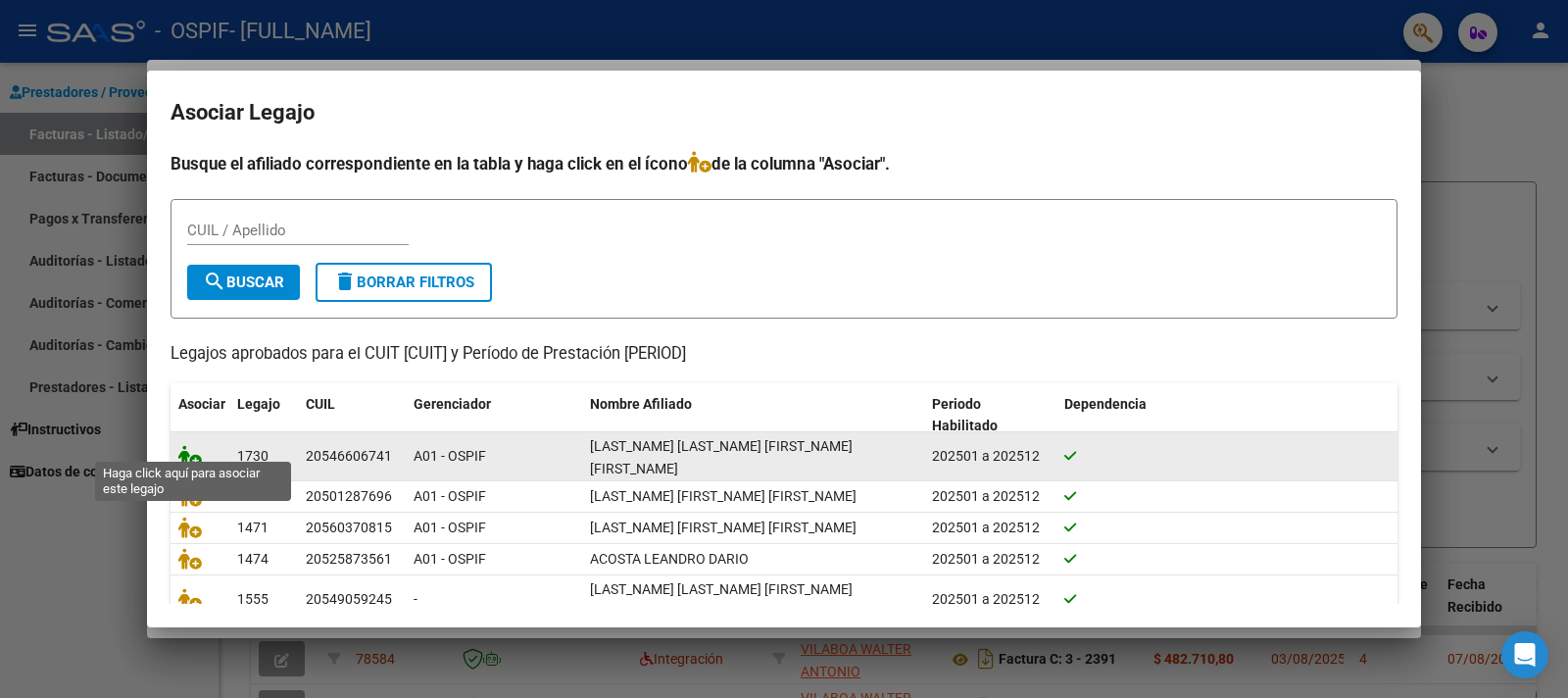 click 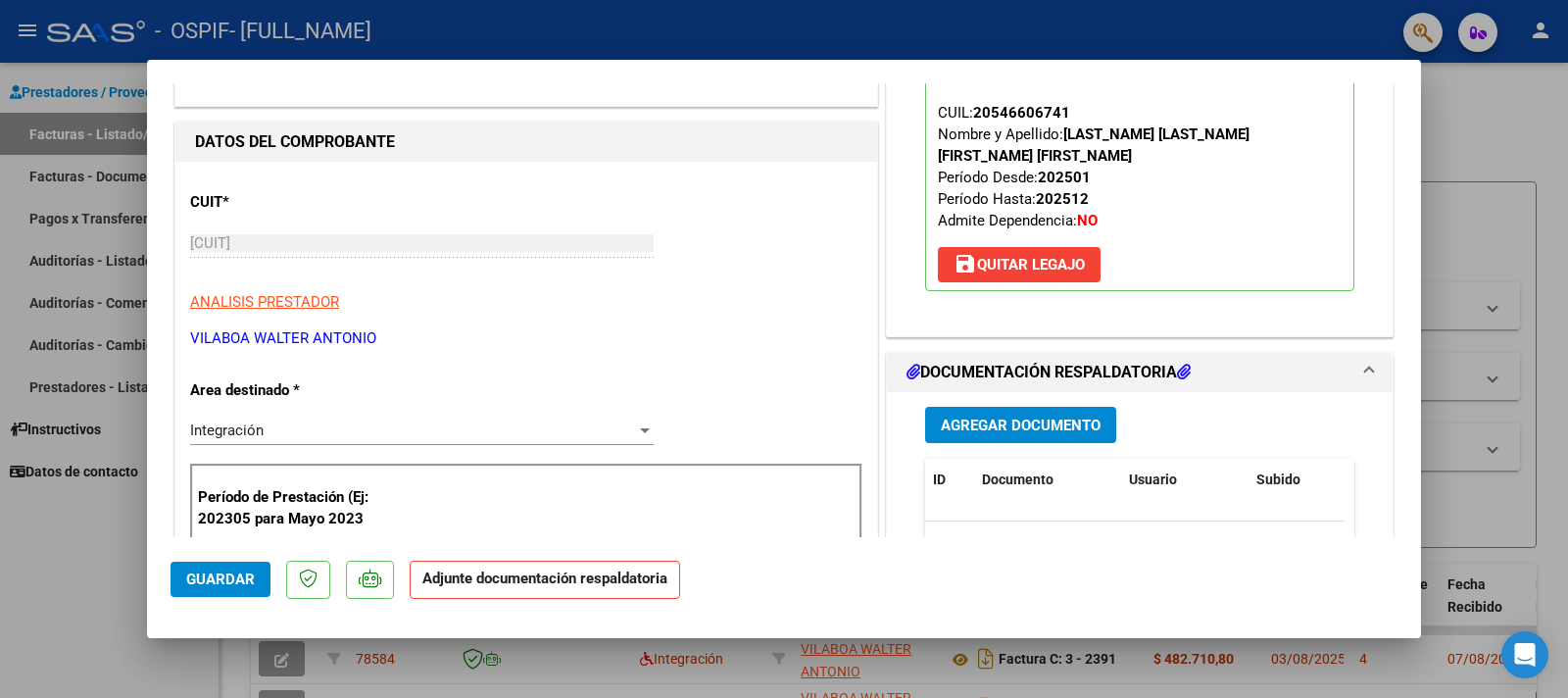 scroll, scrollTop: 216, scrollLeft: 0, axis: vertical 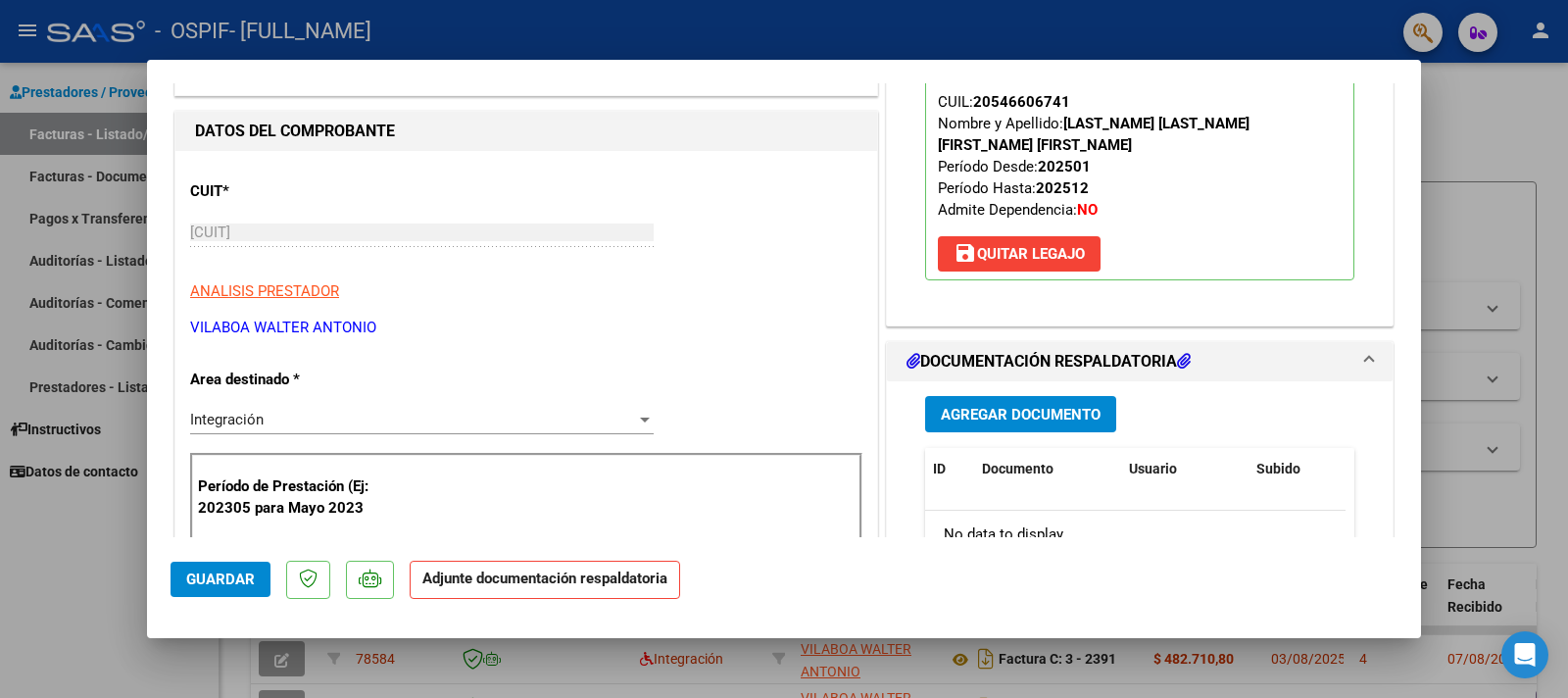 click on "Agregar Documento" at bounding box center (1020, 415) 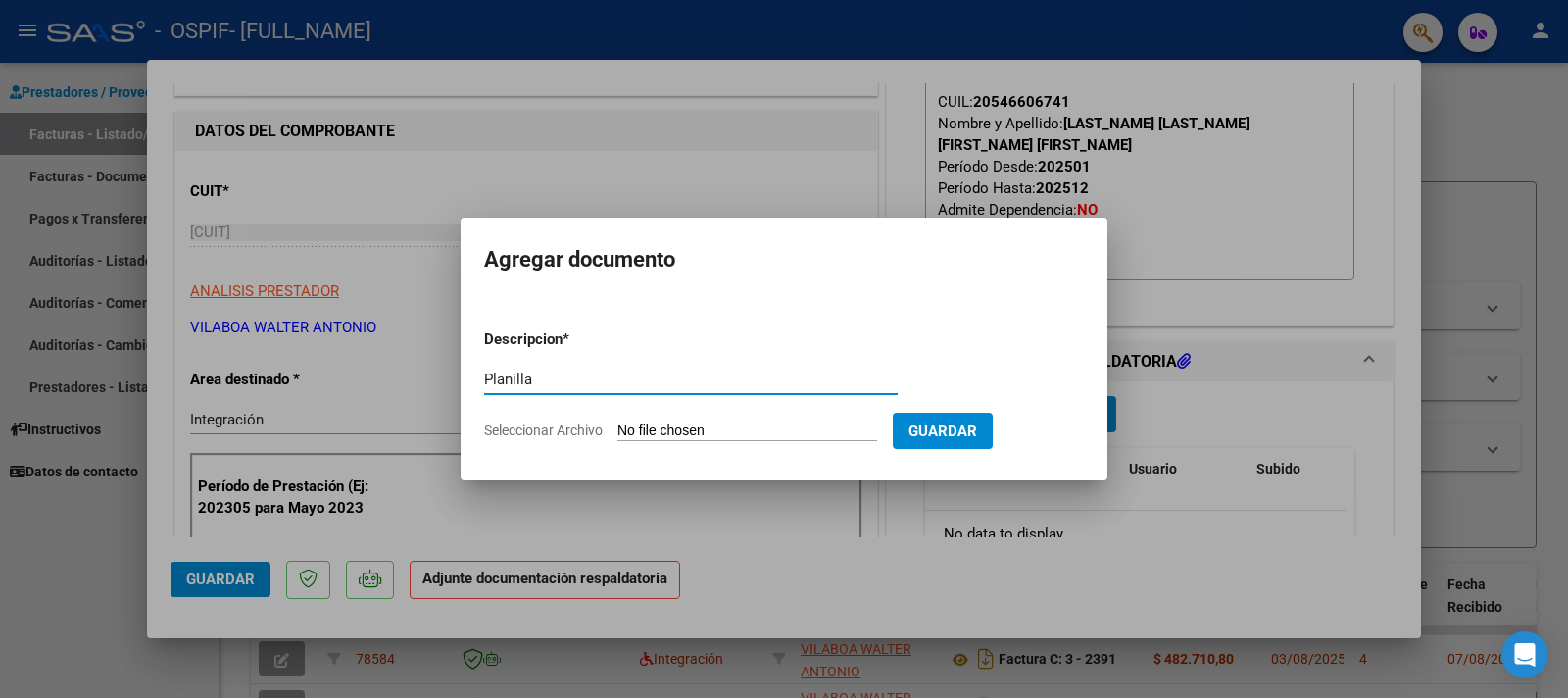type on "Planilla" 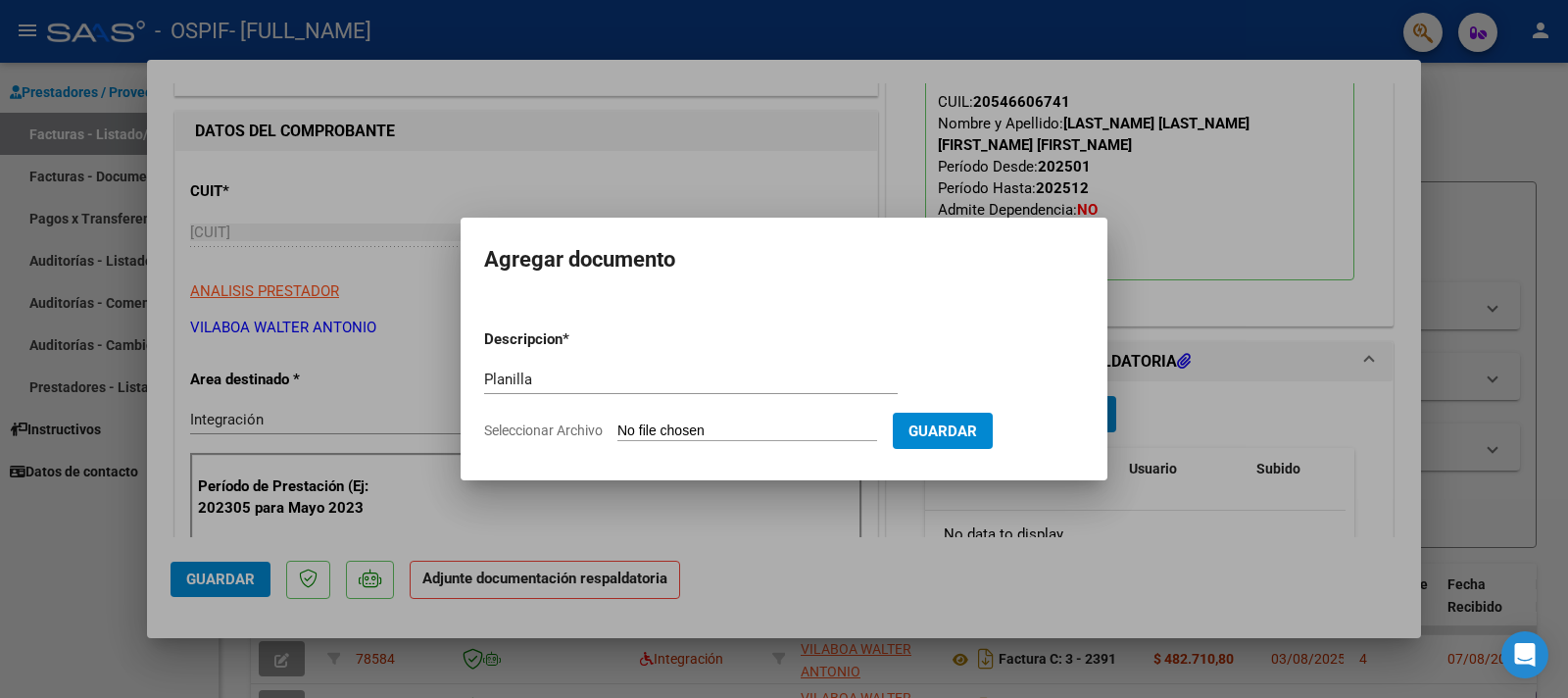 type on "C:\fakepath\Planilla [LAST_NAME] [FIRST_NAME] [MONTH].pdf" 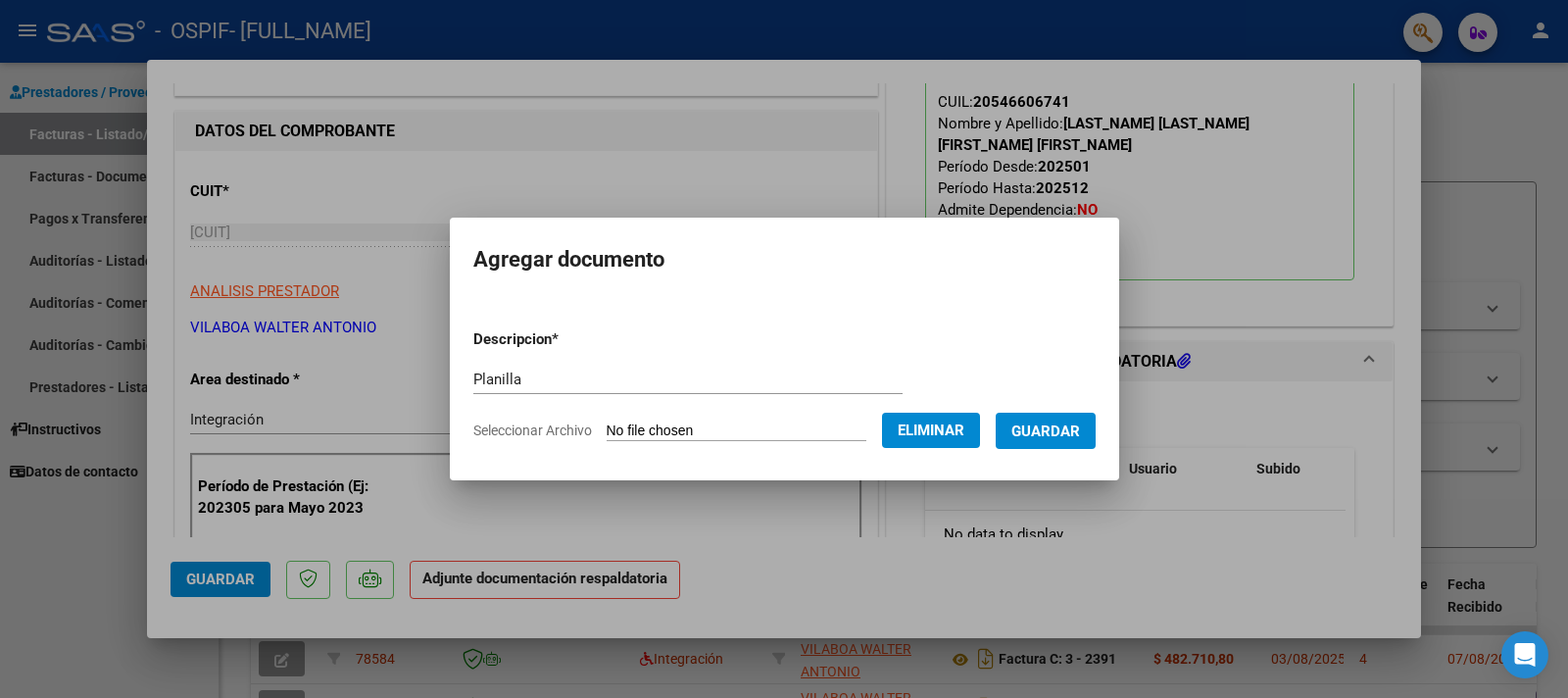 click on "Guardar" at bounding box center (1046, 431) 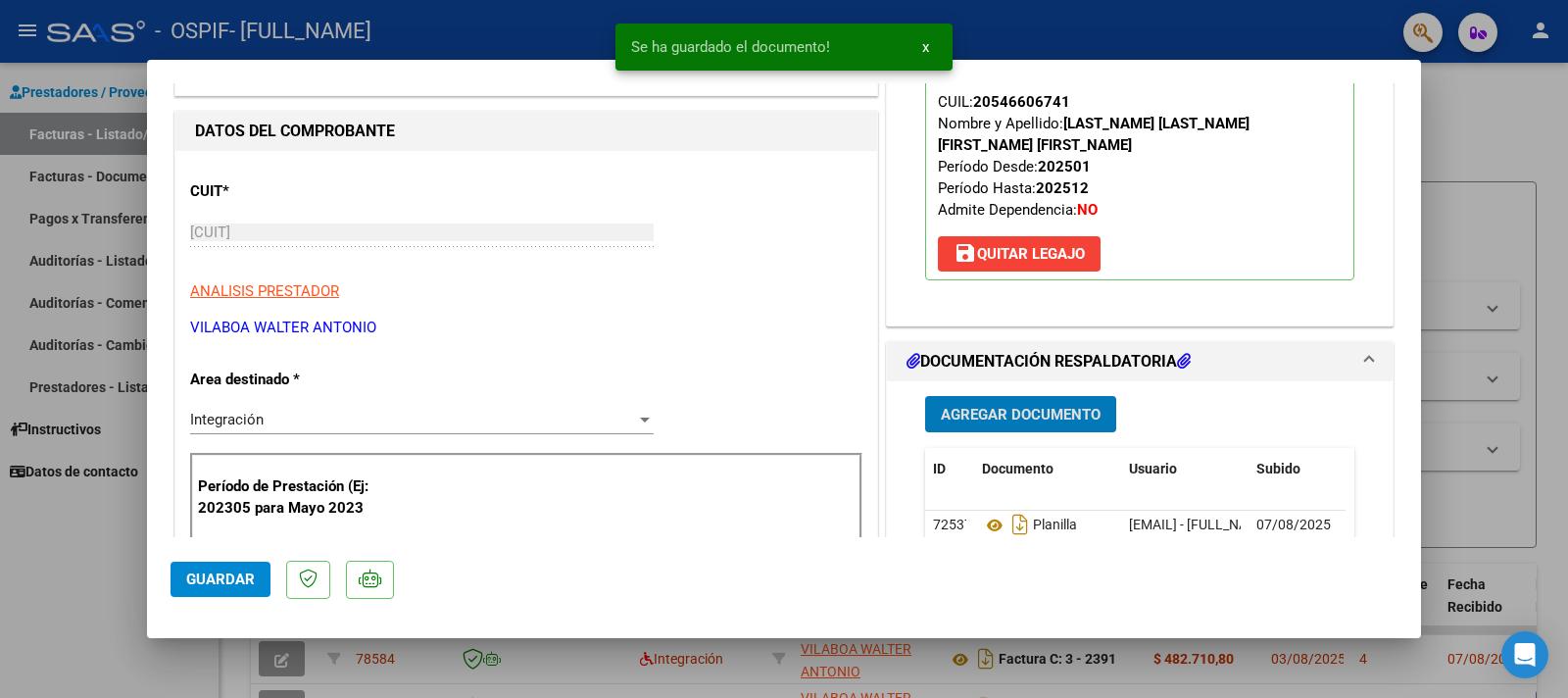 click on "Agregar Documento" at bounding box center [1020, 415] 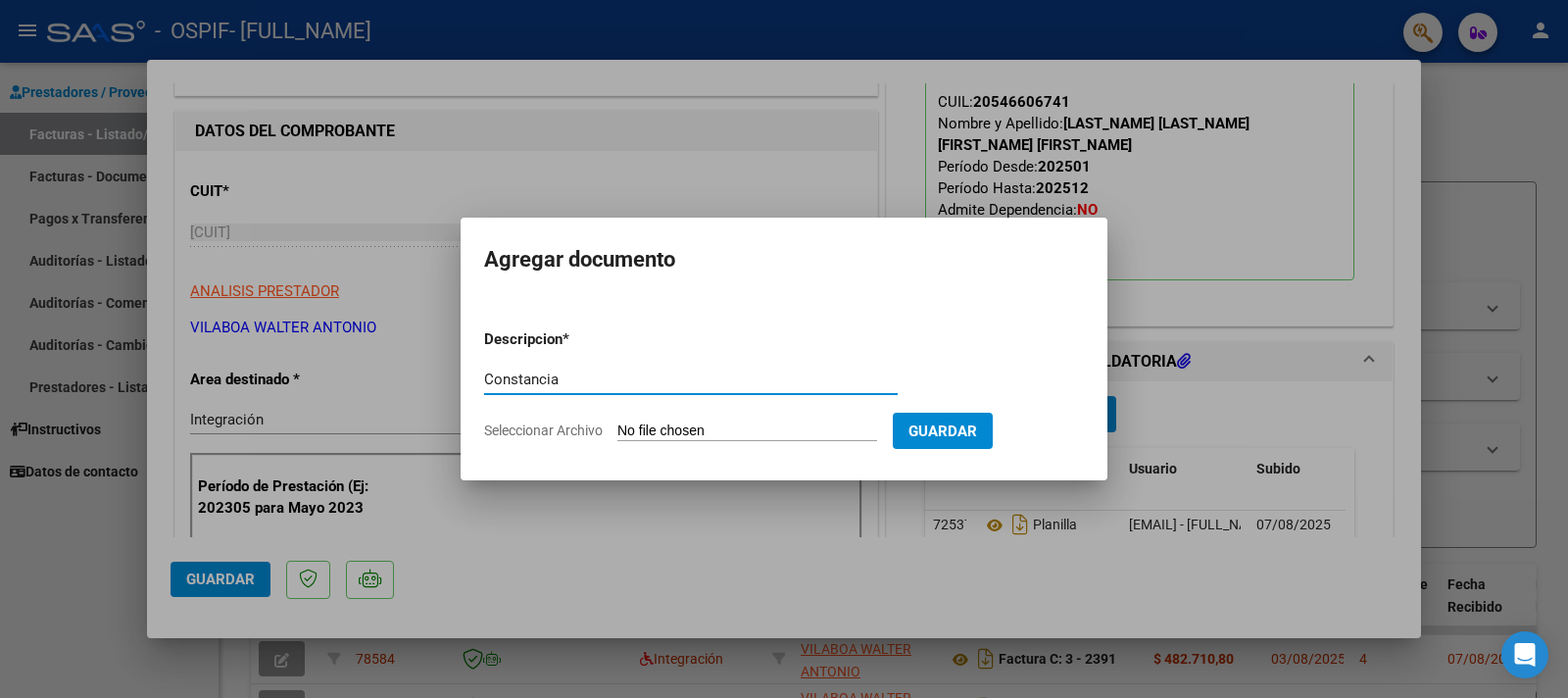 type on "Constancia" 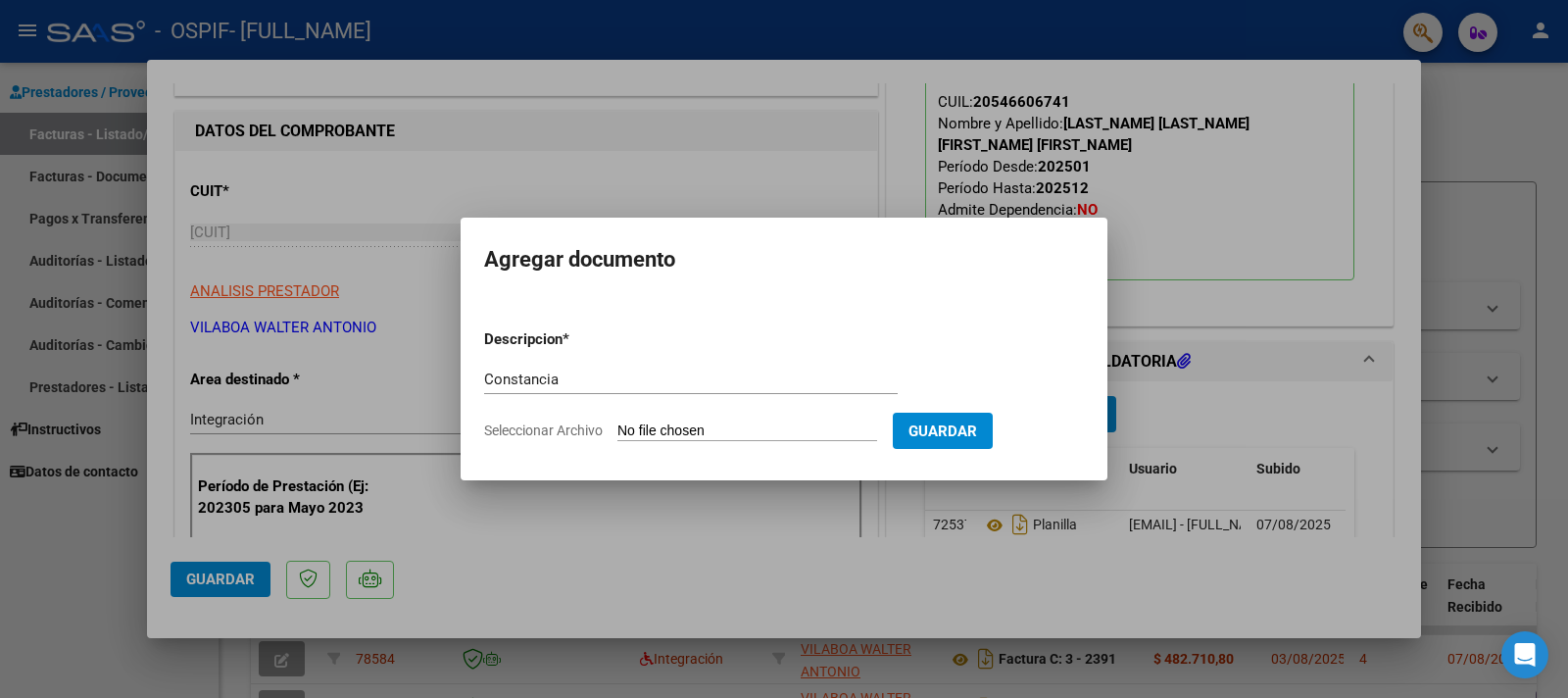 type on "C:\fakepath\Constancia de Alumno.pdf" 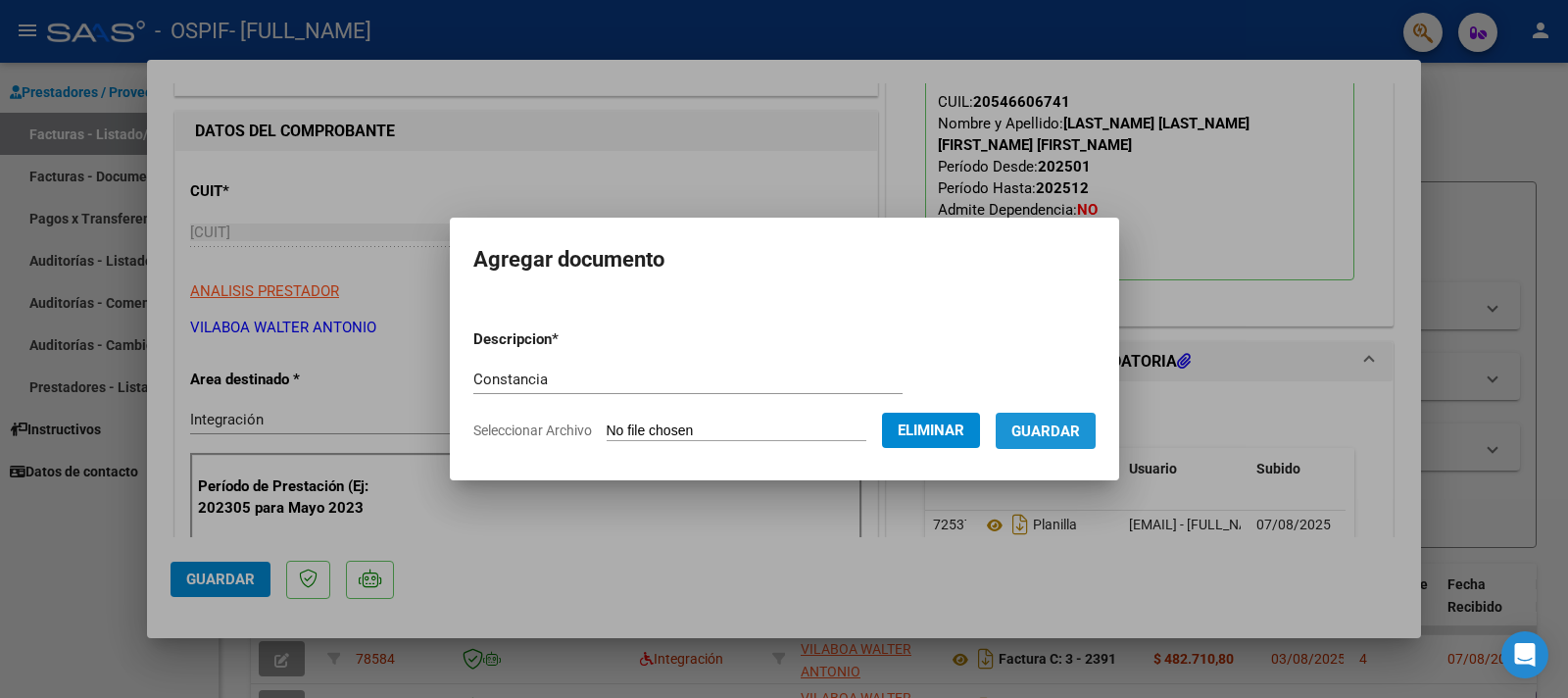 click on "Guardar" at bounding box center [1046, 431] 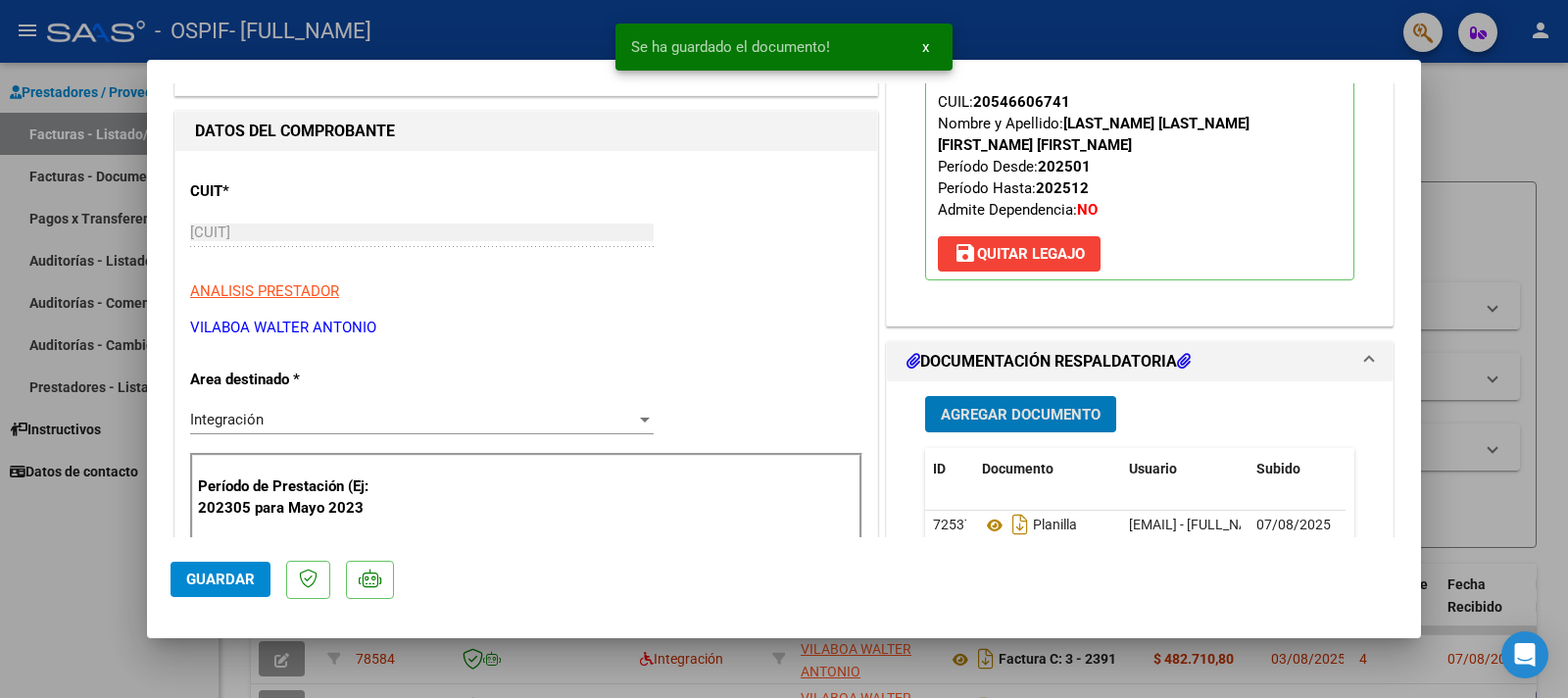 scroll, scrollTop: 431, scrollLeft: 0, axis: vertical 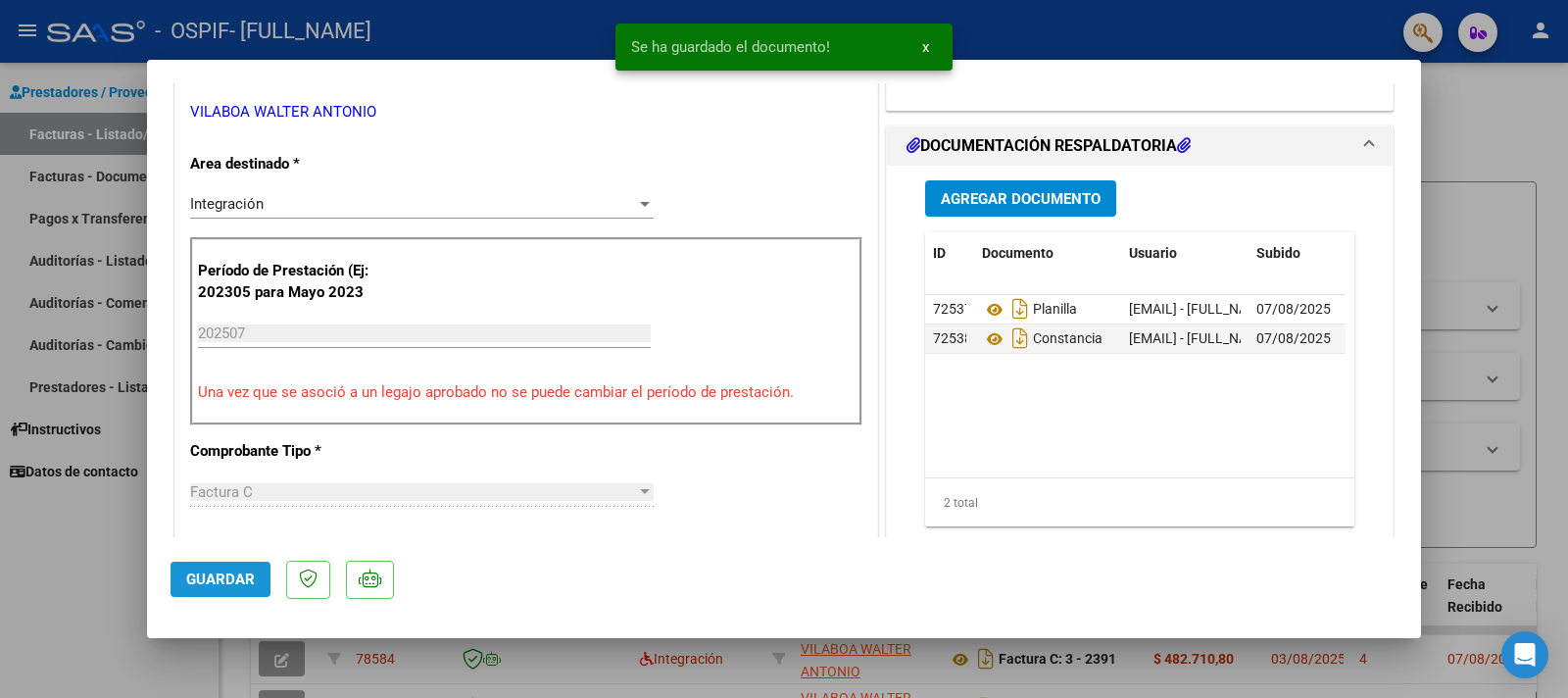 click on "Guardar" 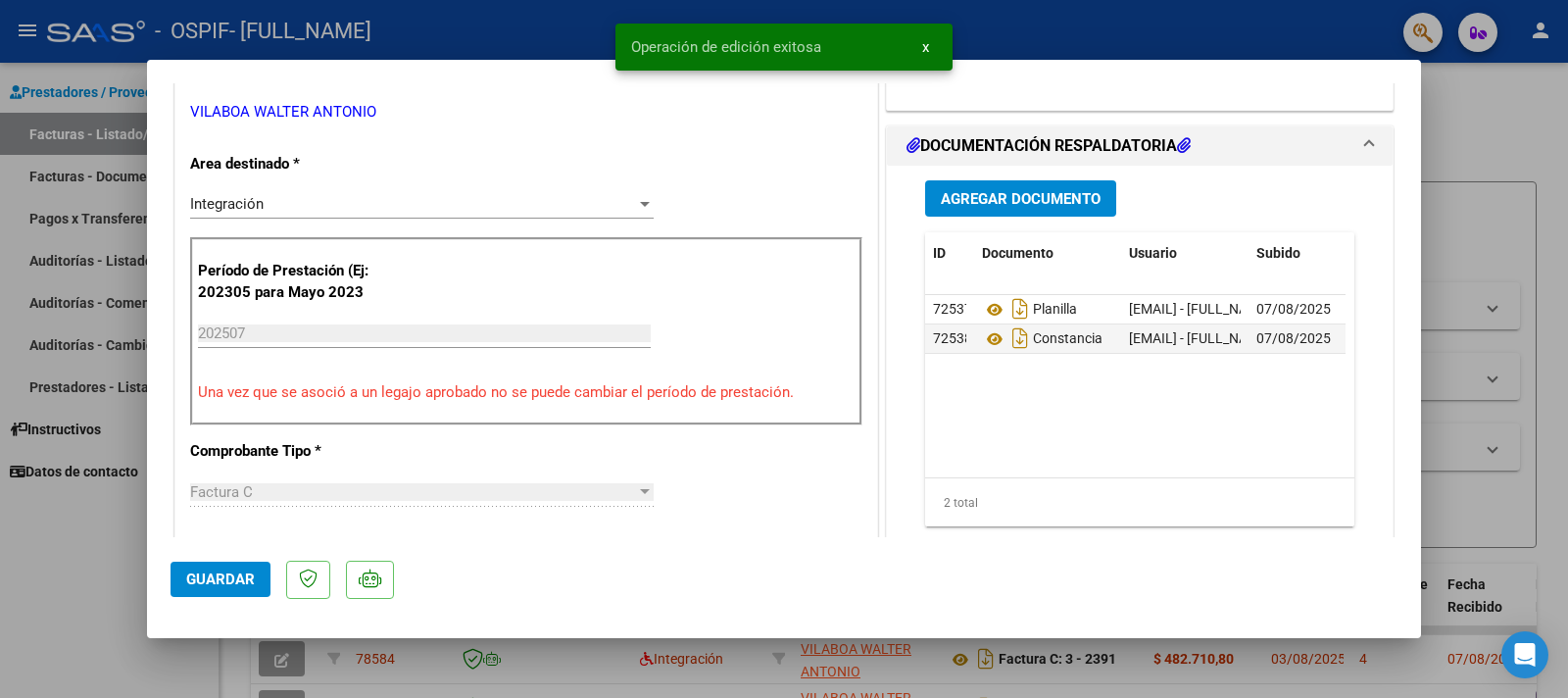 click at bounding box center (784, 349) 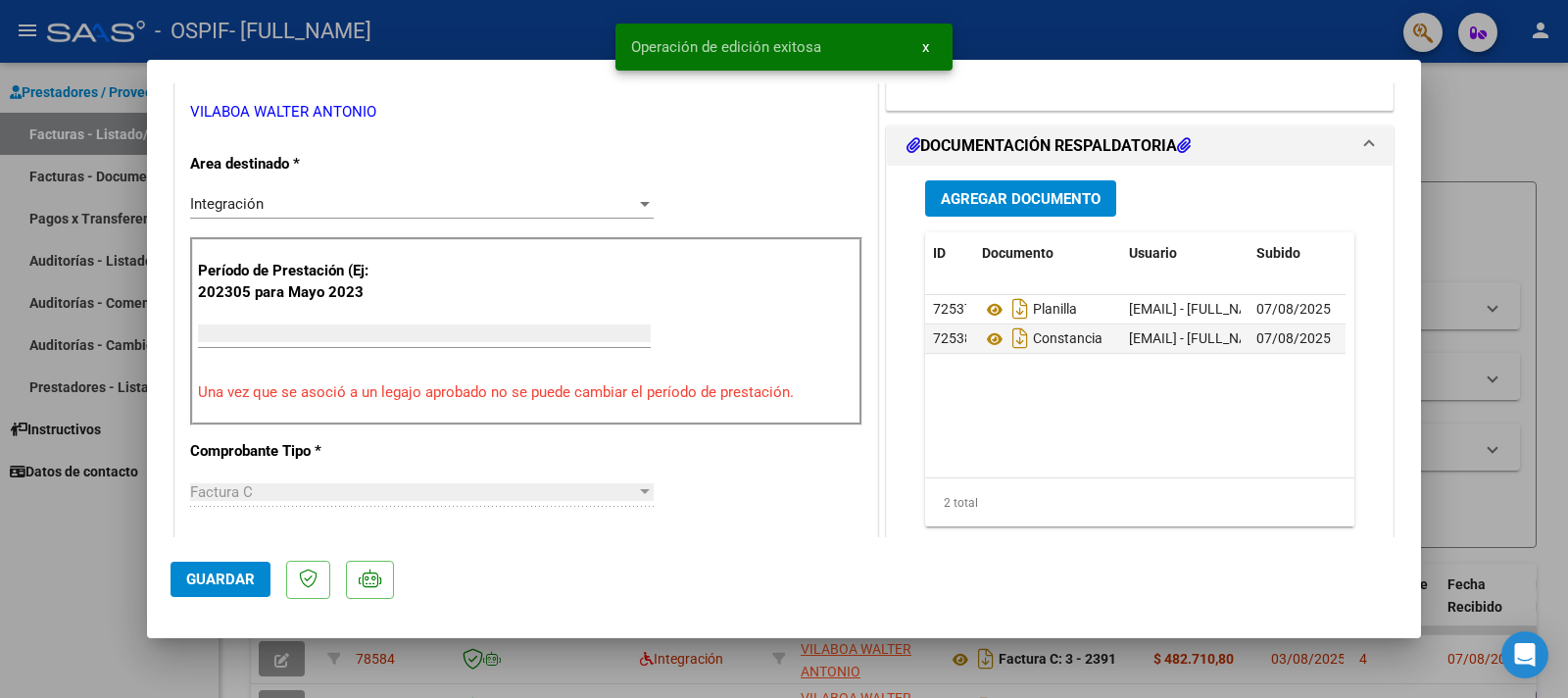 scroll, scrollTop: 0, scrollLeft: 0, axis: both 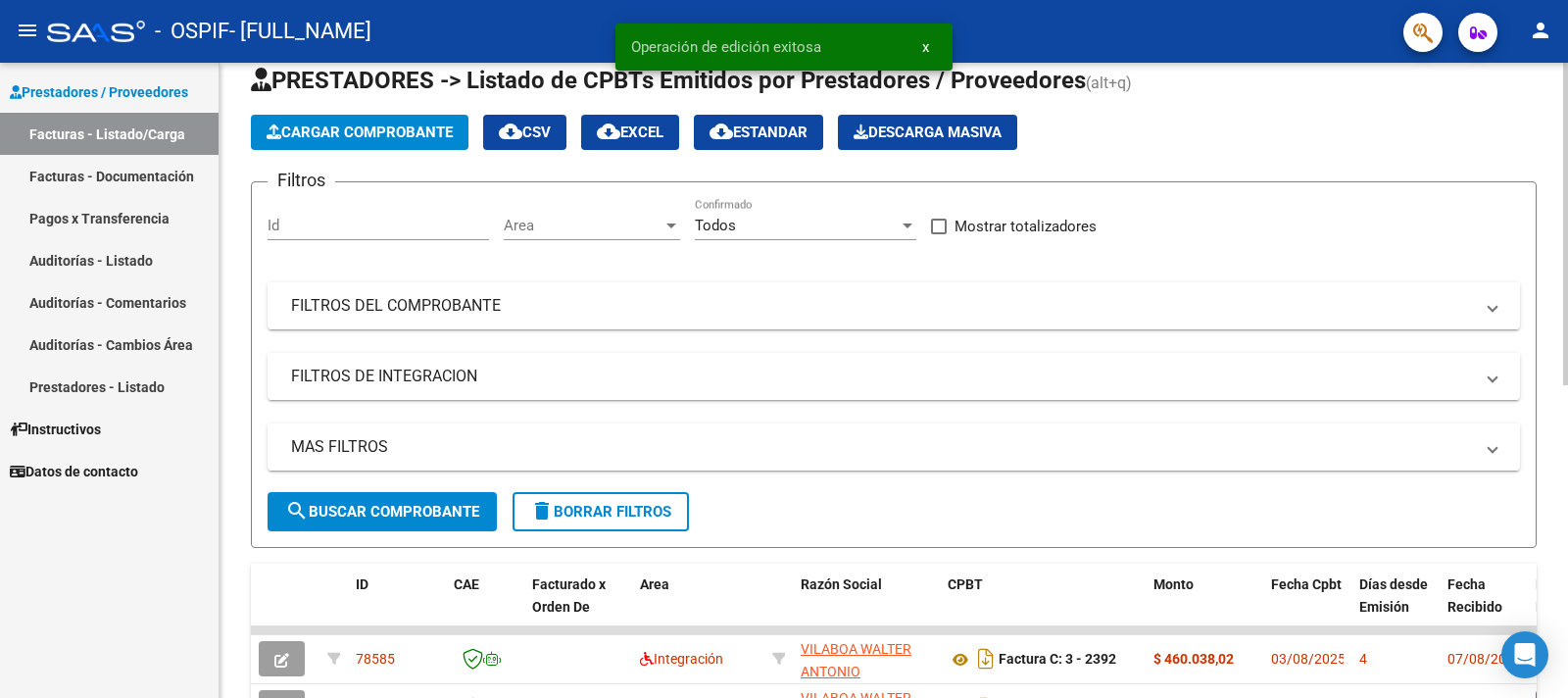 click on "Cargar Comprobante" 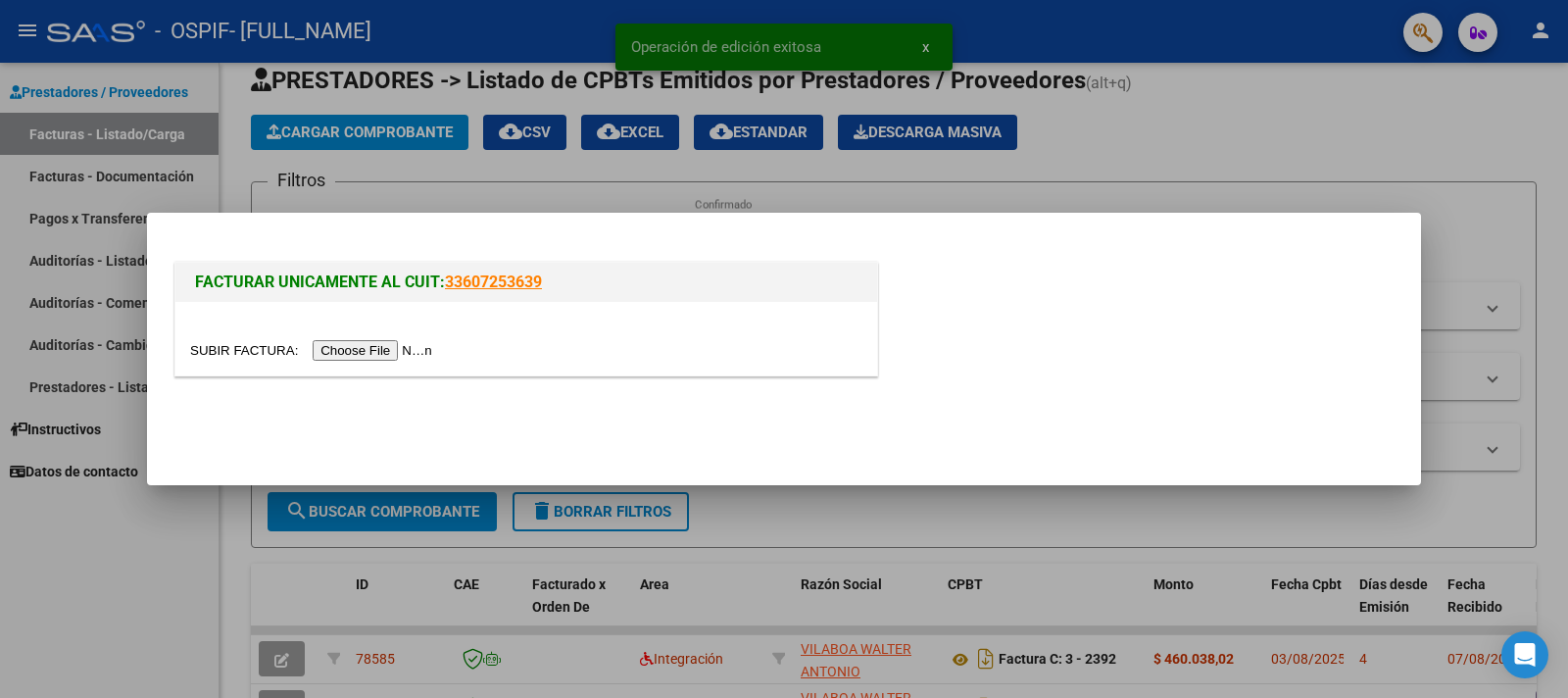 click at bounding box center (314, 350) 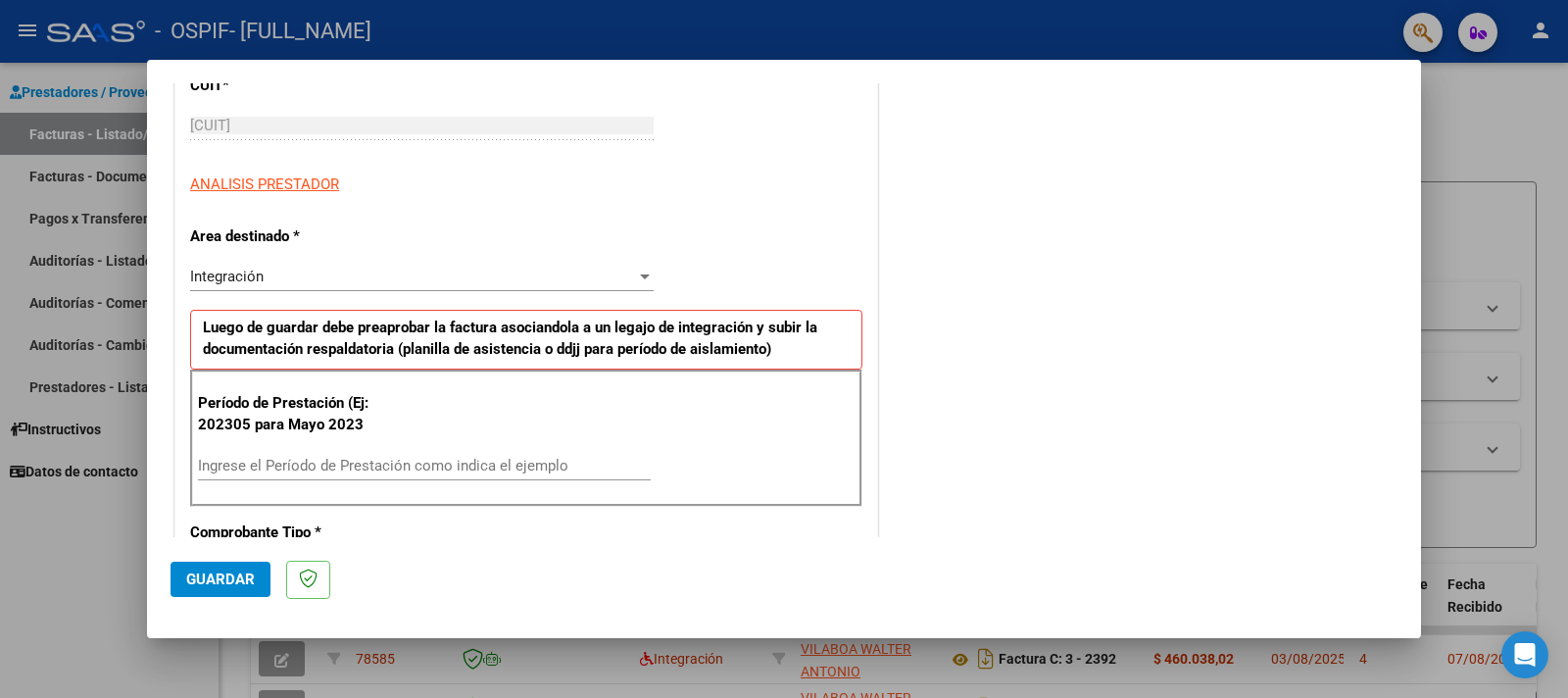 scroll, scrollTop: 324, scrollLeft: 0, axis: vertical 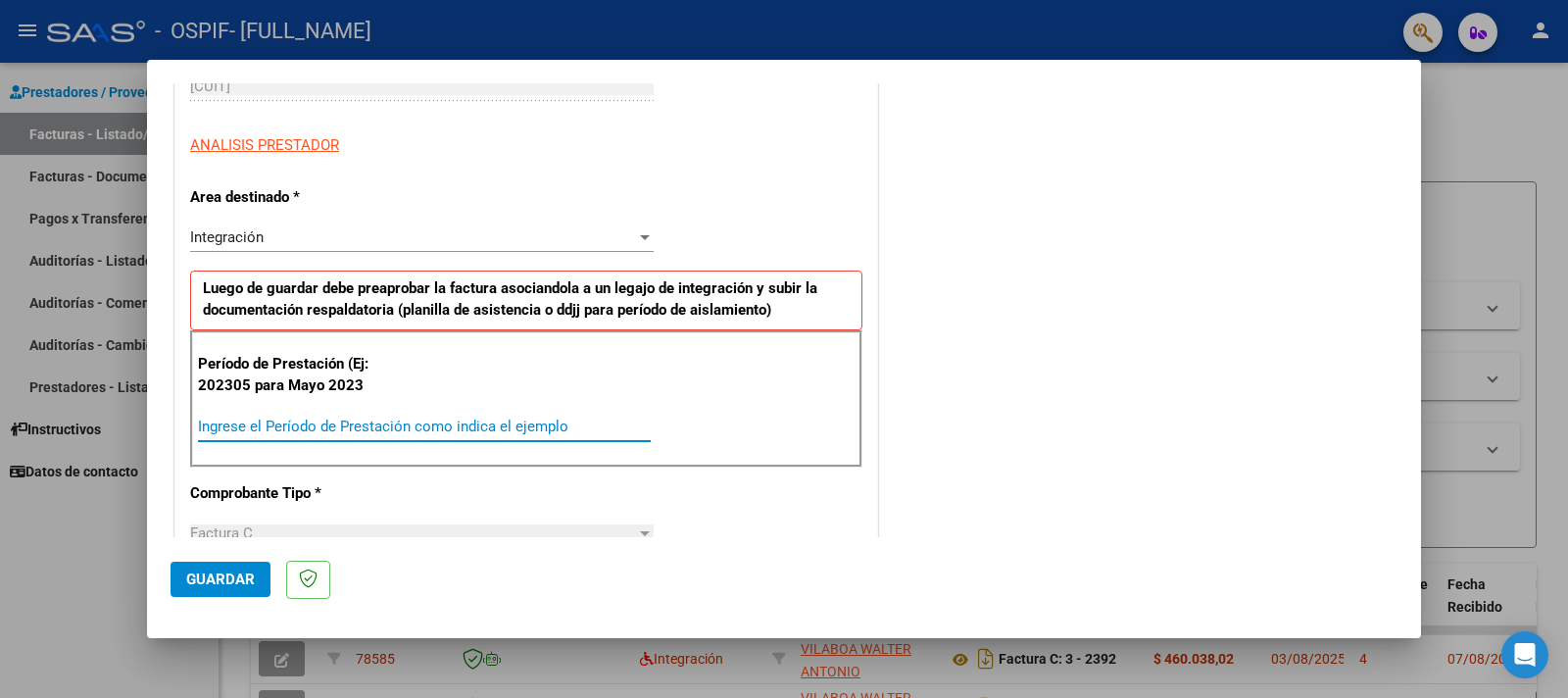 click on "Ingrese el Período de Prestación como indica el ejemplo" at bounding box center [424, 426] 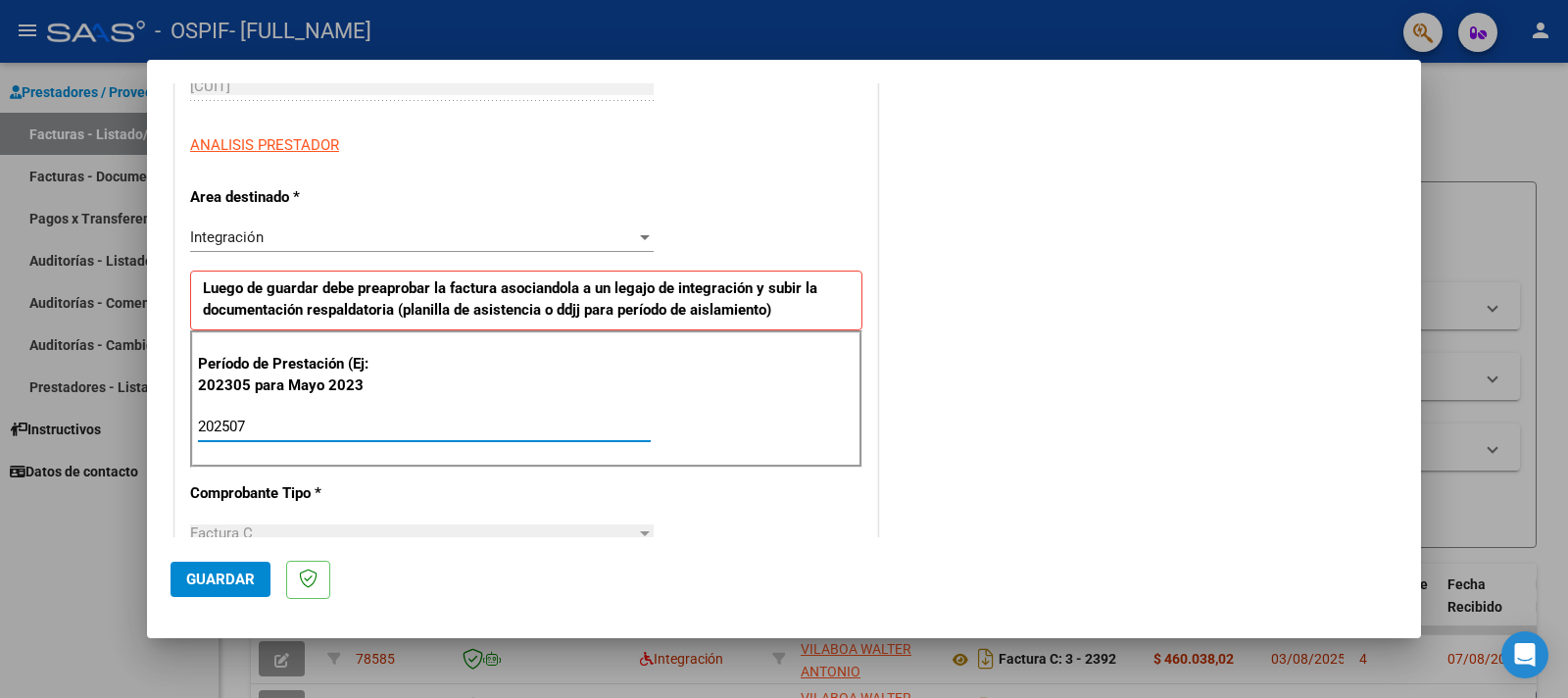 scroll, scrollTop: 647, scrollLeft: 0, axis: vertical 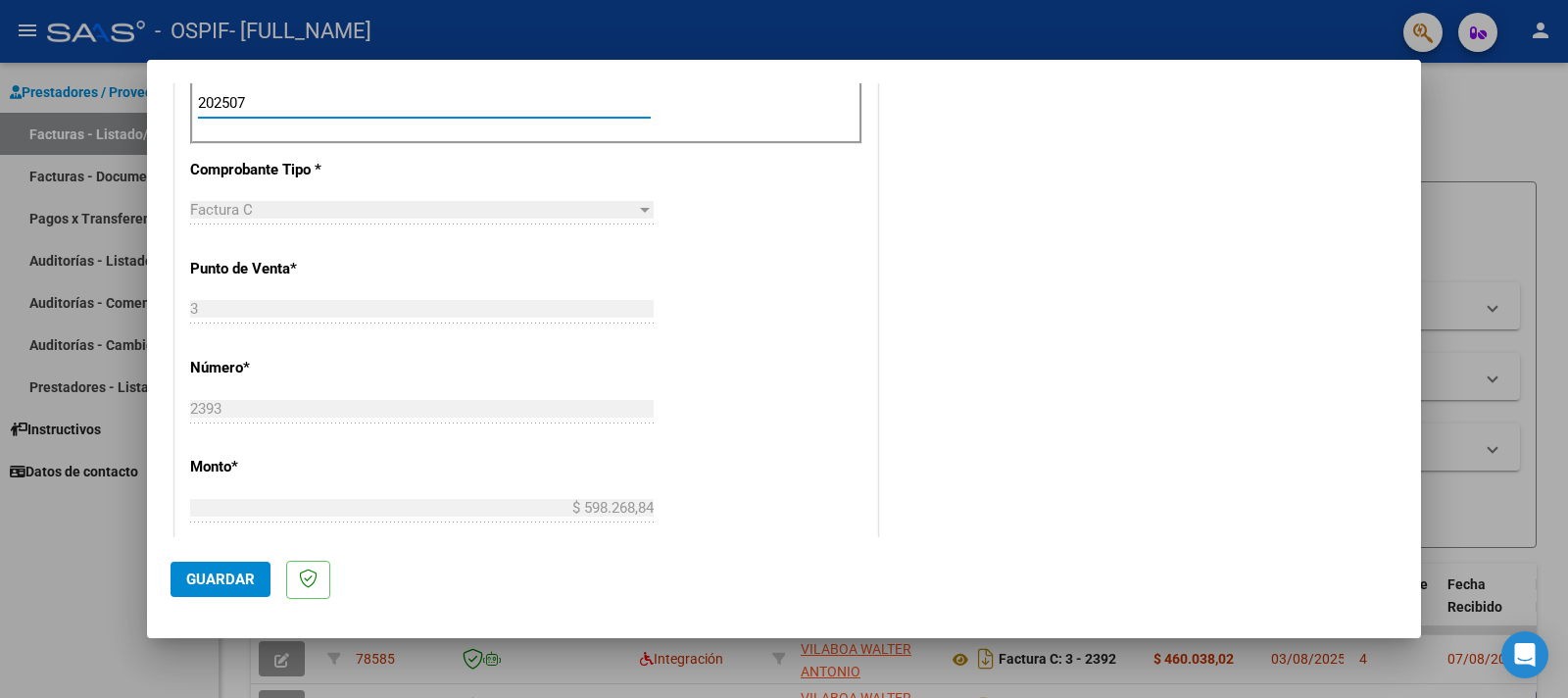 type on "202507" 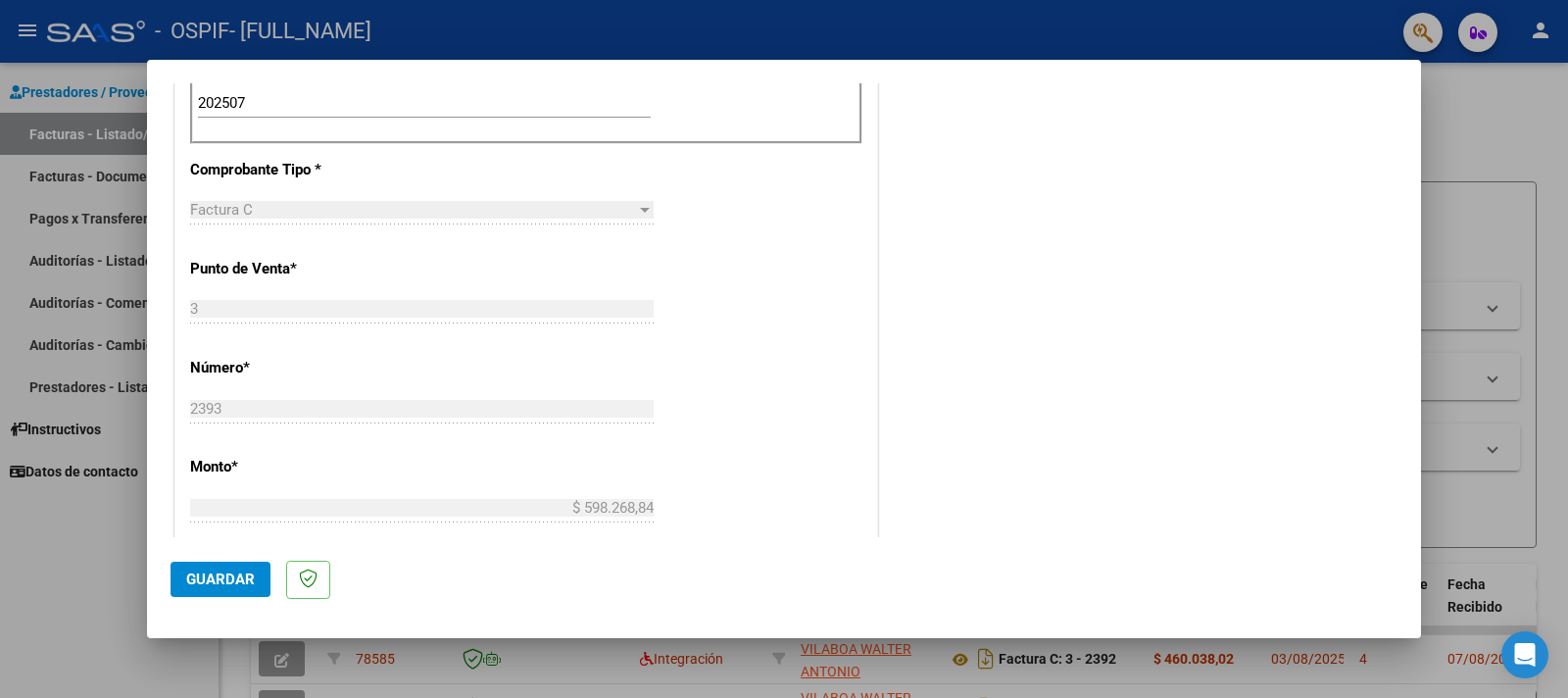 scroll, scrollTop: 1078, scrollLeft: 0, axis: vertical 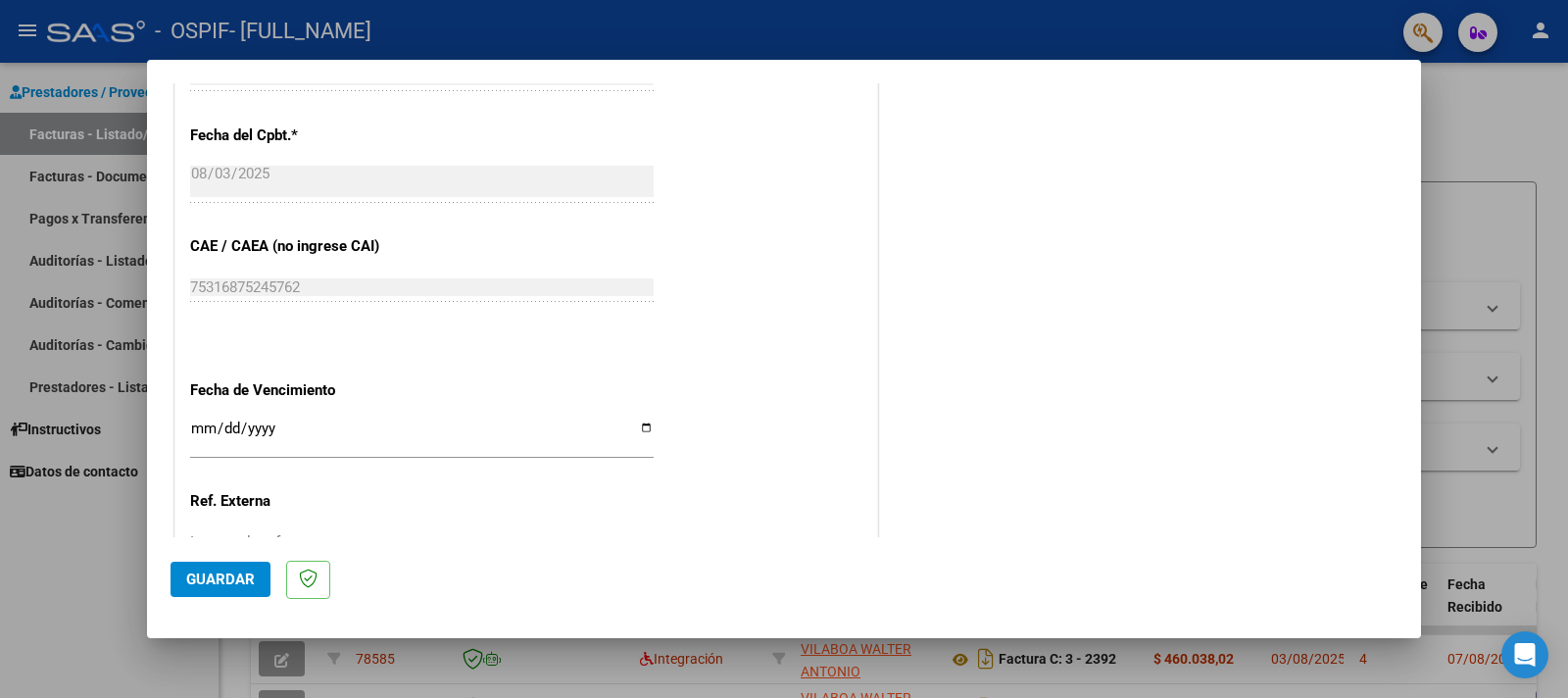 click on "Ingresar la fecha" at bounding box center [421, 436] 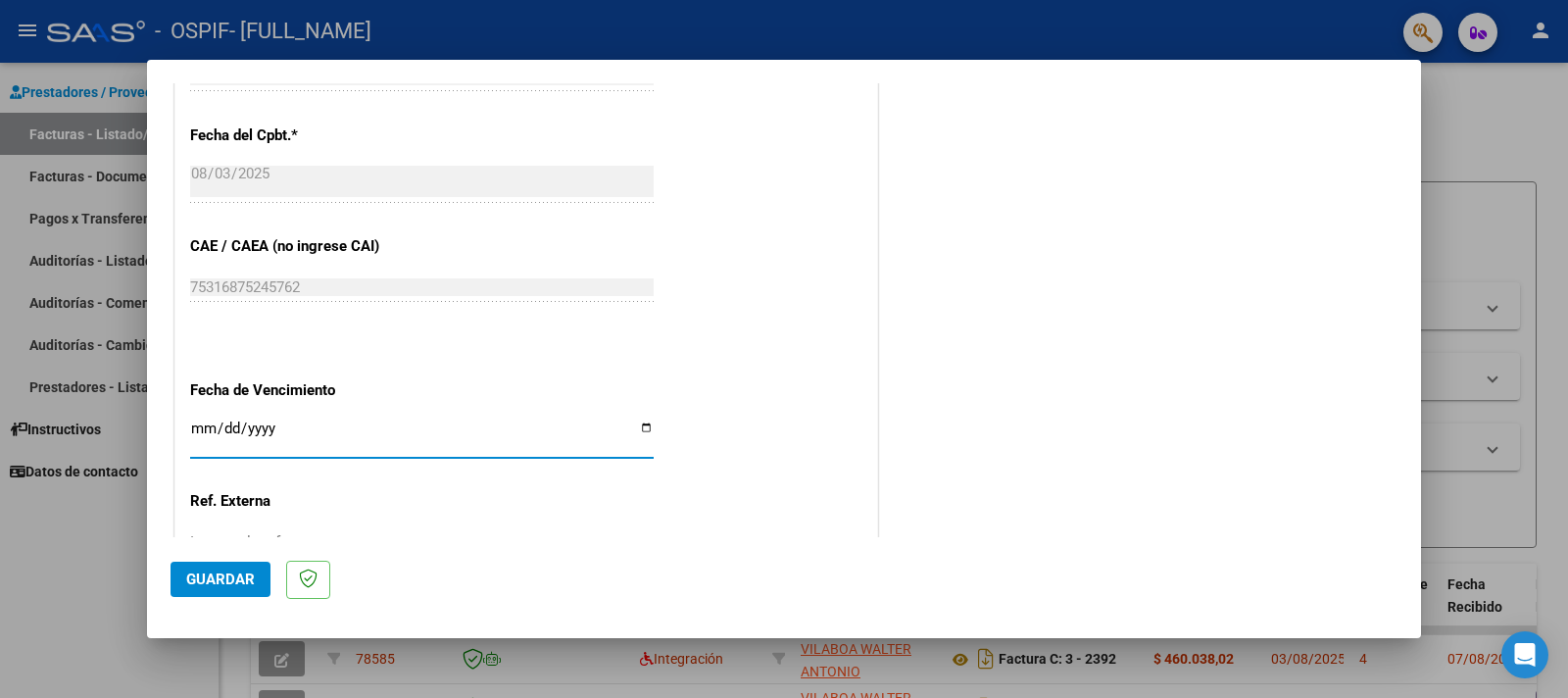 type on "2025-08-13" 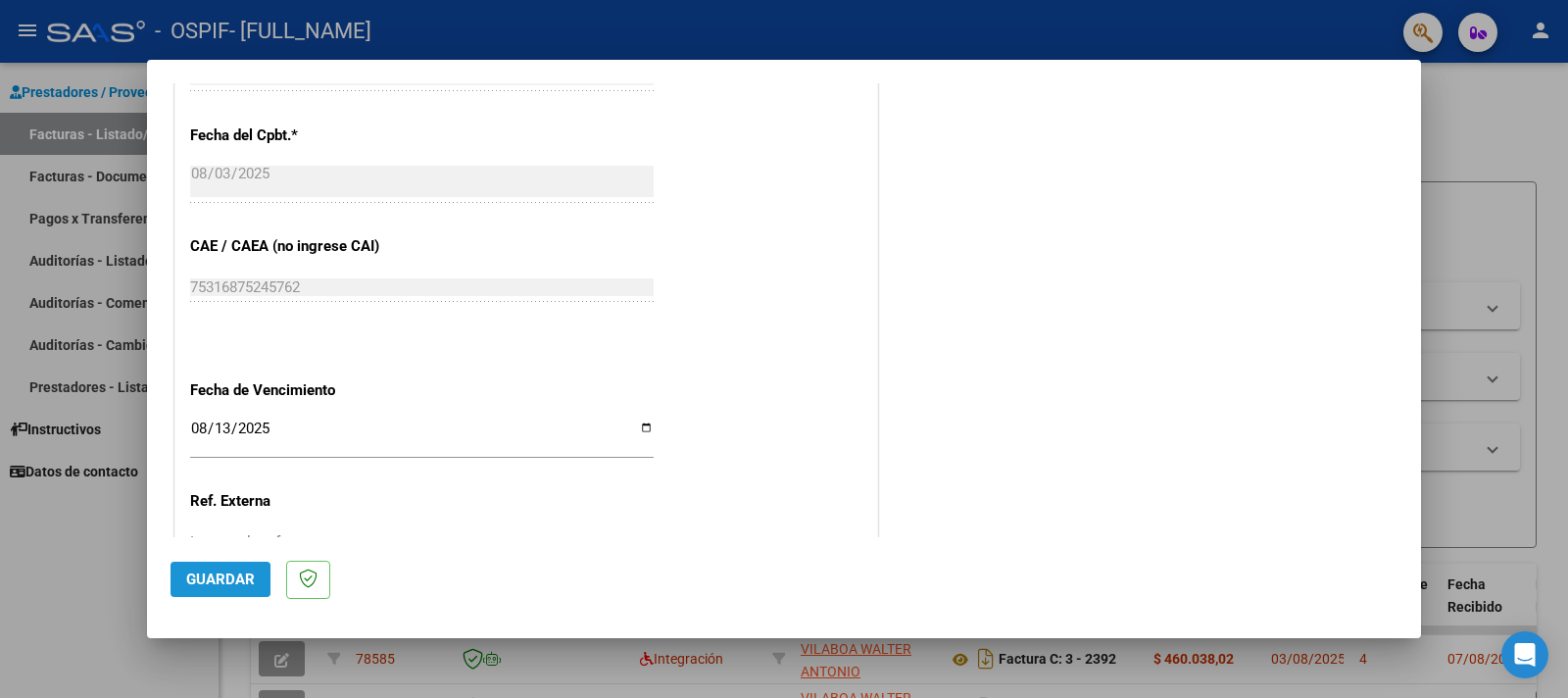 click on "Guardar" 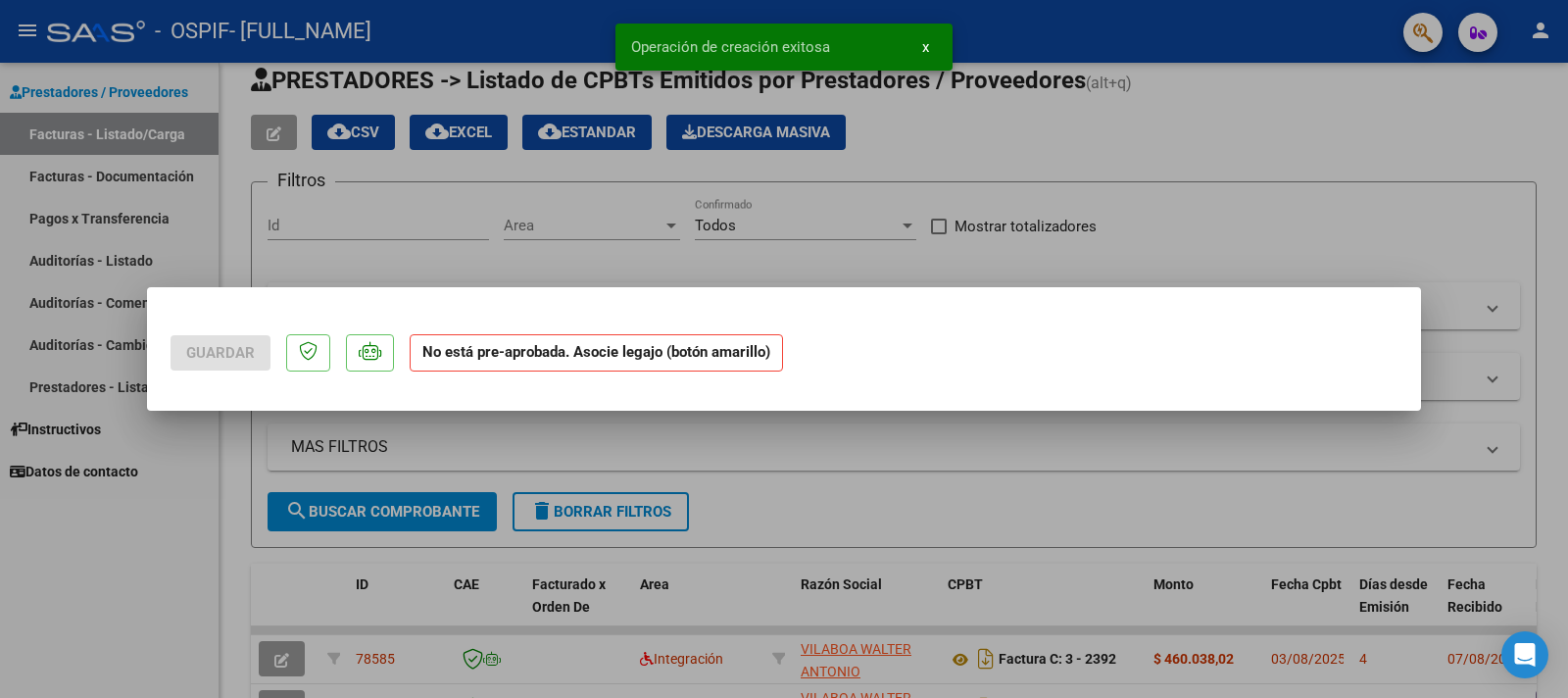 scroll, scrollTop: 0, scrollLeft: 0, axis: both 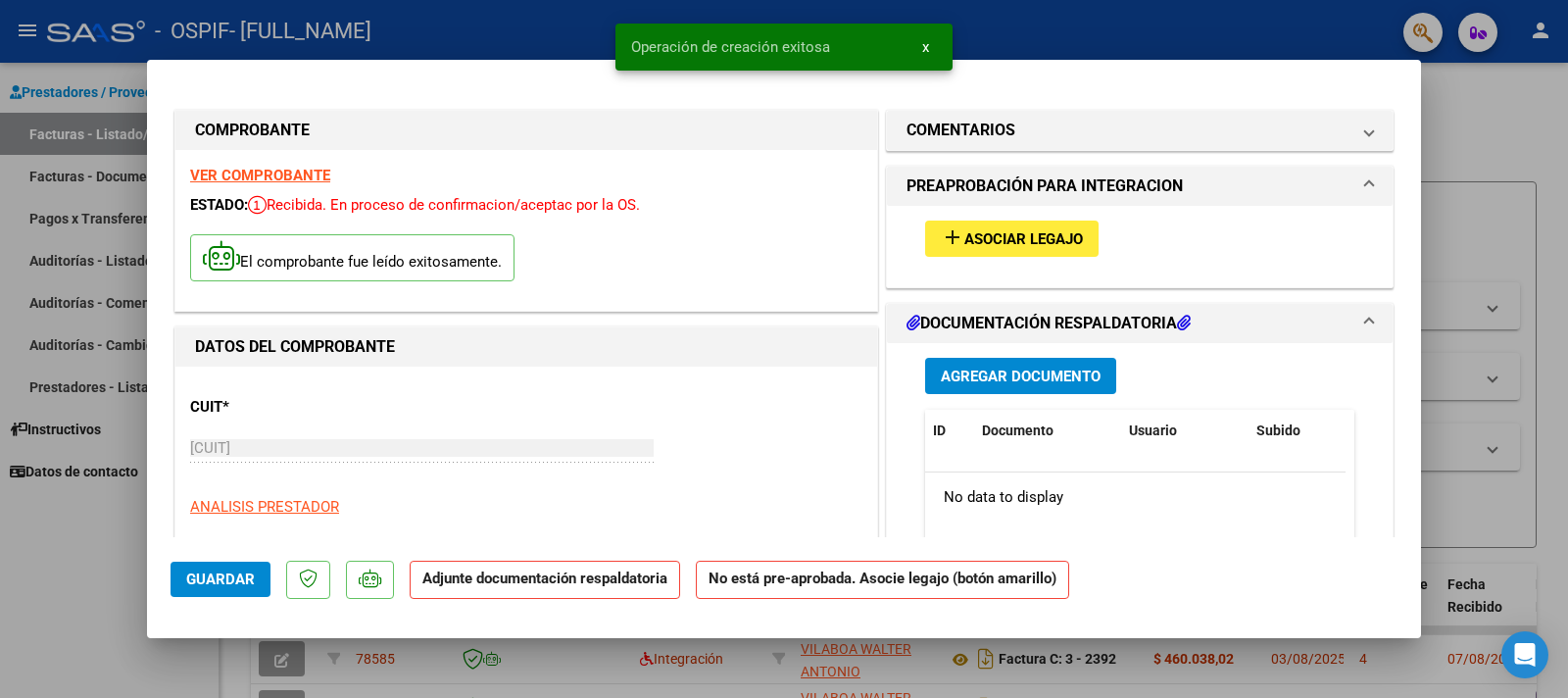 click on "Asociar Legajo" at bounding box center [1023, 239] 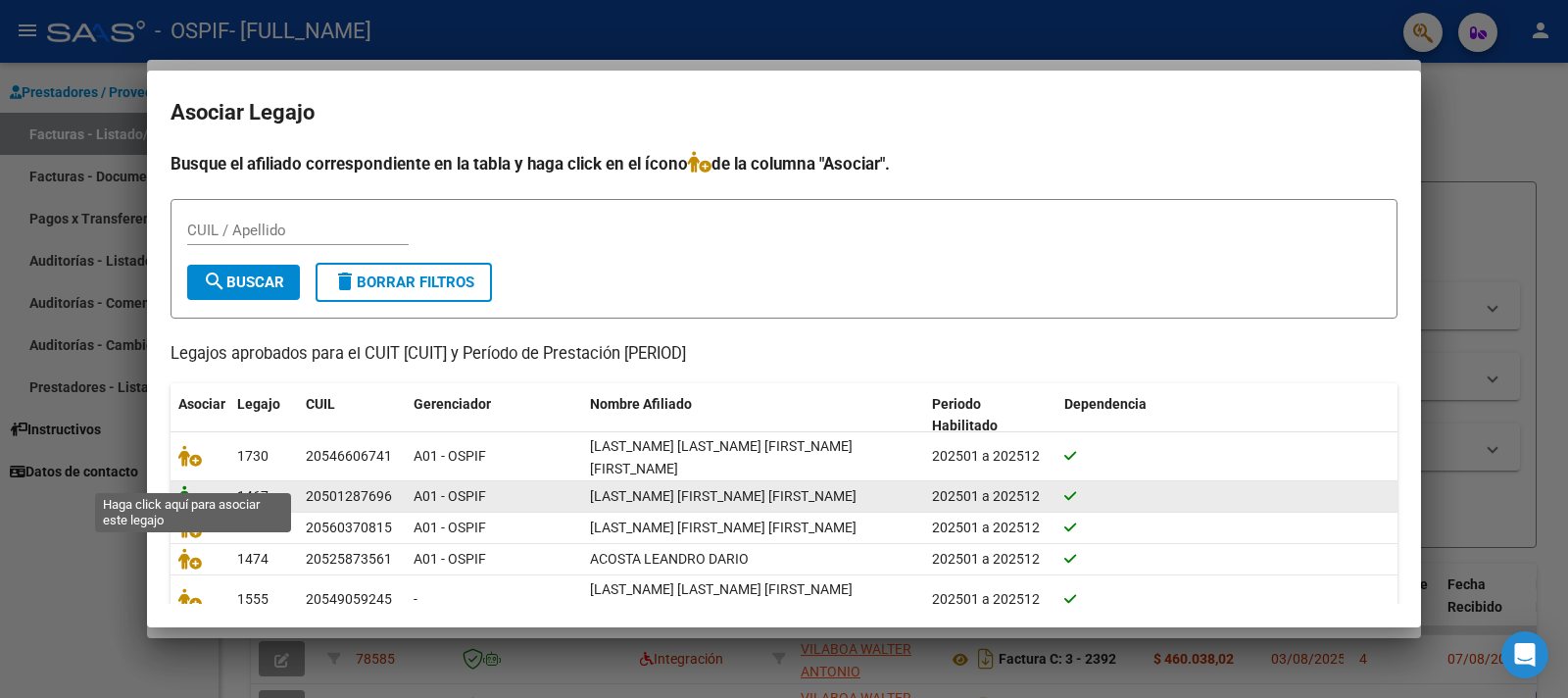 click 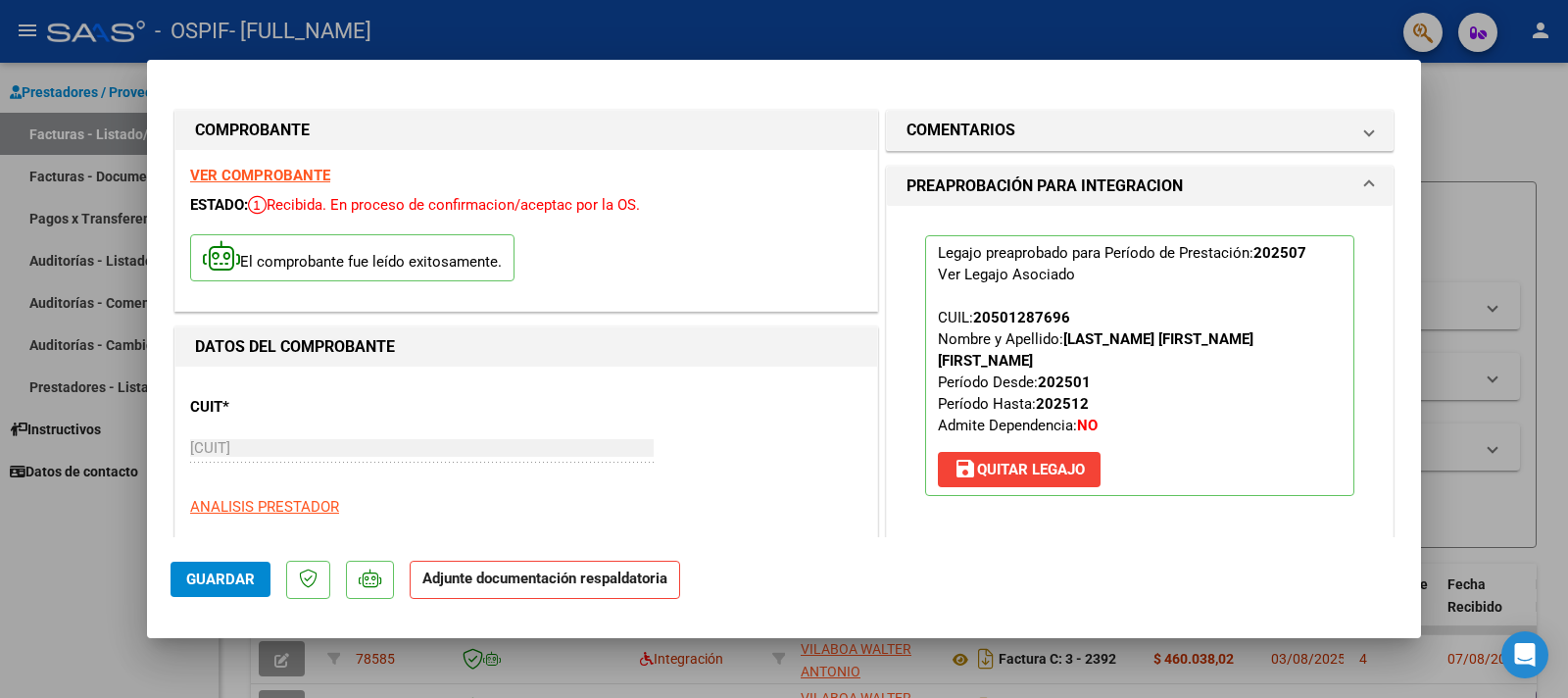 click on "Guardar Adjunte documentación respaldatoria" 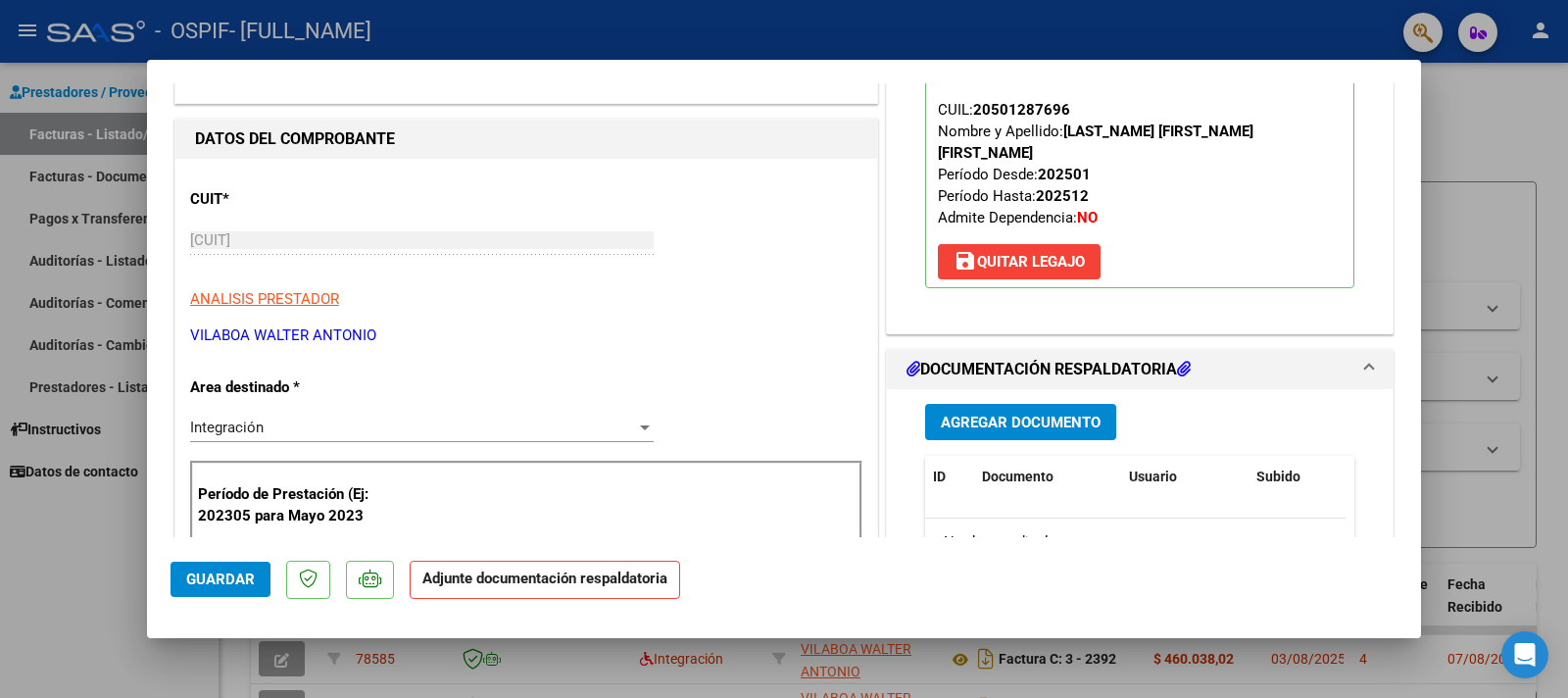 scroll, scrollTop: 108, scrollLeft: 0, axis: vertical 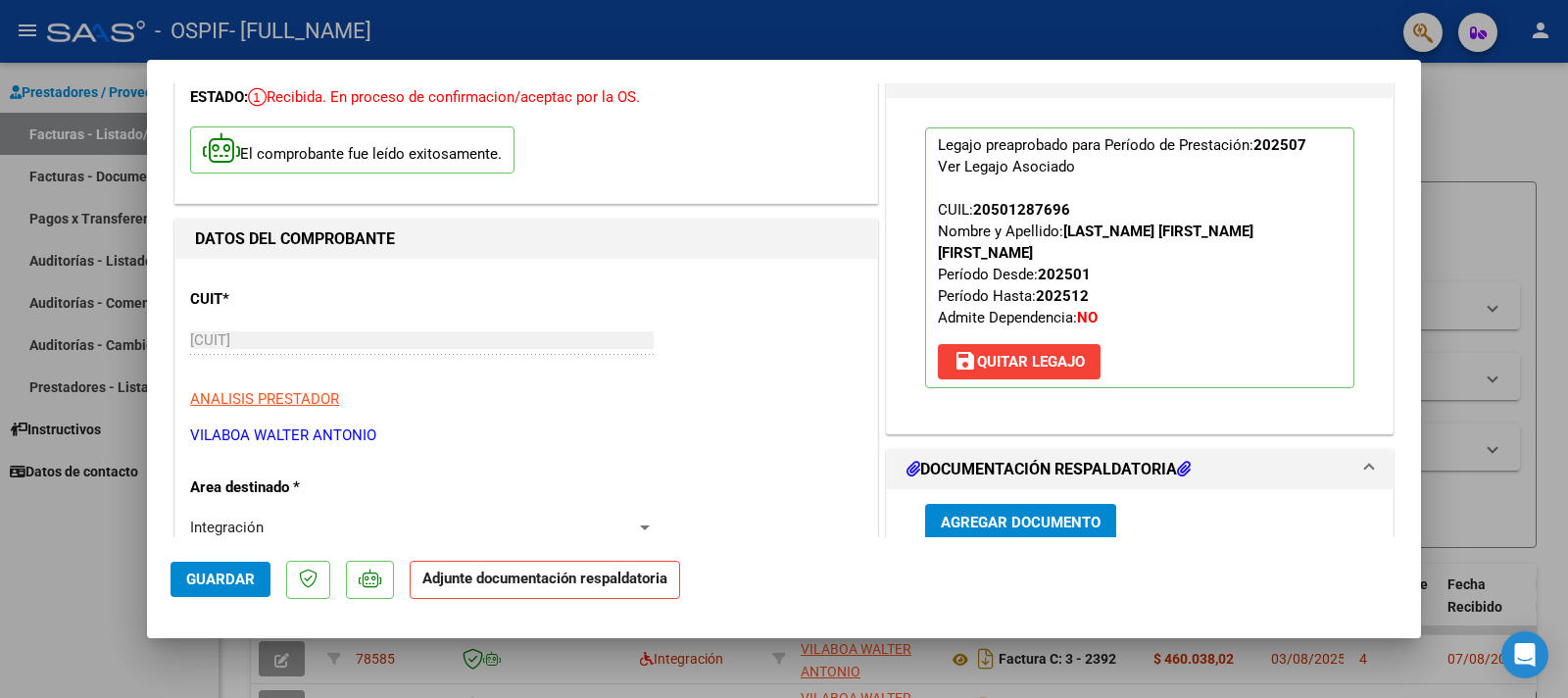 click on "Agregar Documento" at bounding box center (1020, 523) 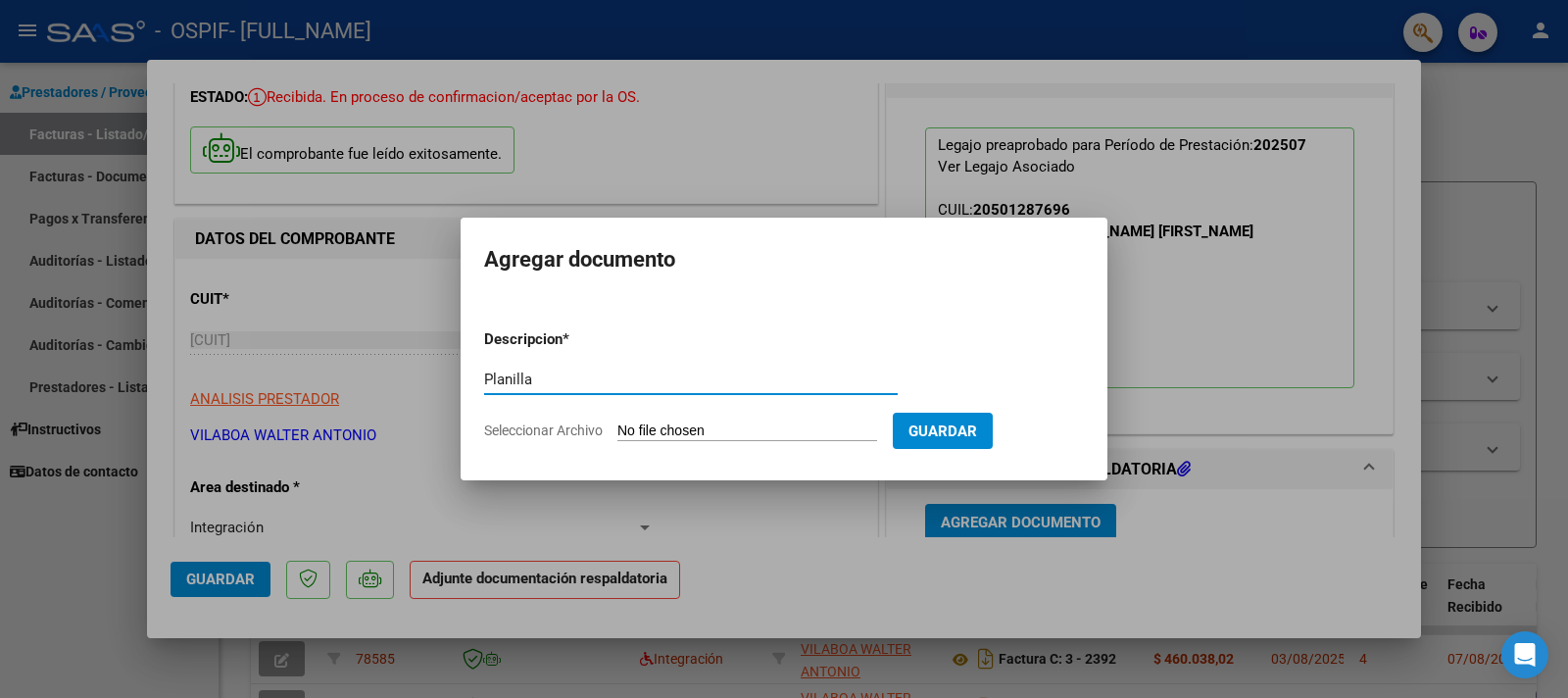 type on "Planilla" 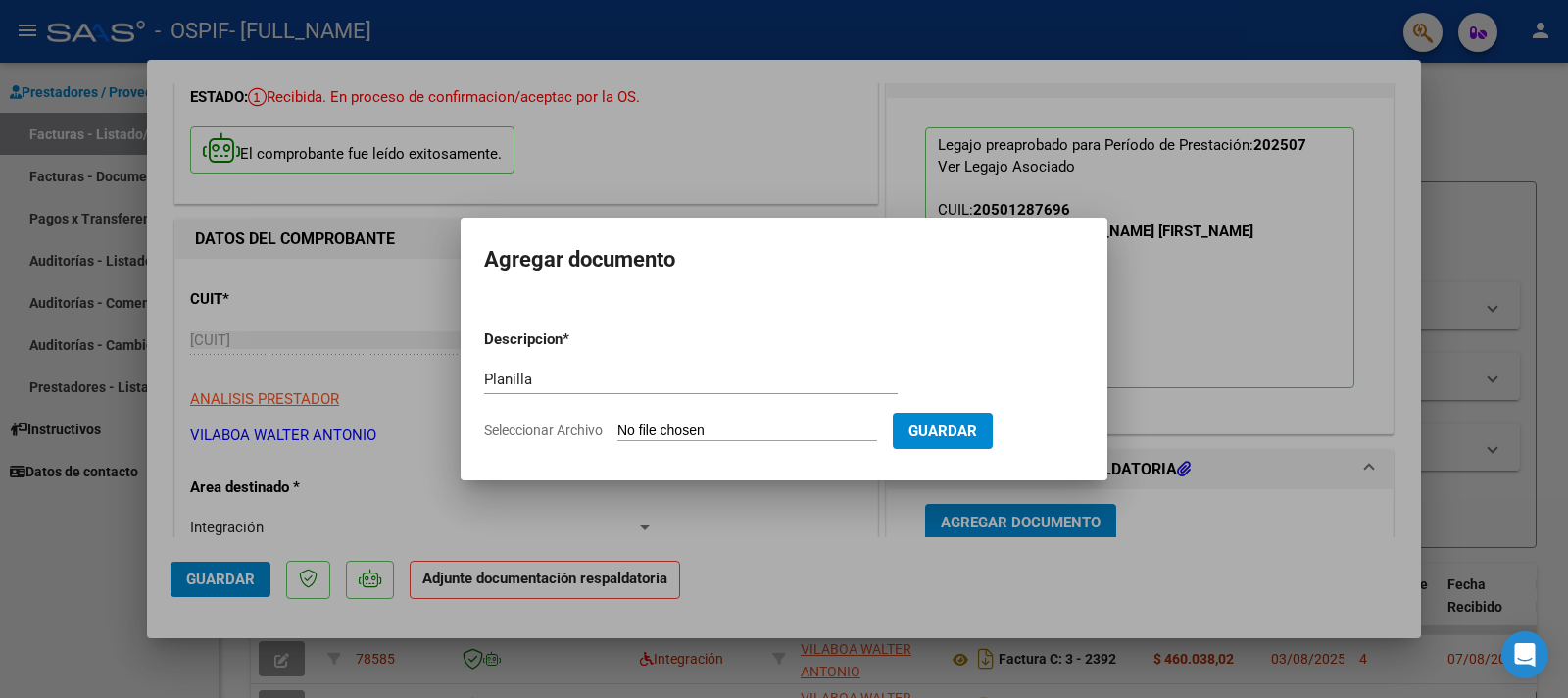 type on "C:\fakepath\Planilla [LAST_NAME] [FIRST_NAME] [MONTH].pdf" 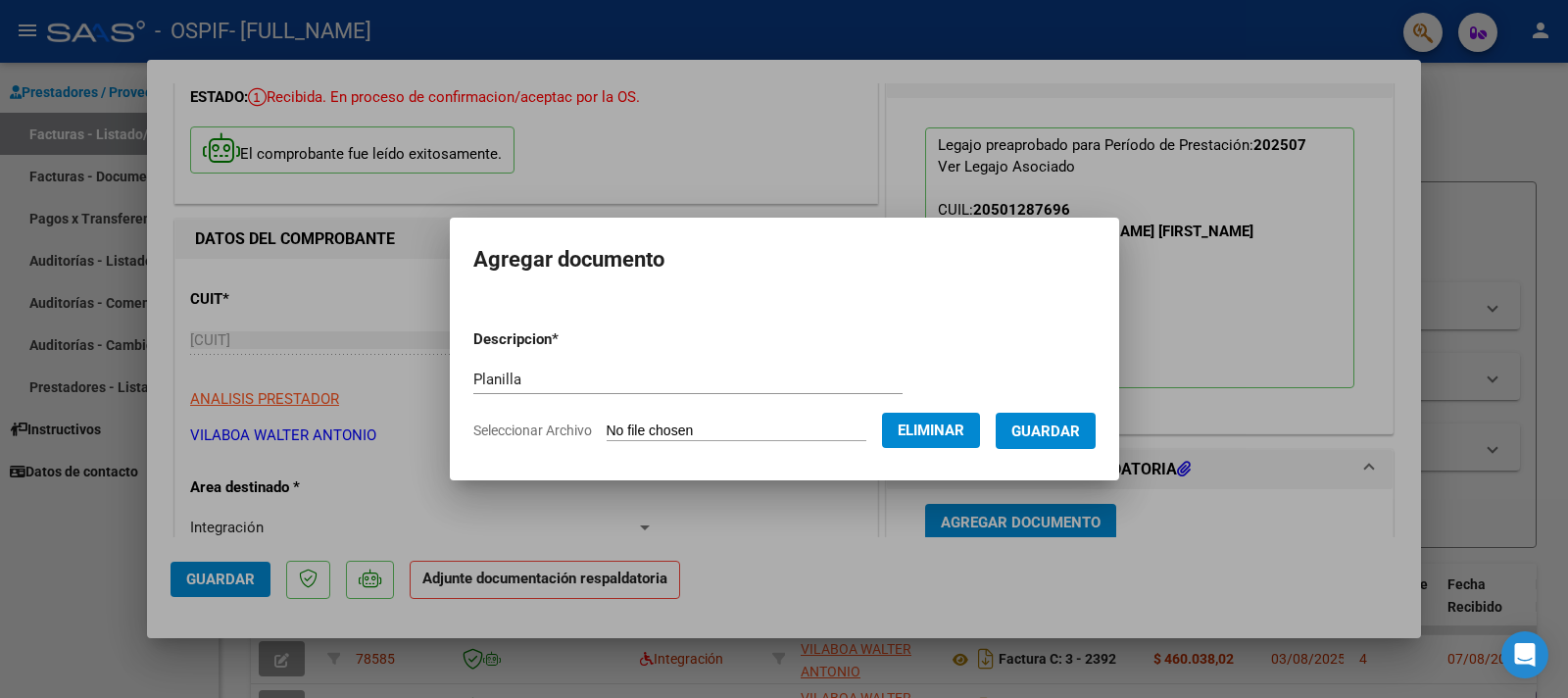 click on "Guardar" at bounding box center (1046, 431) 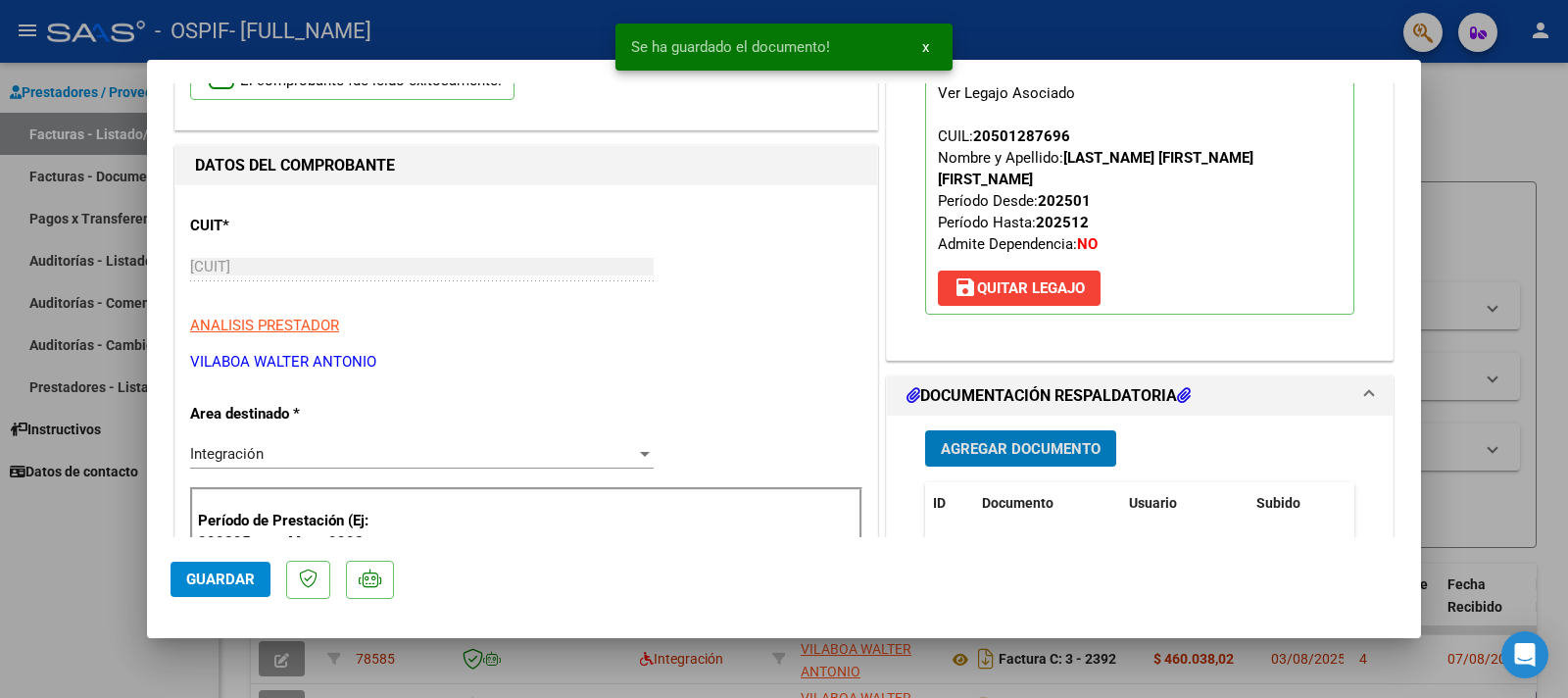 scroll, scrollTop: 216, scrollLeft: 0, axis: vertical 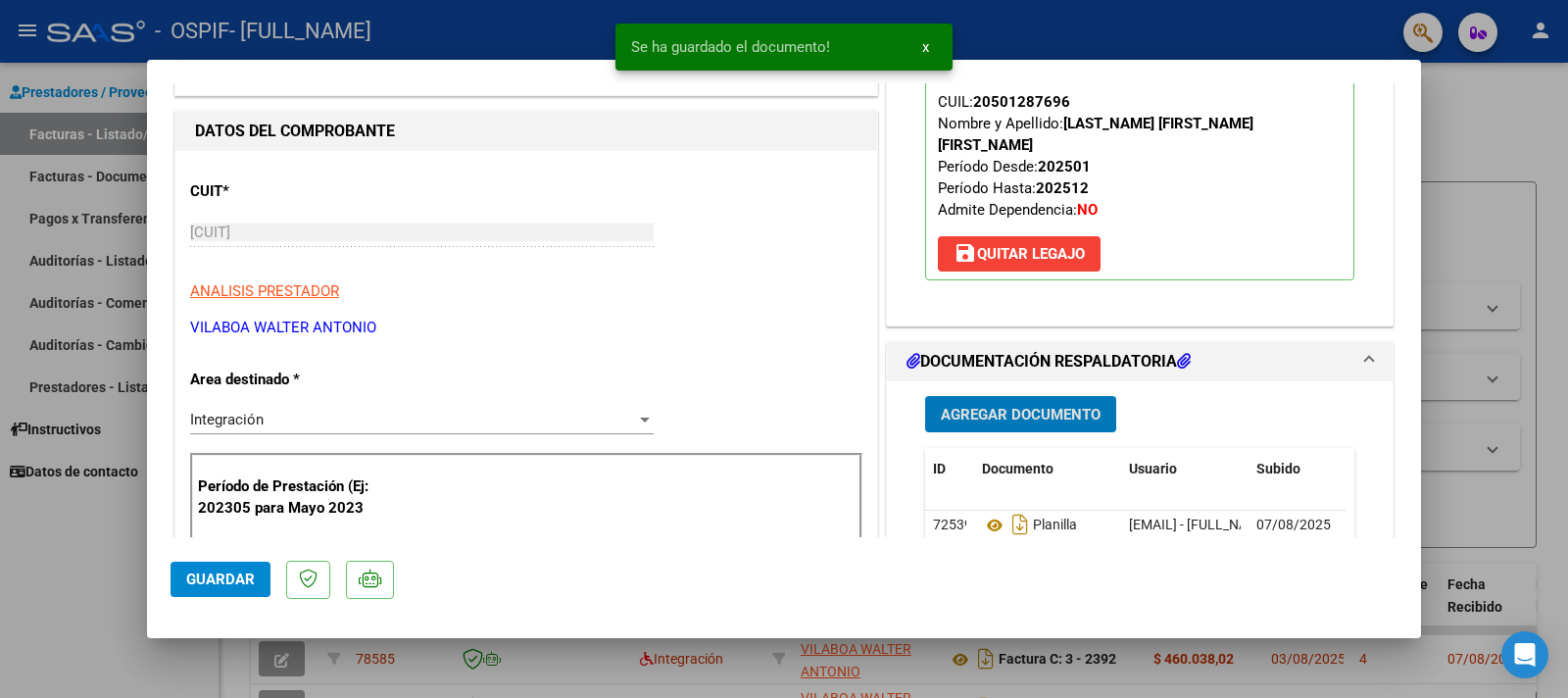 click on "Agregar Documento" at bounding box center [1020, 415] 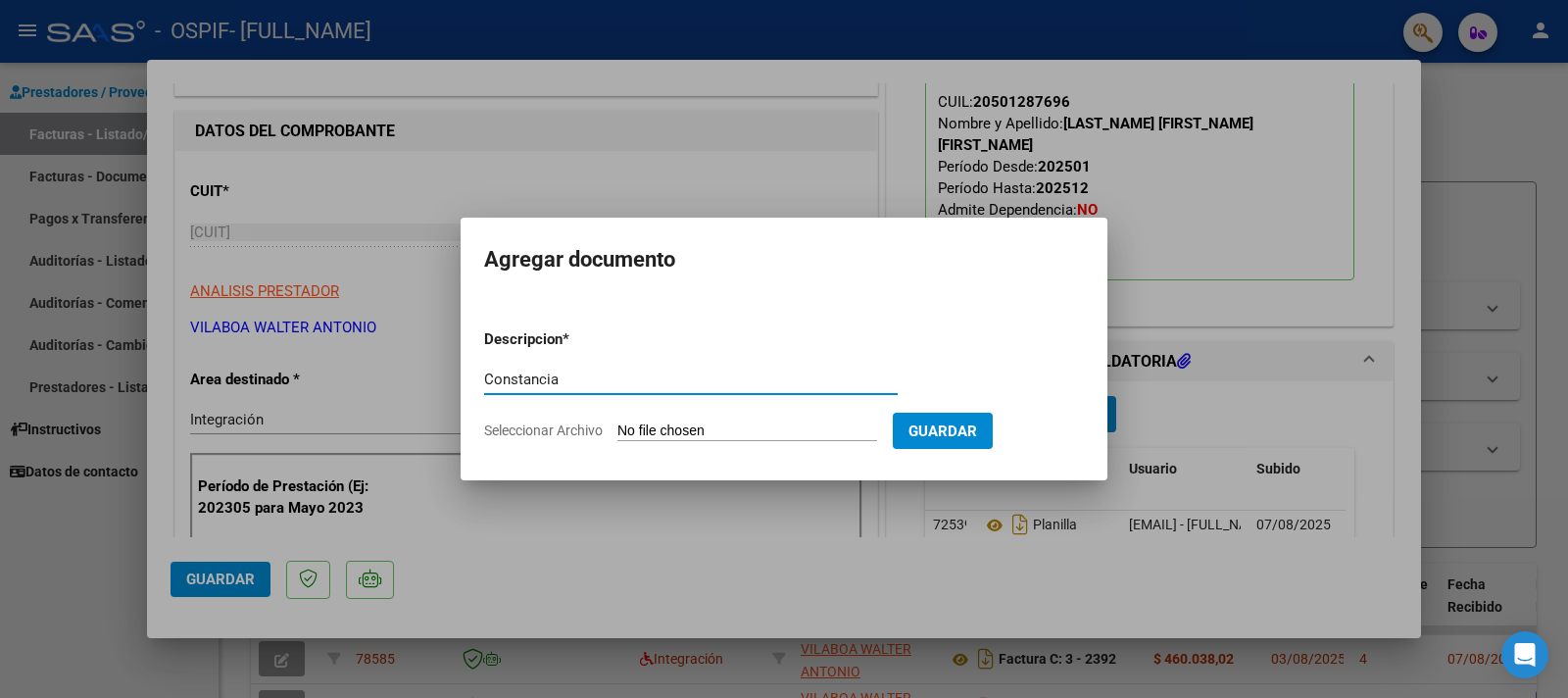 type on "Constancia" 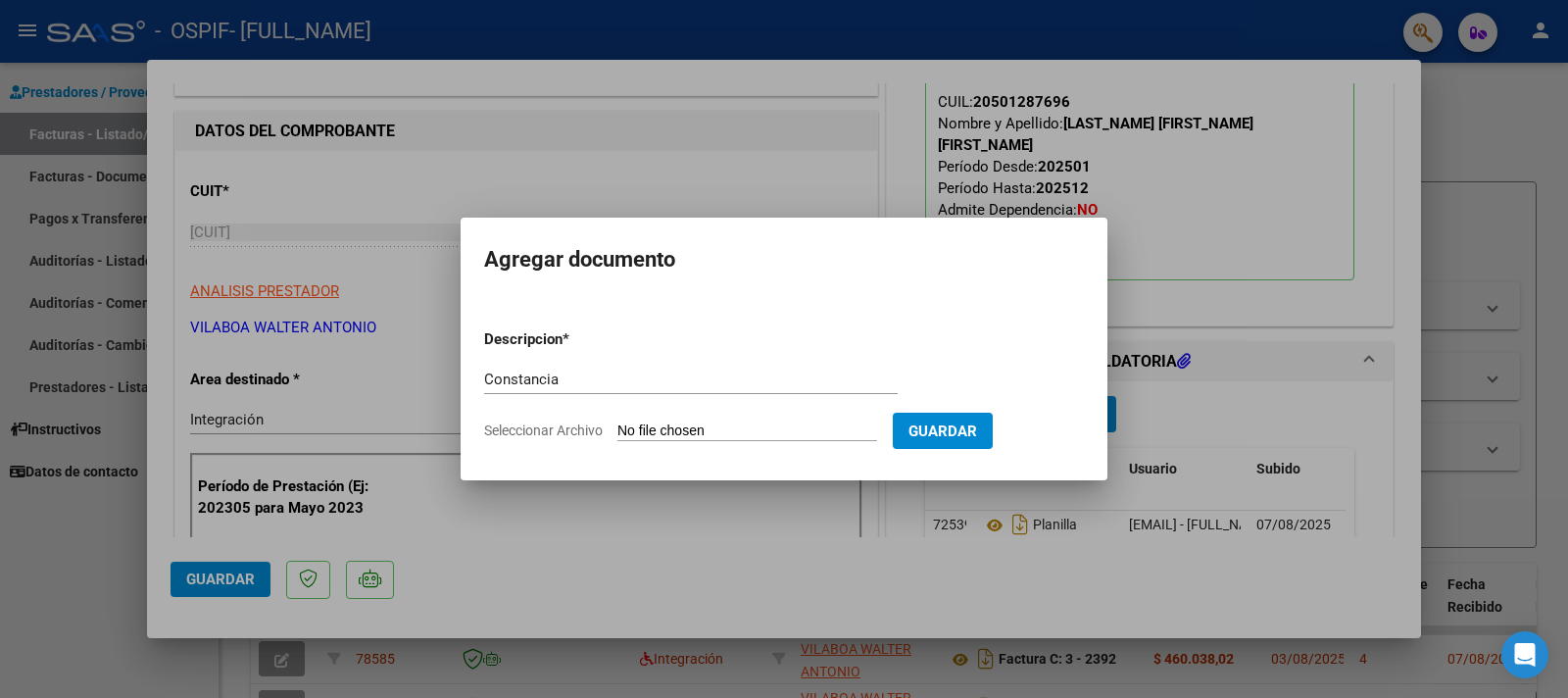 click on "Seleccionar Archivo" at bounding box center [747, 431] 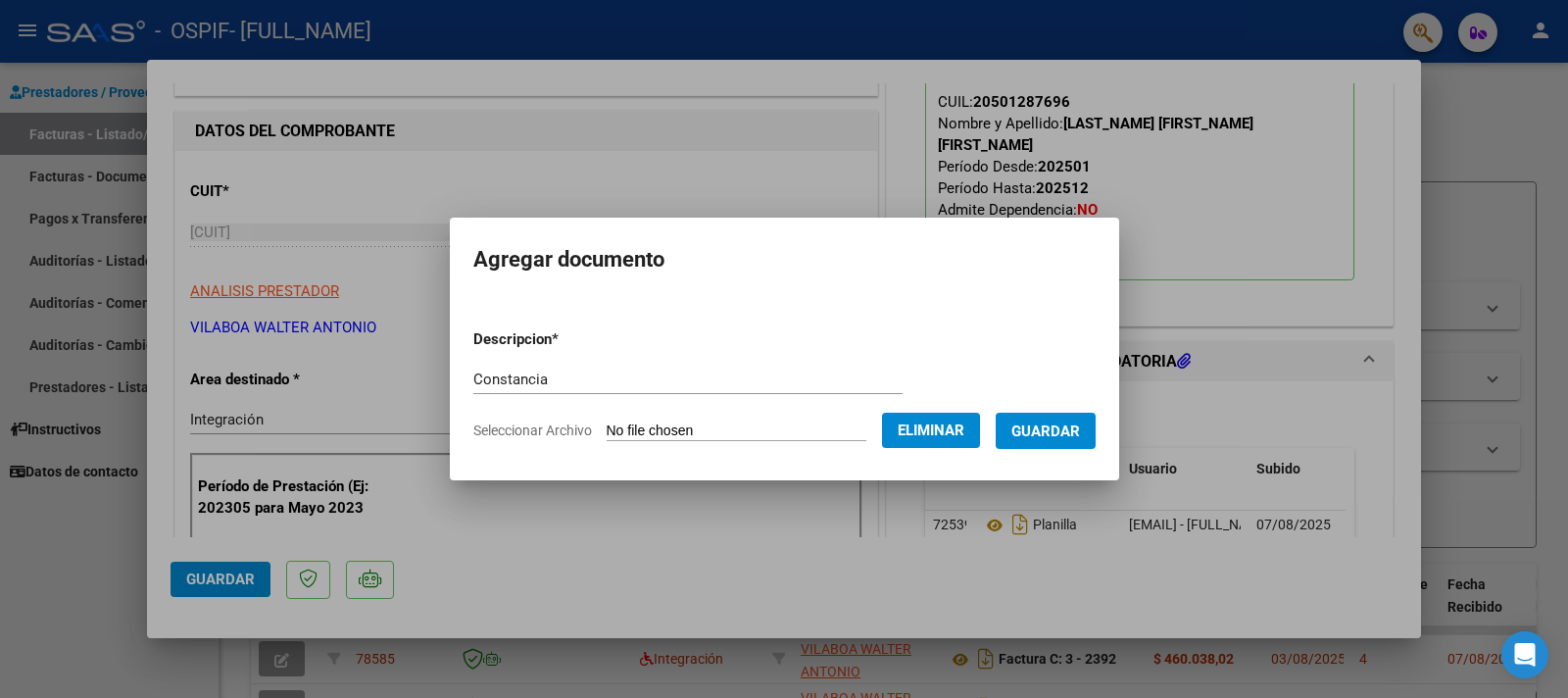 click on "Guardar" at bounding box center [1046, 431] 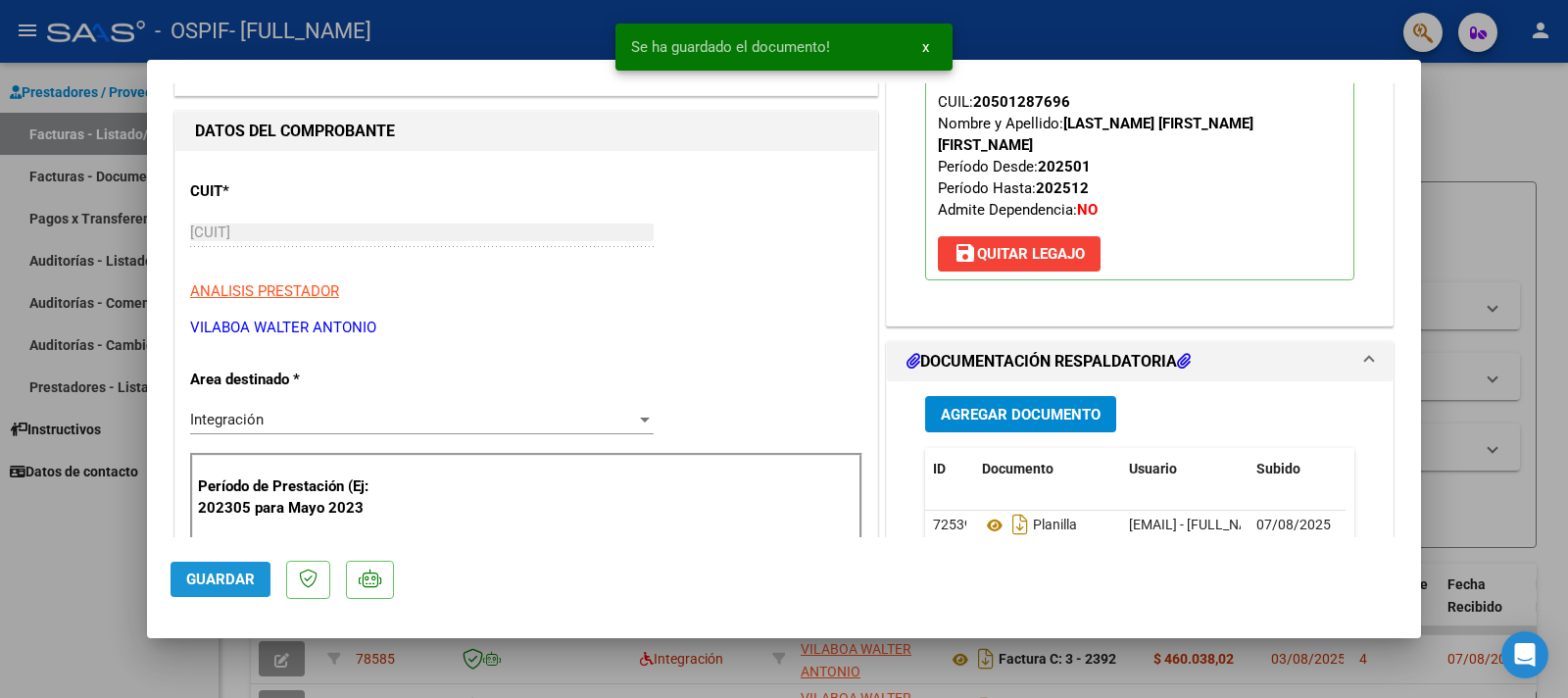 click on "Guardar" 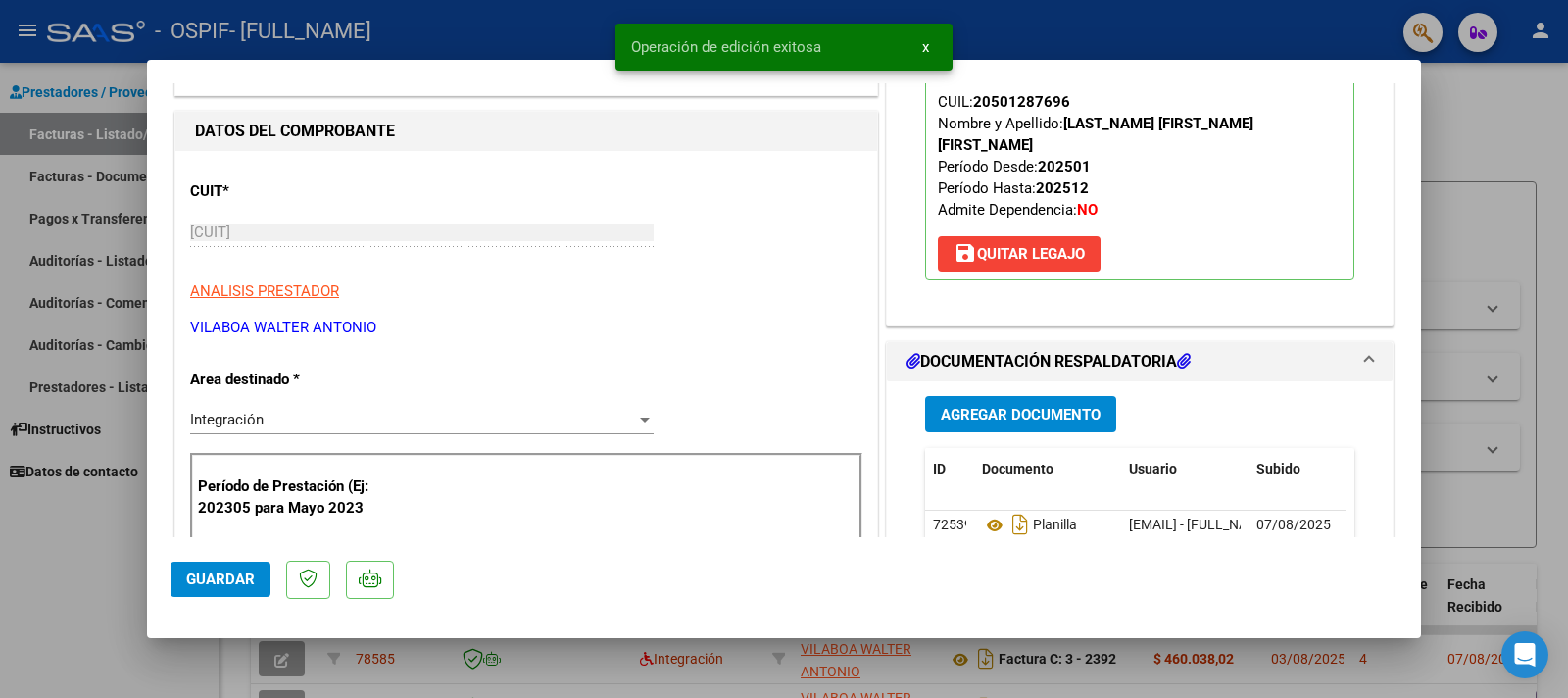 click at bounding box center [784, 349] 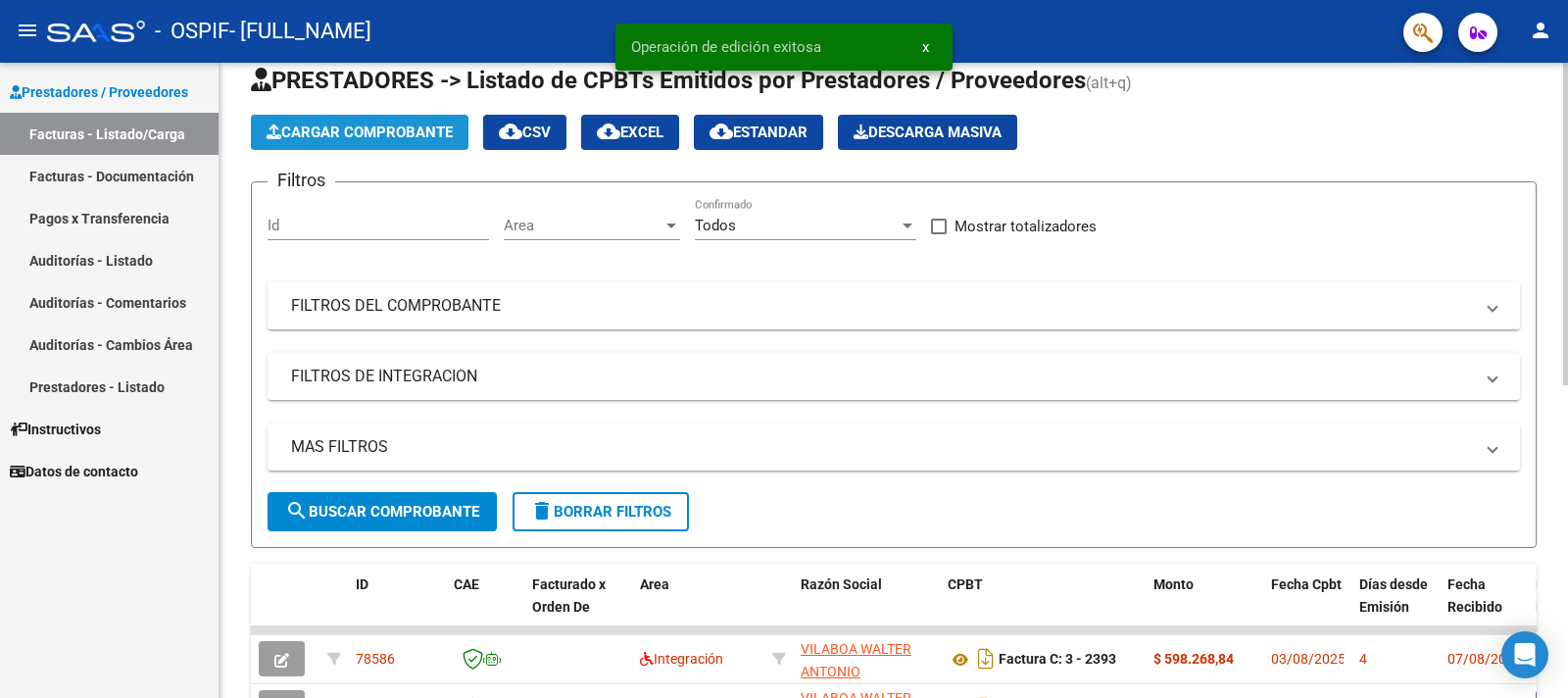 click on "Cargar Comprobante" 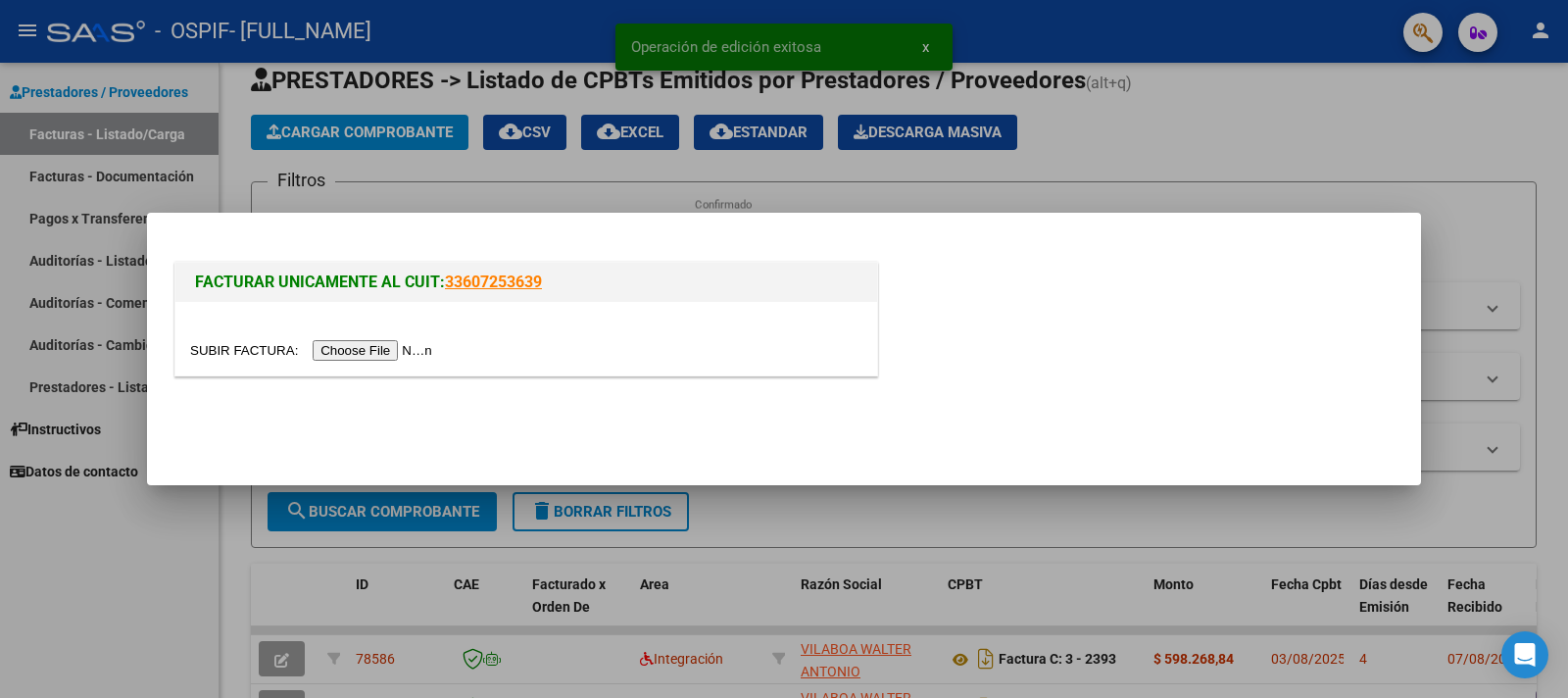 click at bounding box center (314, 350) 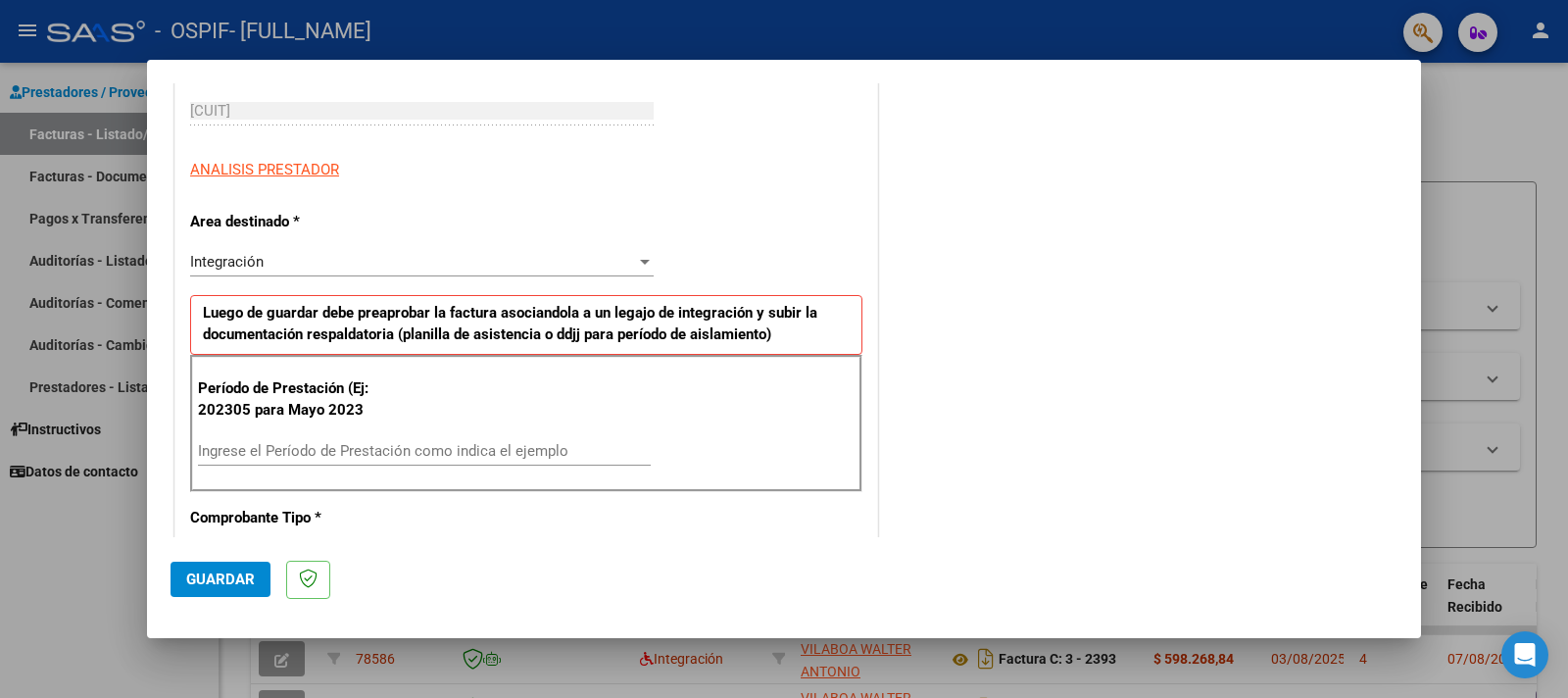 scroll, scrollTop: 431, scrollLeft: 0, axis: vertical 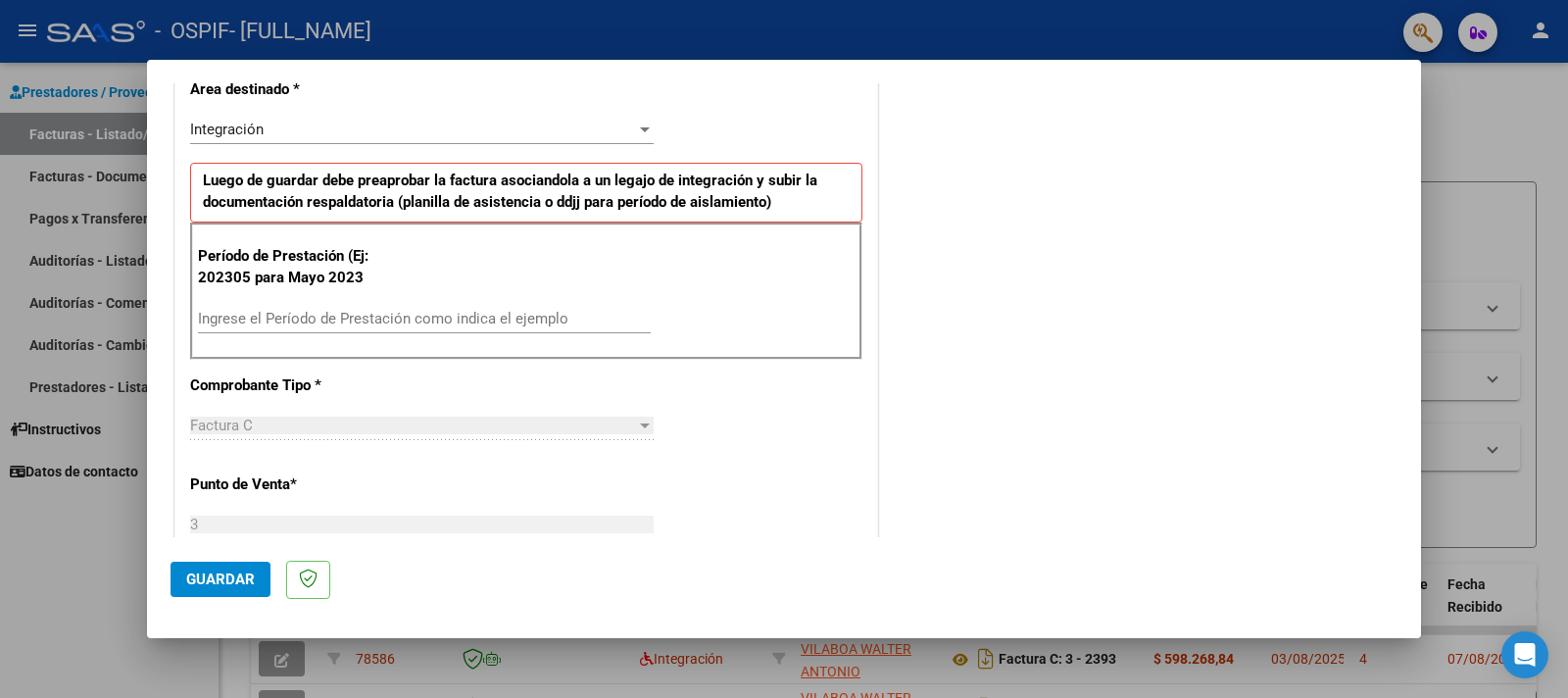 click on "Ingrese el Período de Prestación como indica el ejemplo" at bounding box center [424, 319] 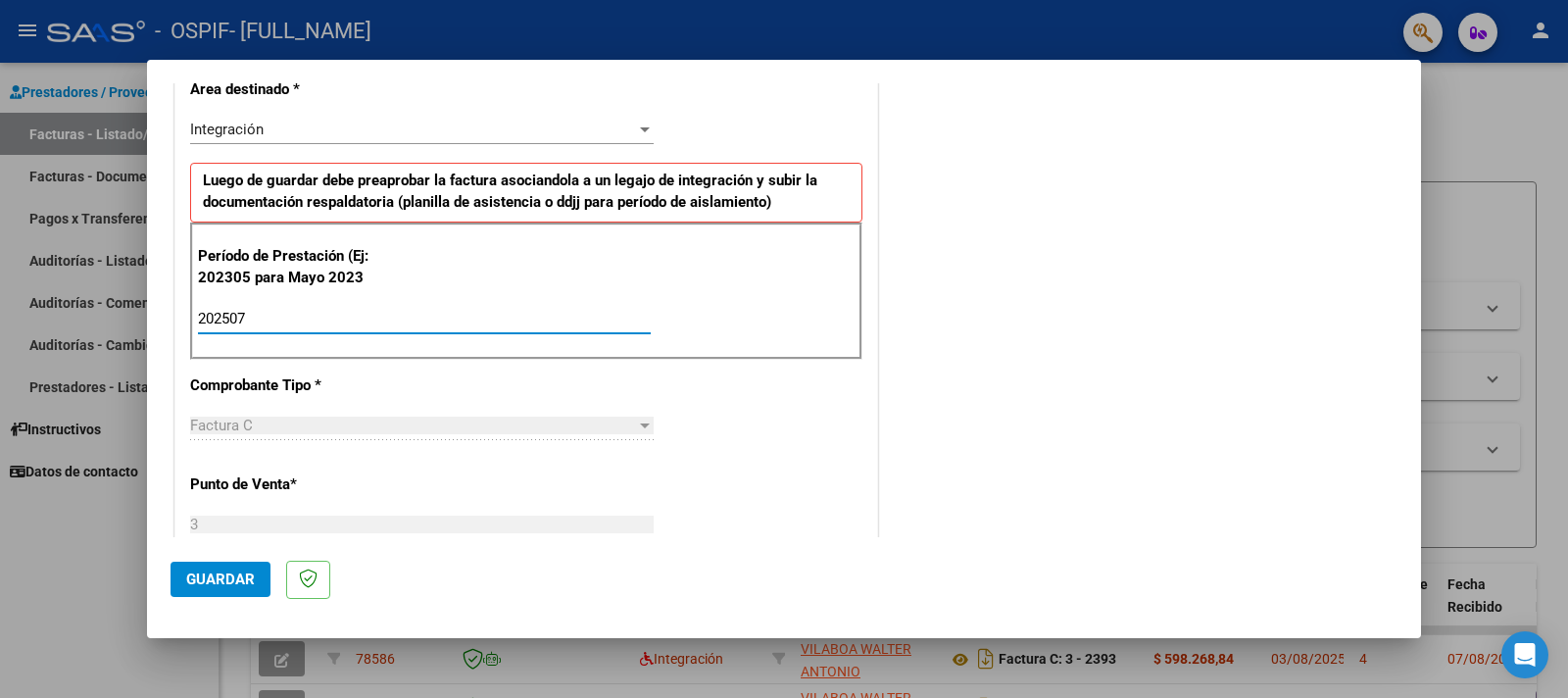 type on "202507" 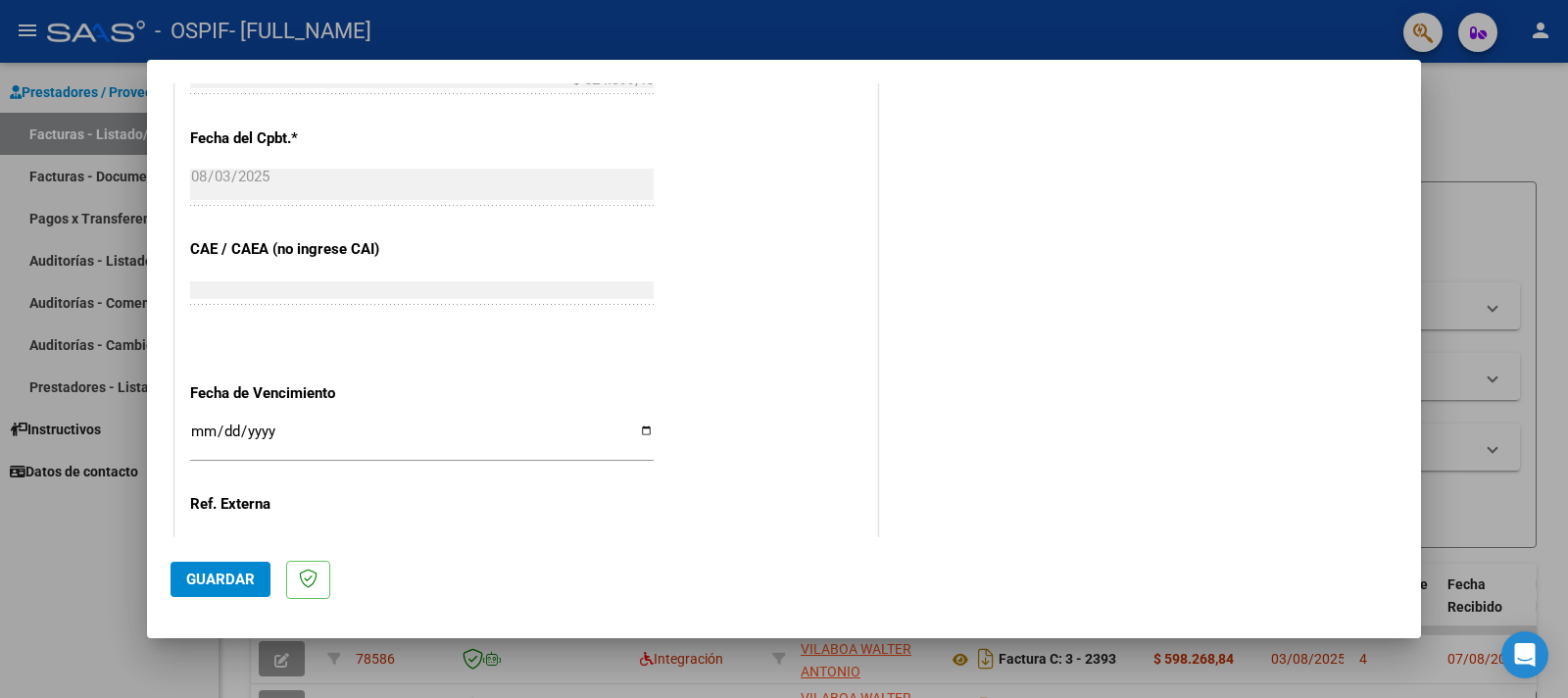 scroll, scrollTop: 1078, scrollLeft: 0, axis: vertical 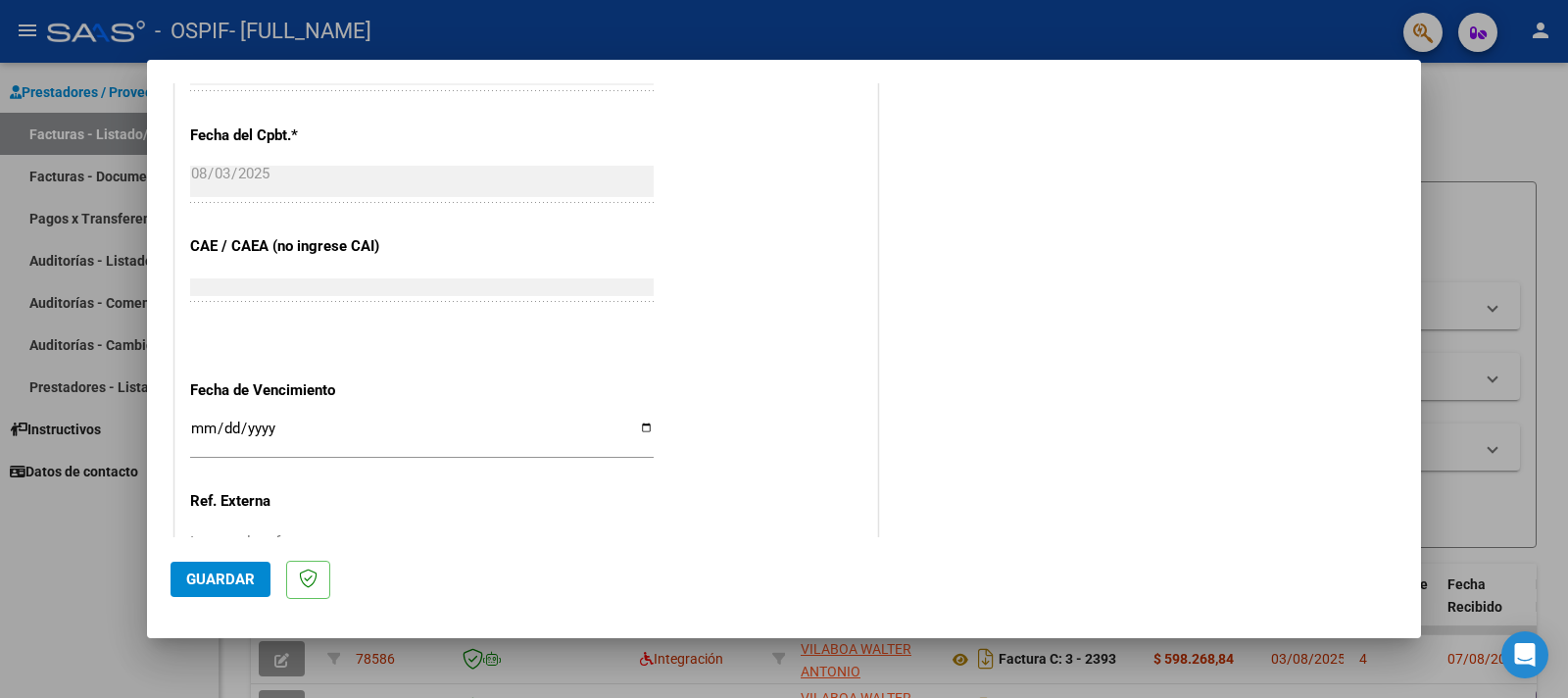 click on "Ingresar la fecha" at bounding box center [421, 436] 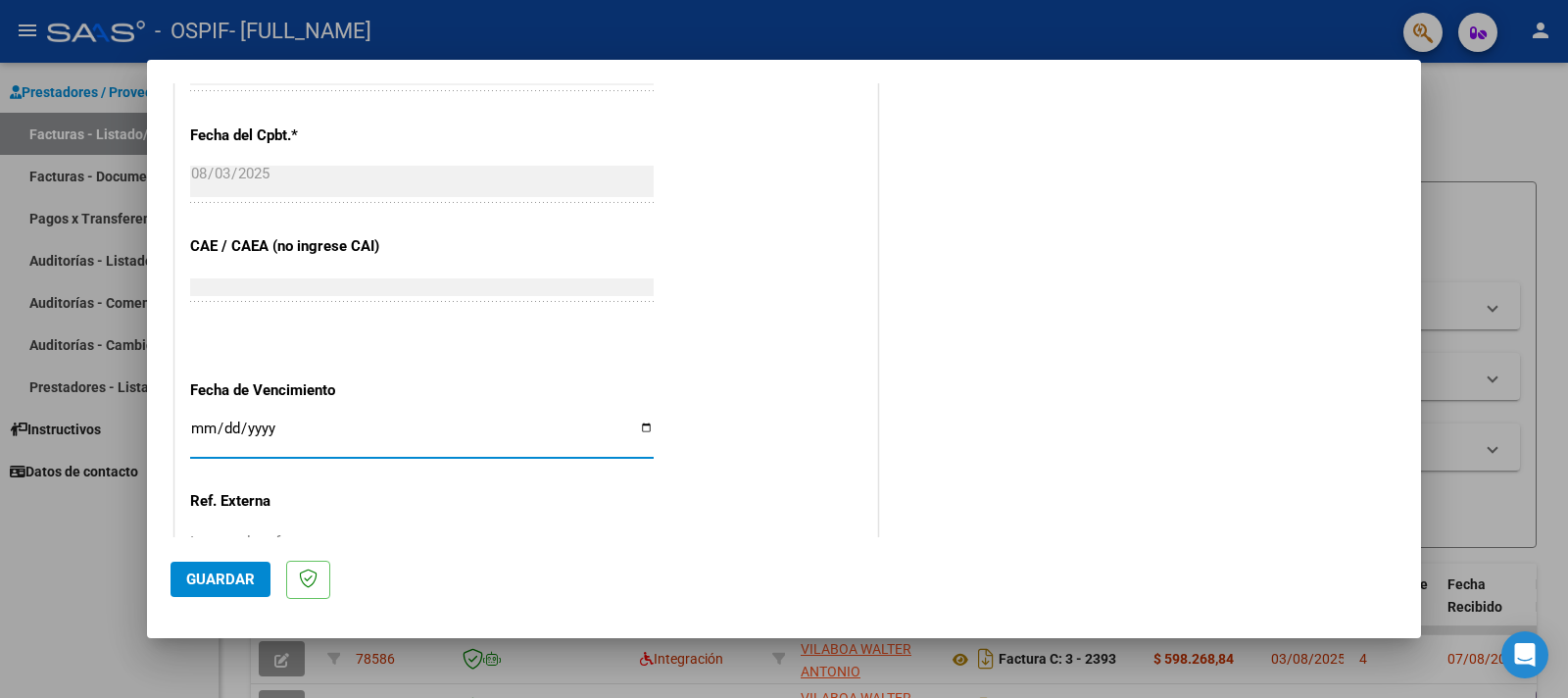 type on "2025-08-13" 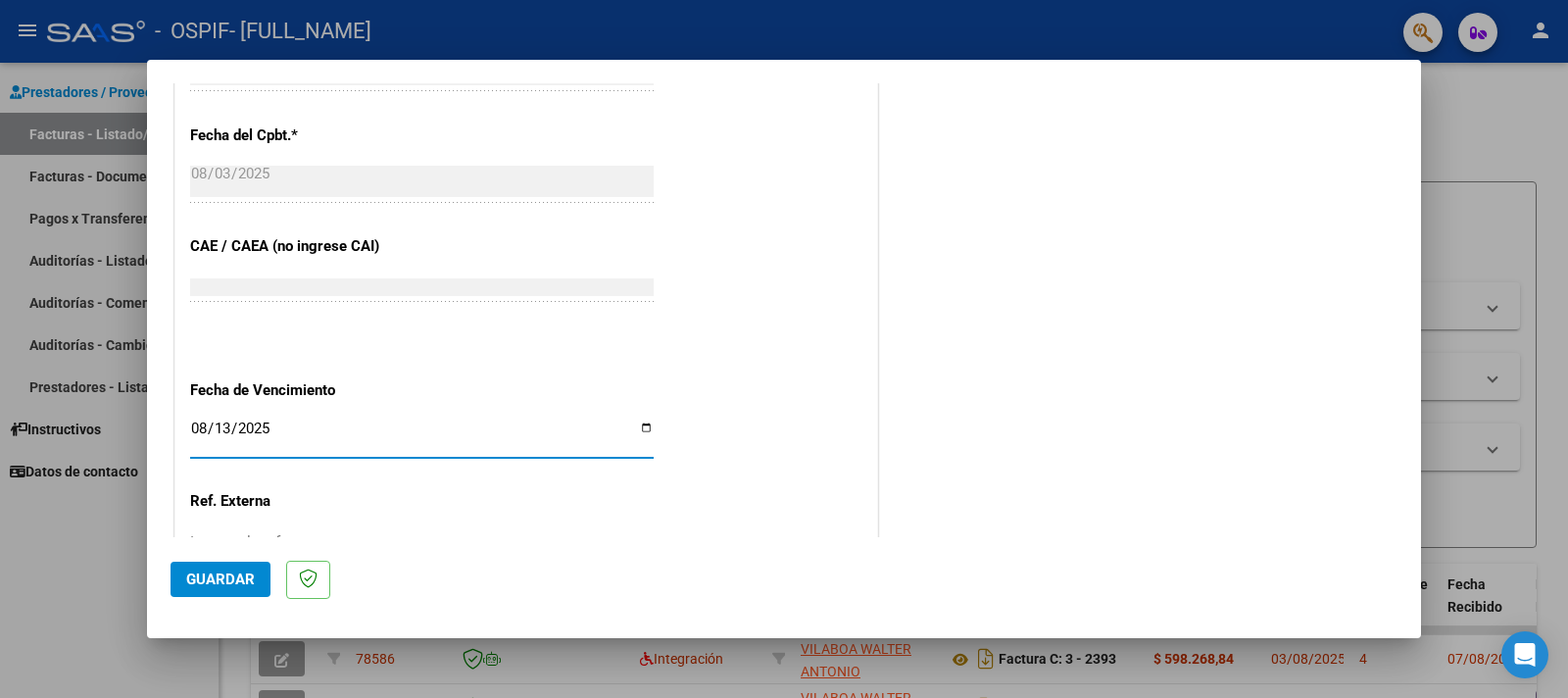 click on "Guardar" 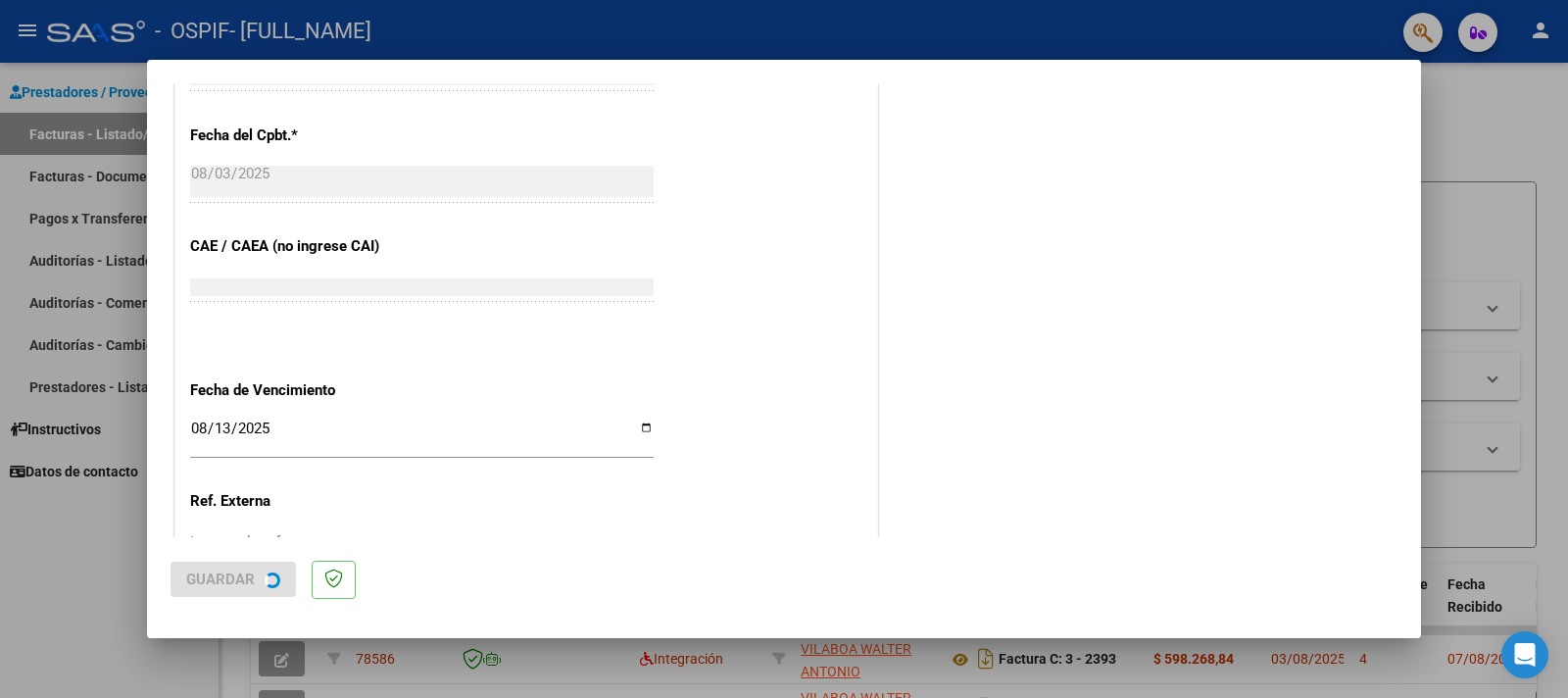 scroll, scrollTop: 0, scrollLeft: 0, axis: both 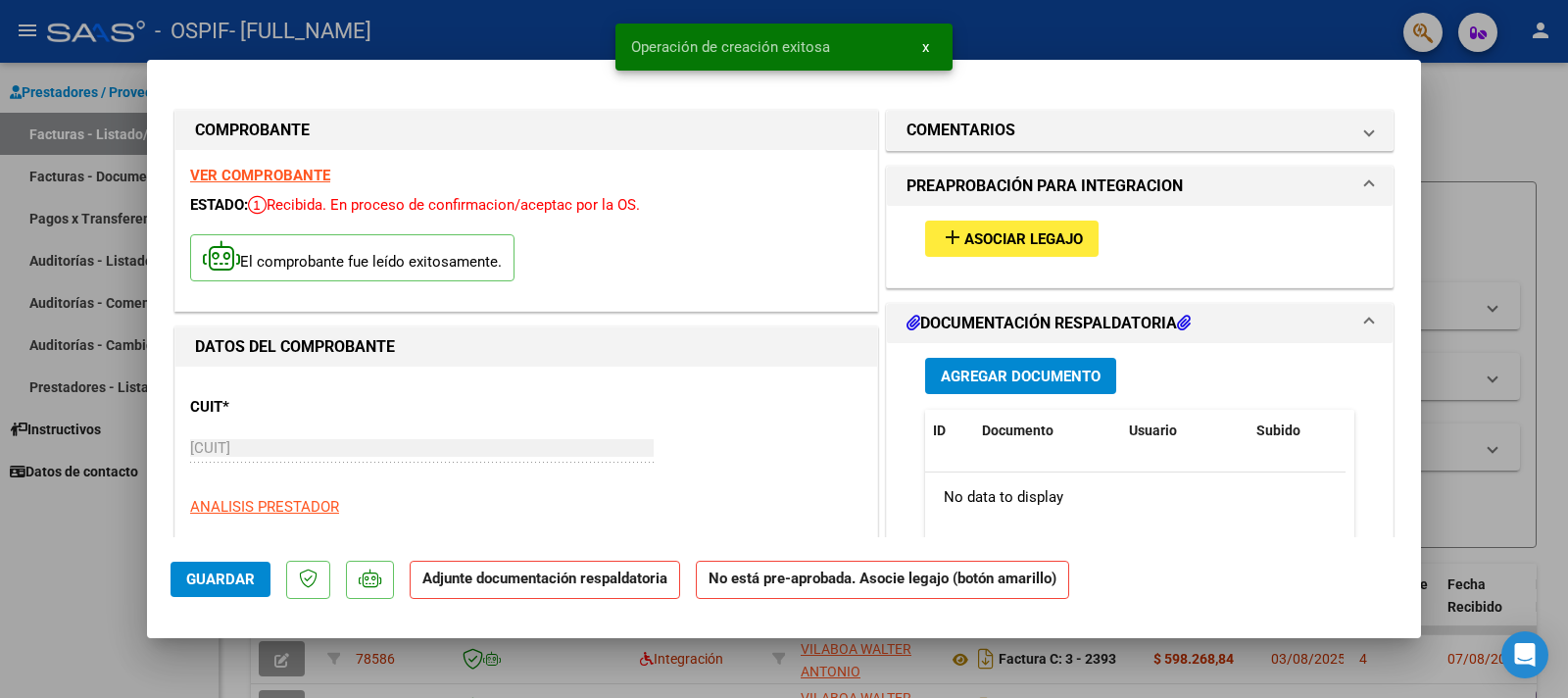 click on "Asociar Legajo" at bounding box center [1023, 239] 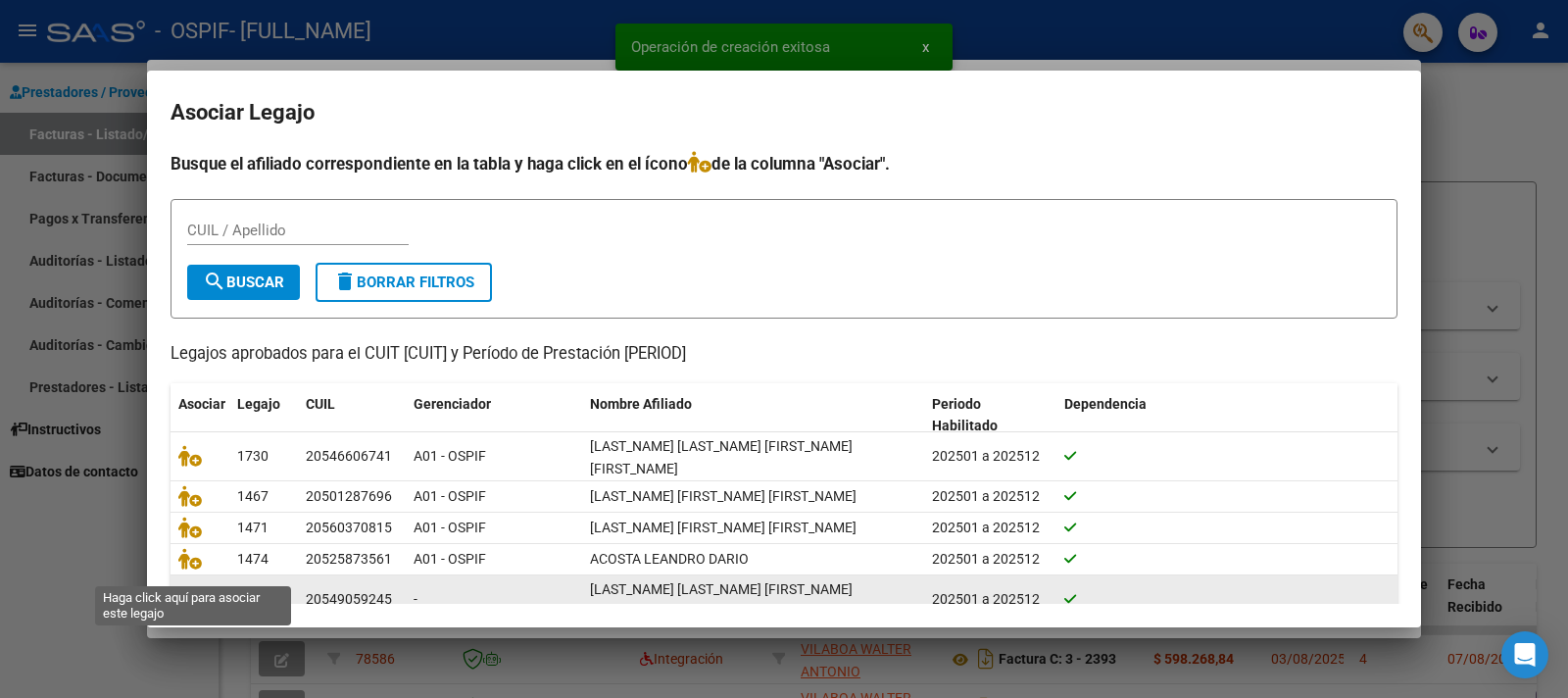 click 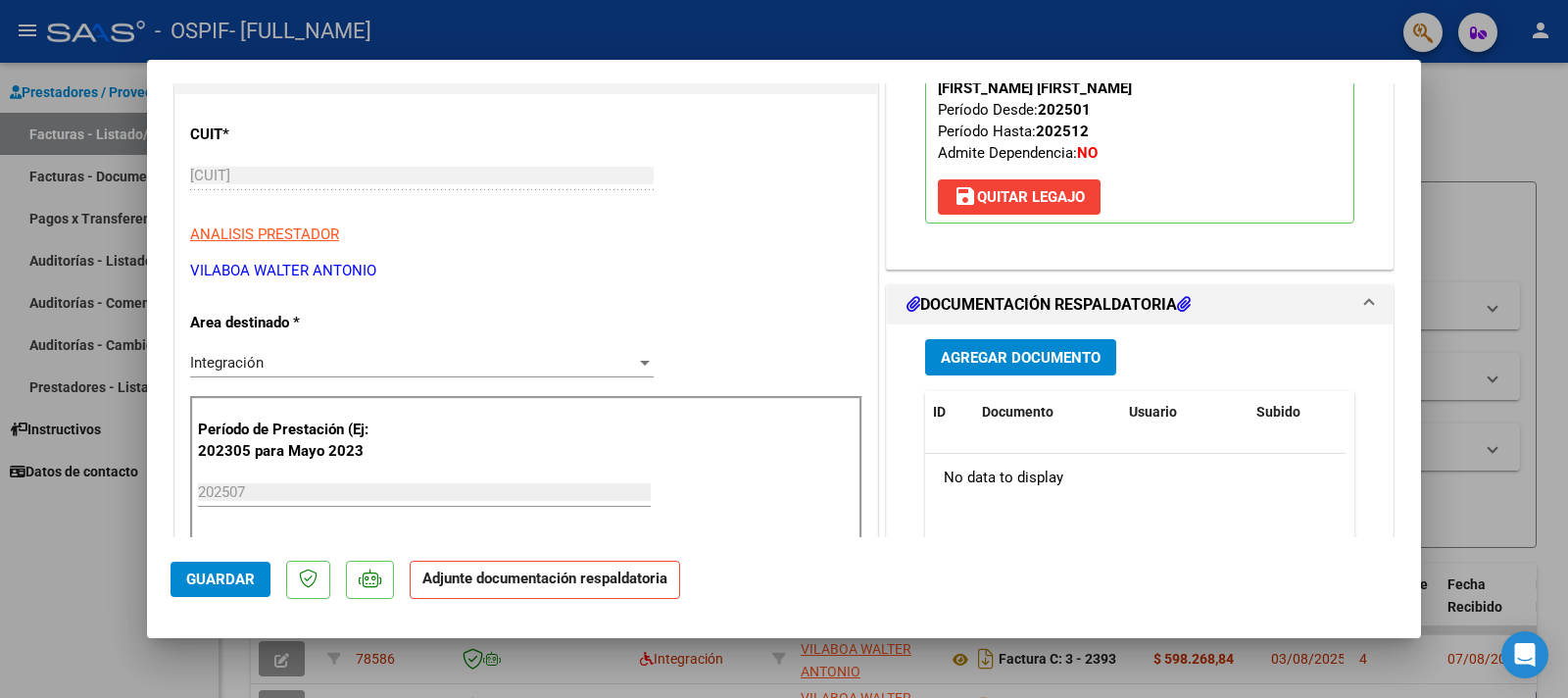 scroll, scrollTop: 324, scrollLeft: 0, axis: vertical 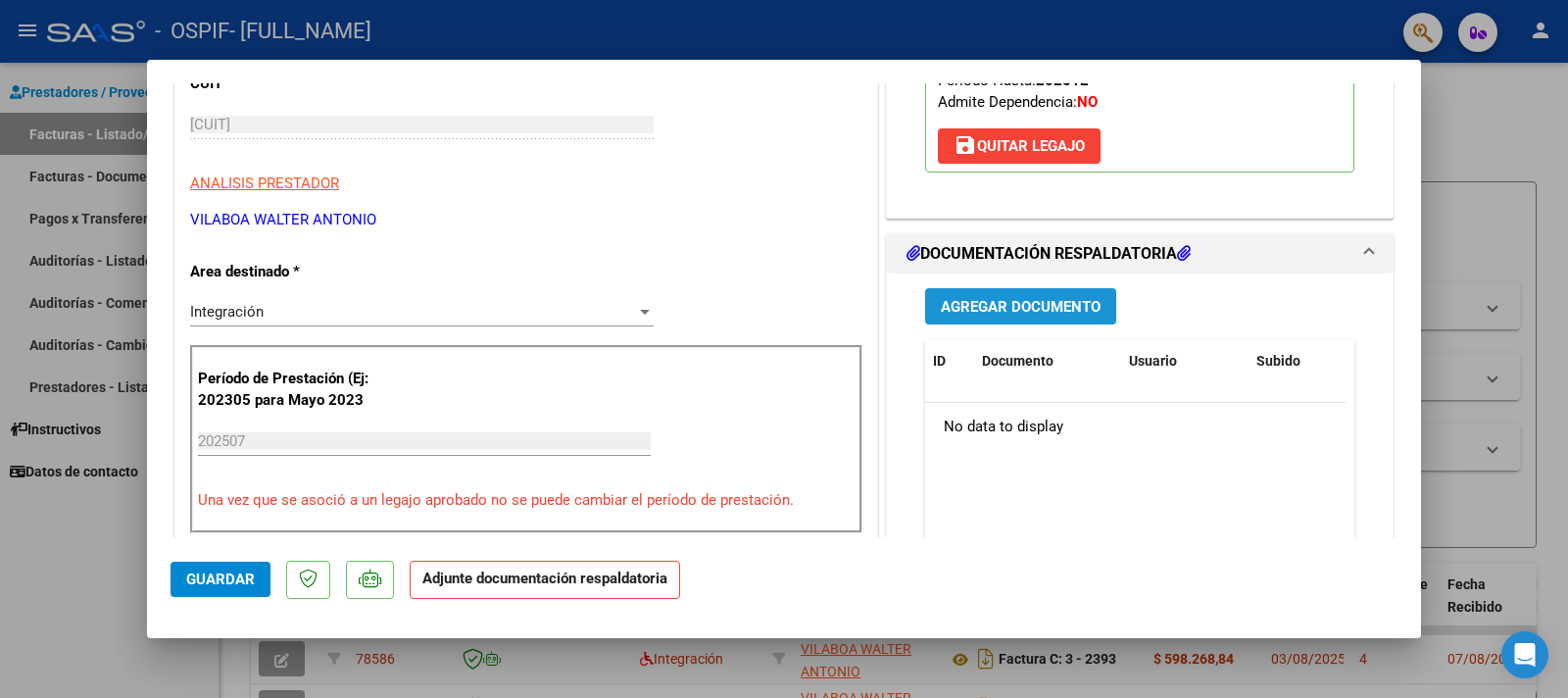 click on "Agregar Documento" at bounding box center (1020, 307) 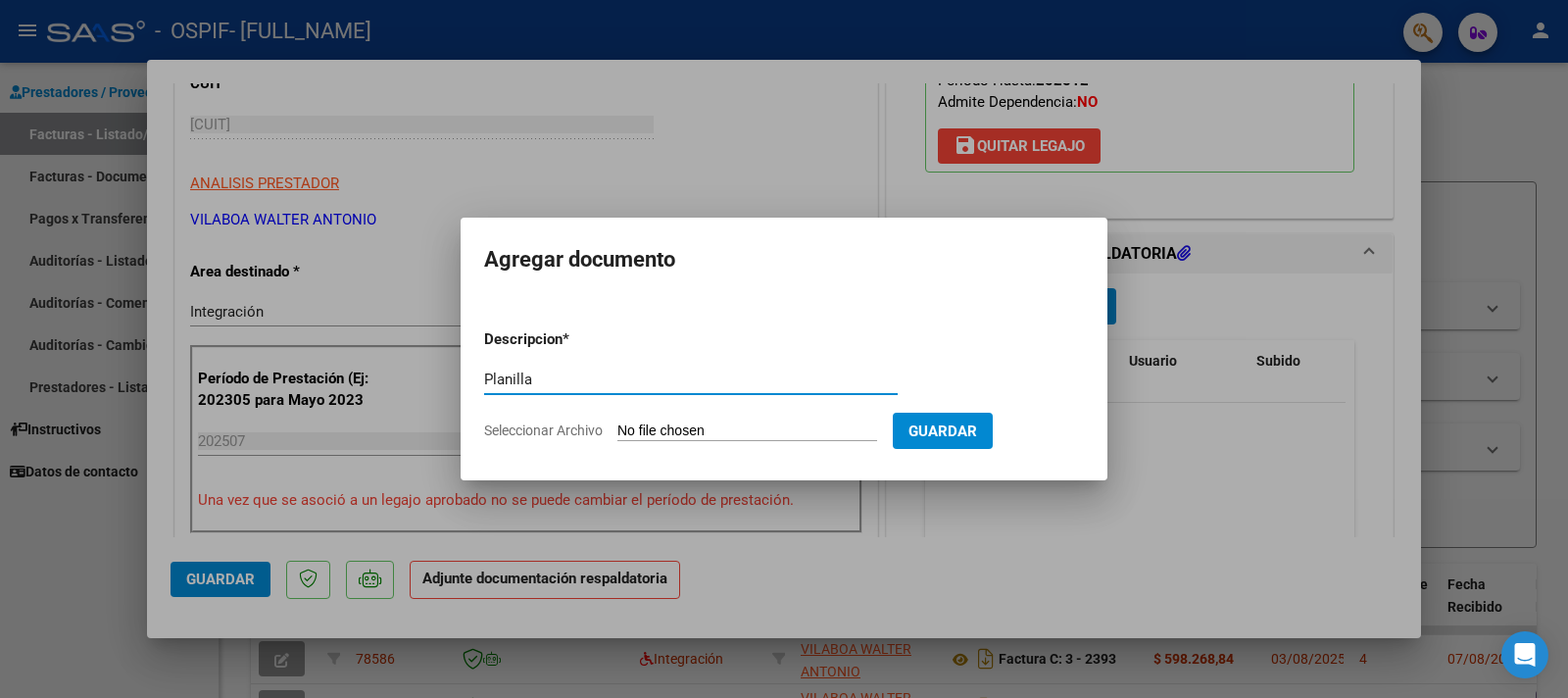 type on "Planilla" 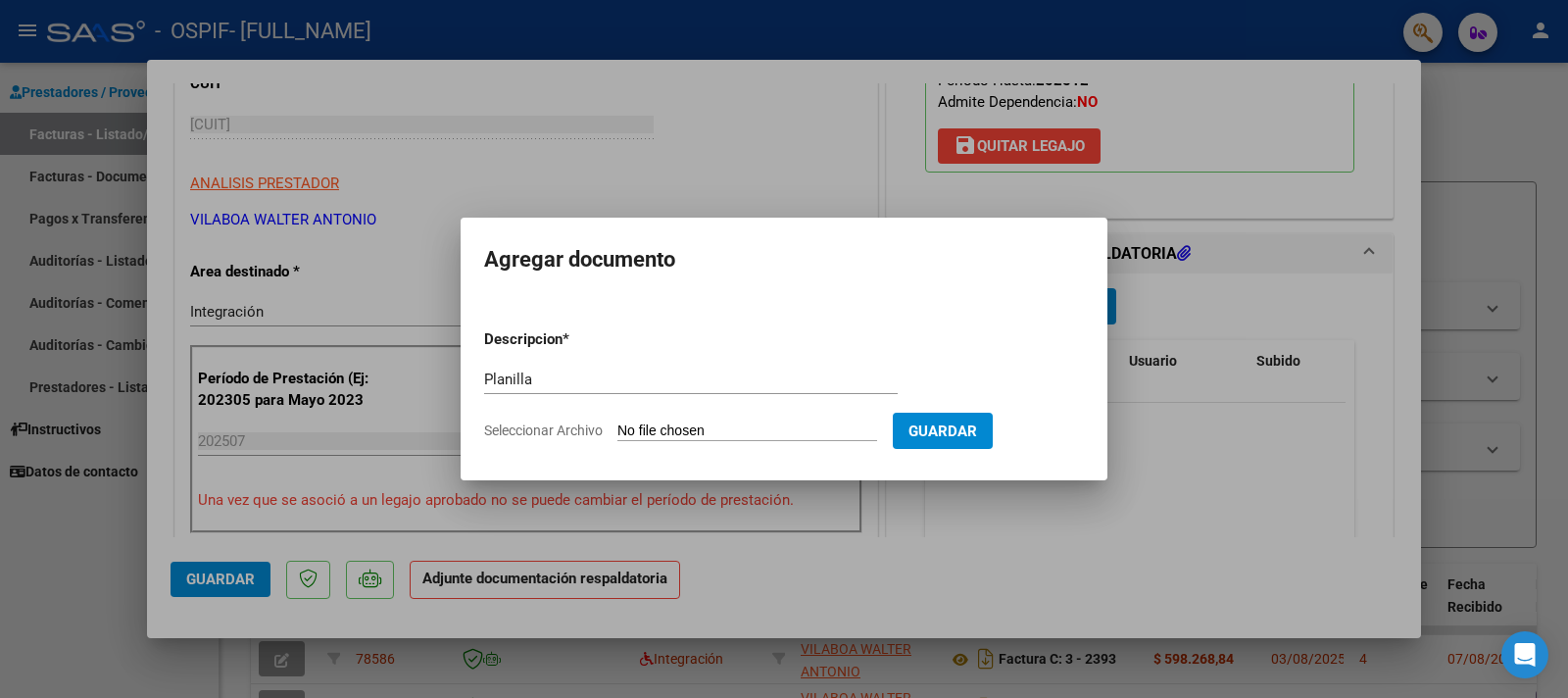 click on "Seleccionar Archivo" at bounding box center [747, 431] 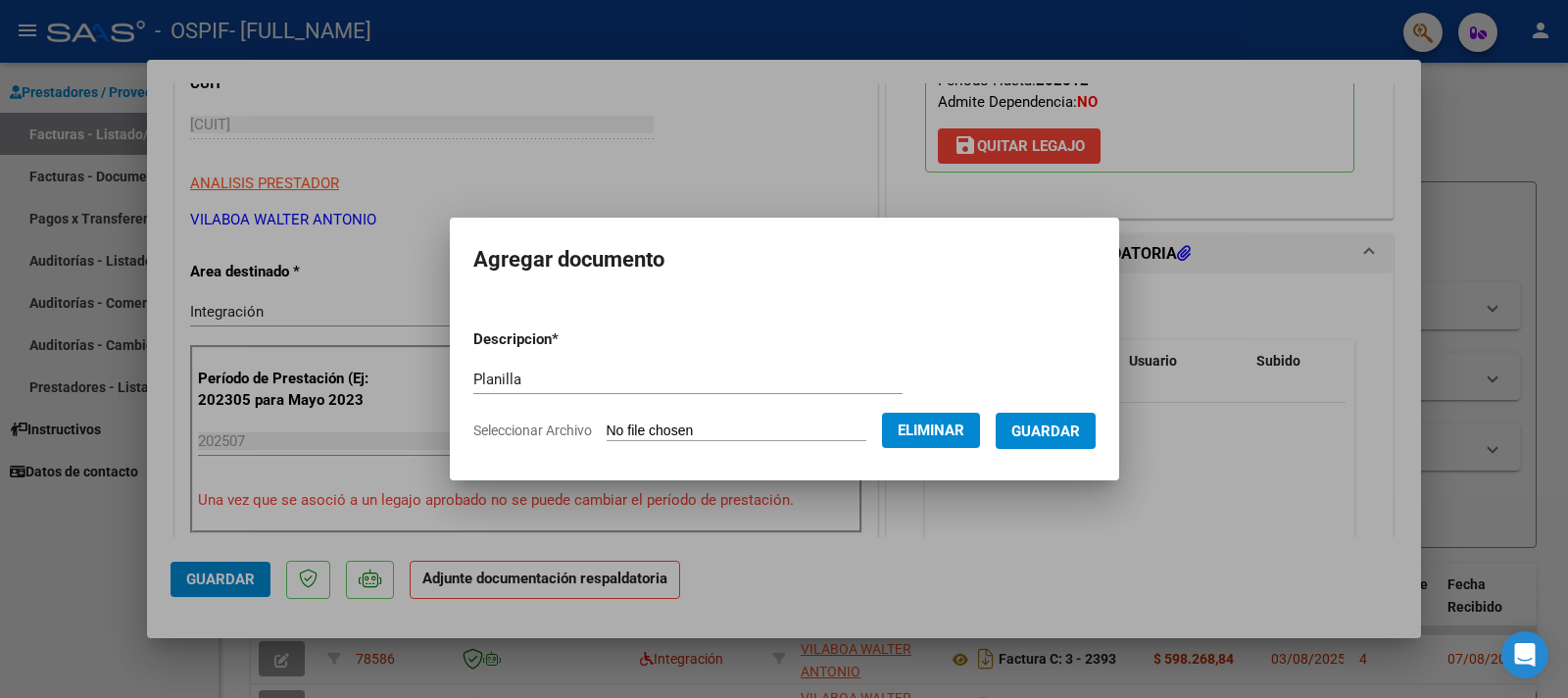 click on "Guardar" at bounding box center (1046, 431) 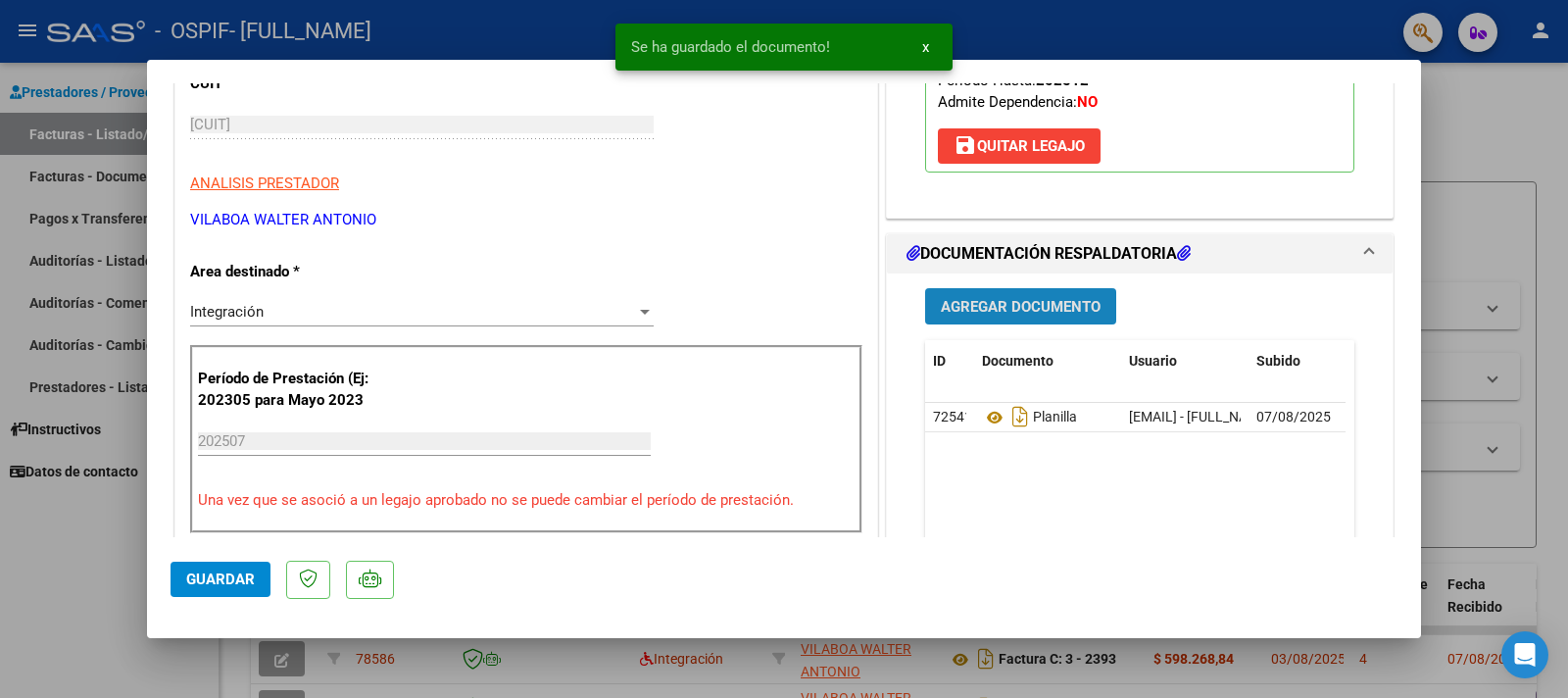 click on "Agregar Documento" at bounding box center (1020, 307) 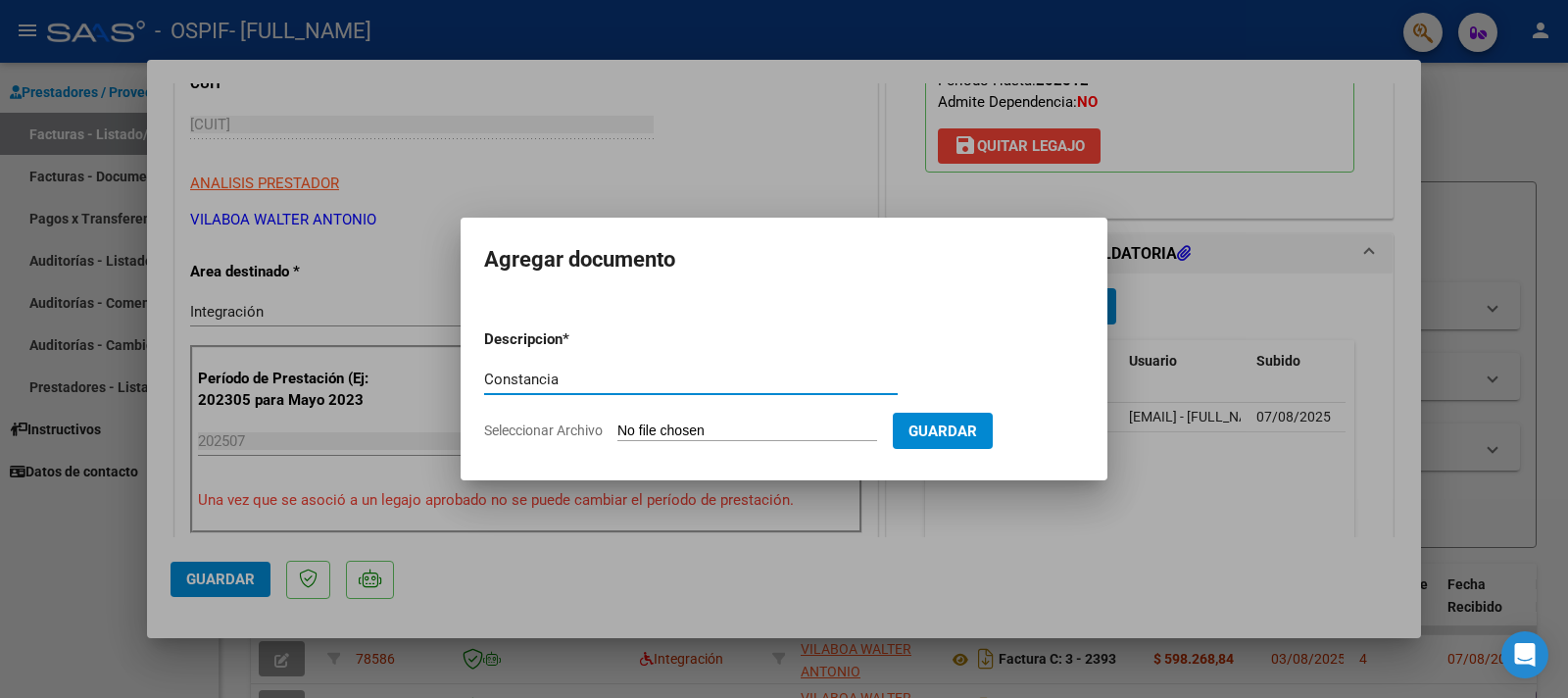 type on "Constancia" 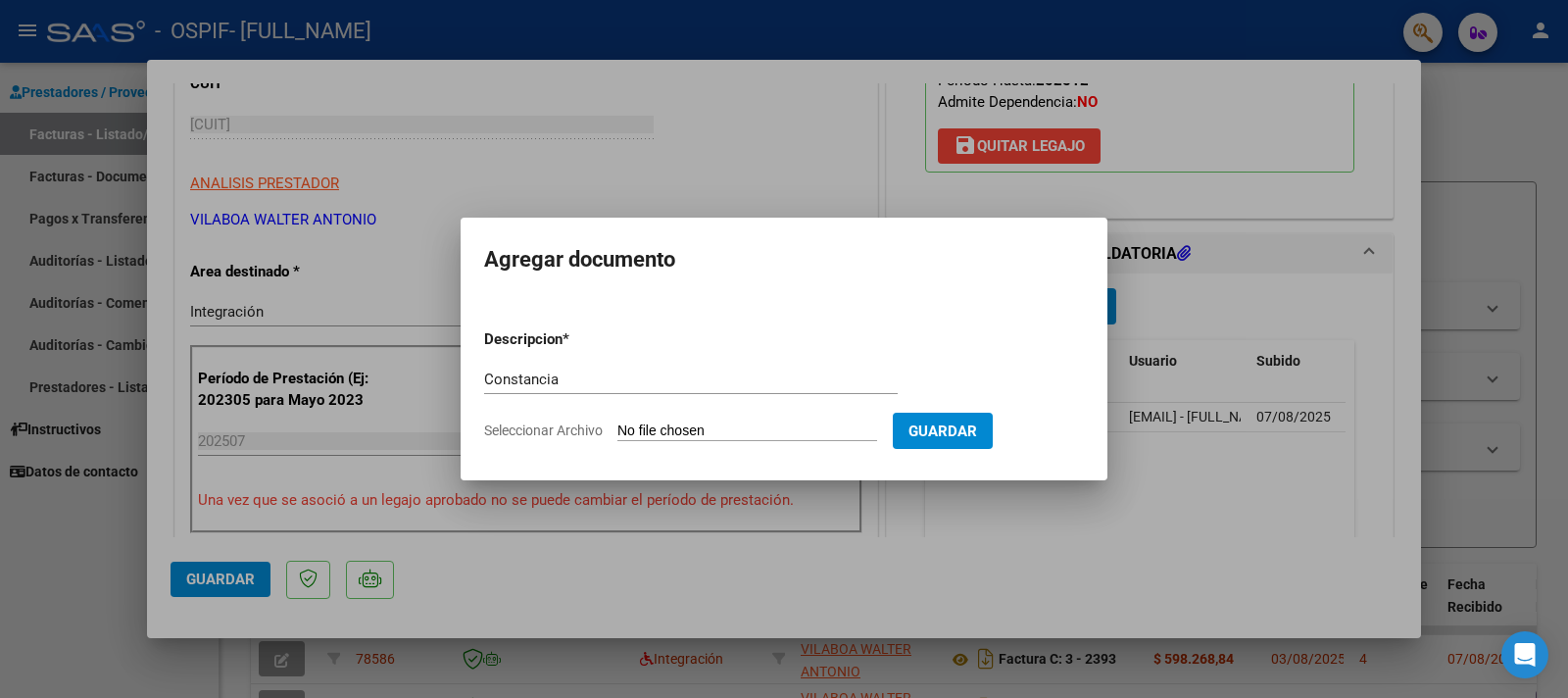 type on "C:\fakepath\Constancia de Alumno.pdf" 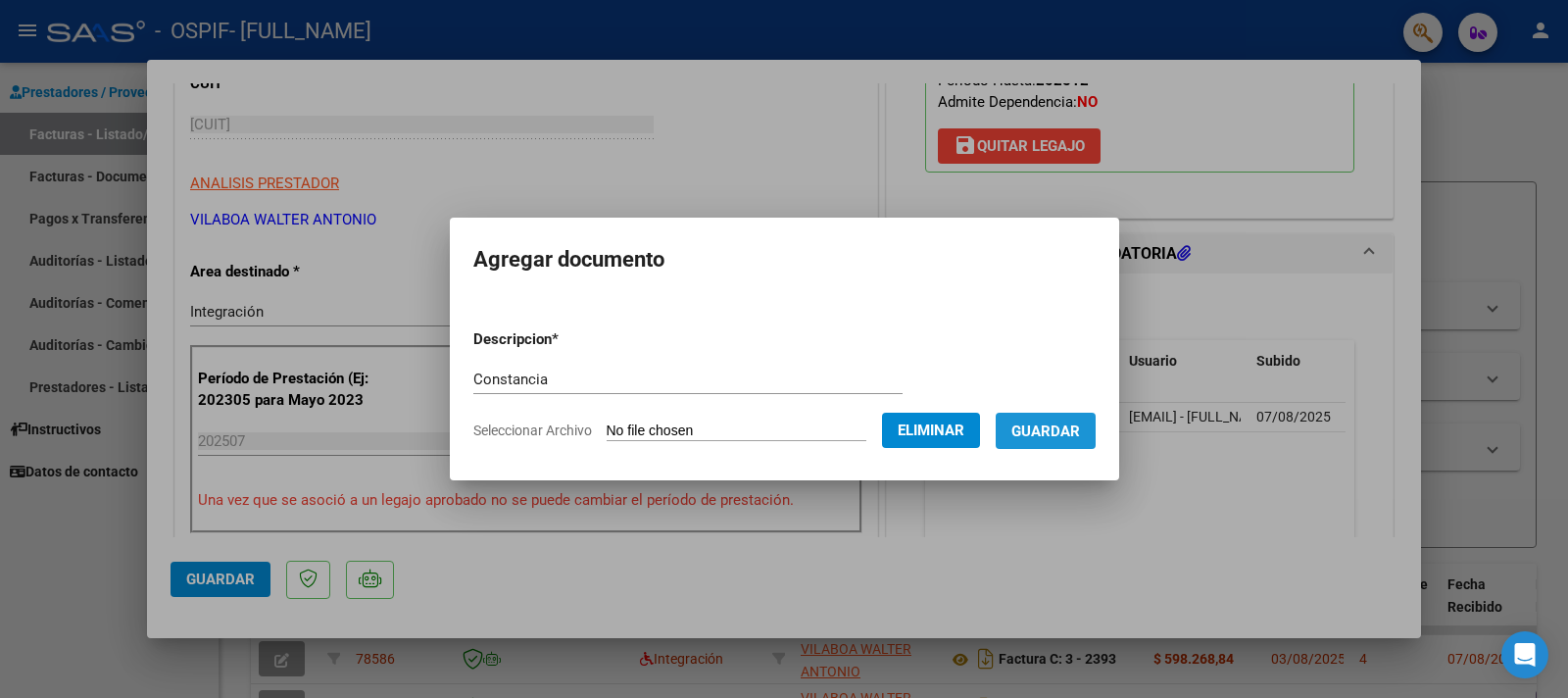 click on "Guardar" at bounding box center (1046, 431) 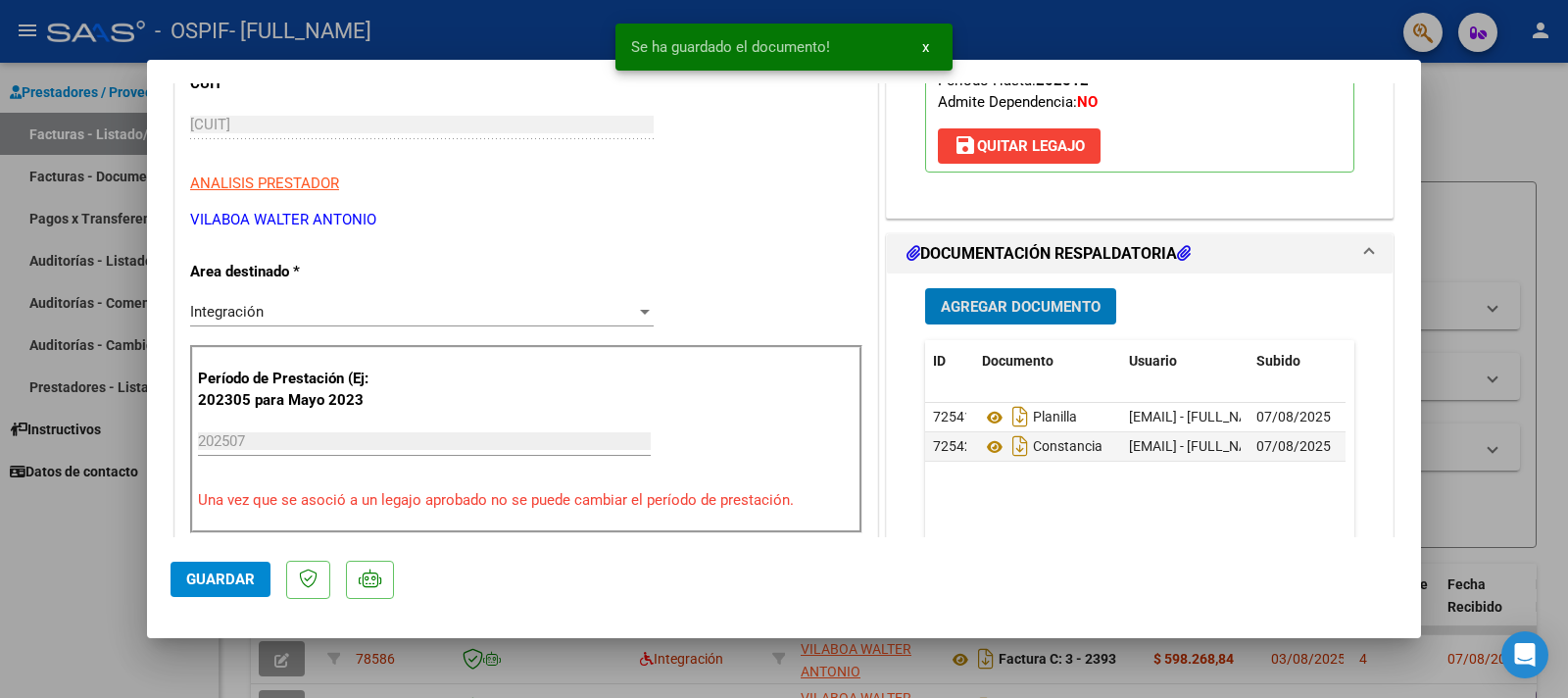 click on "Guardar" 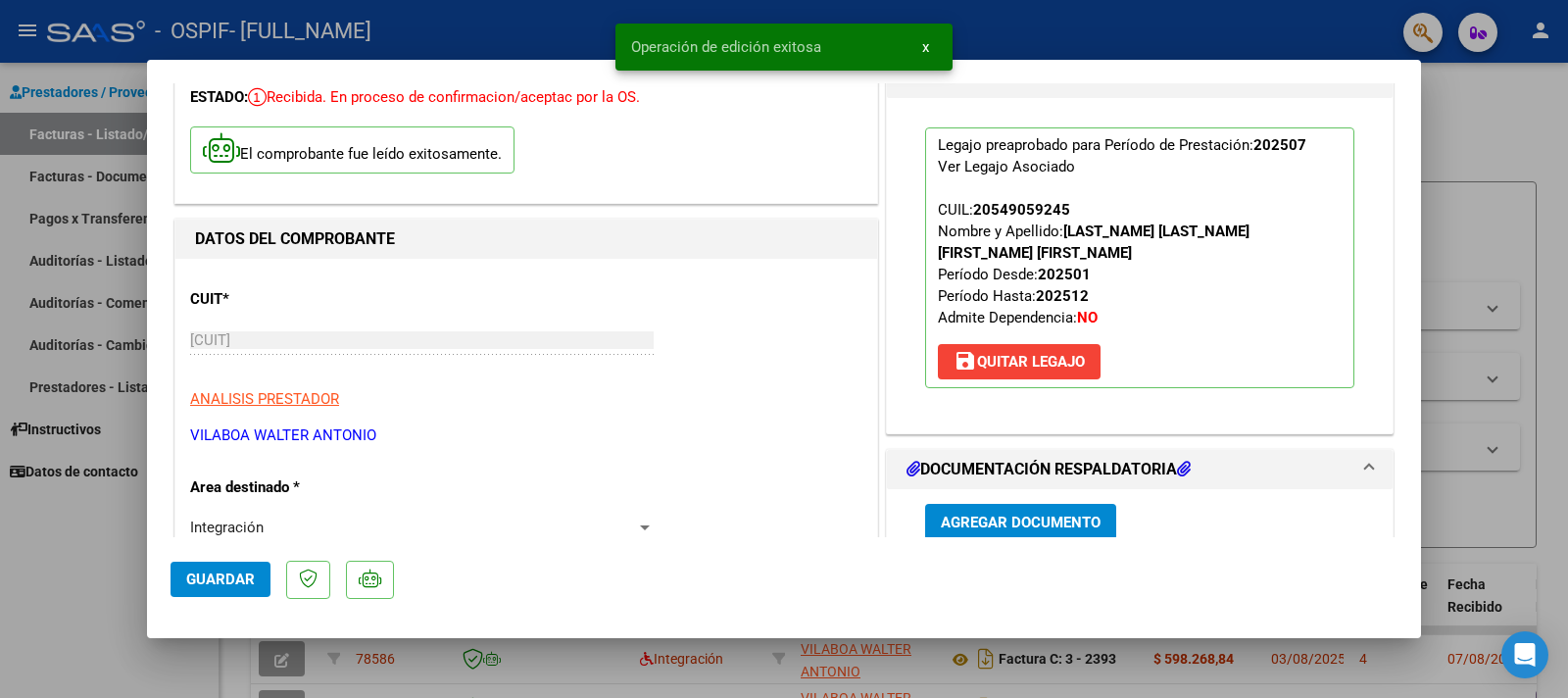 scroll, scrollTop: 108, scrollLeft: 0, axis: vertical 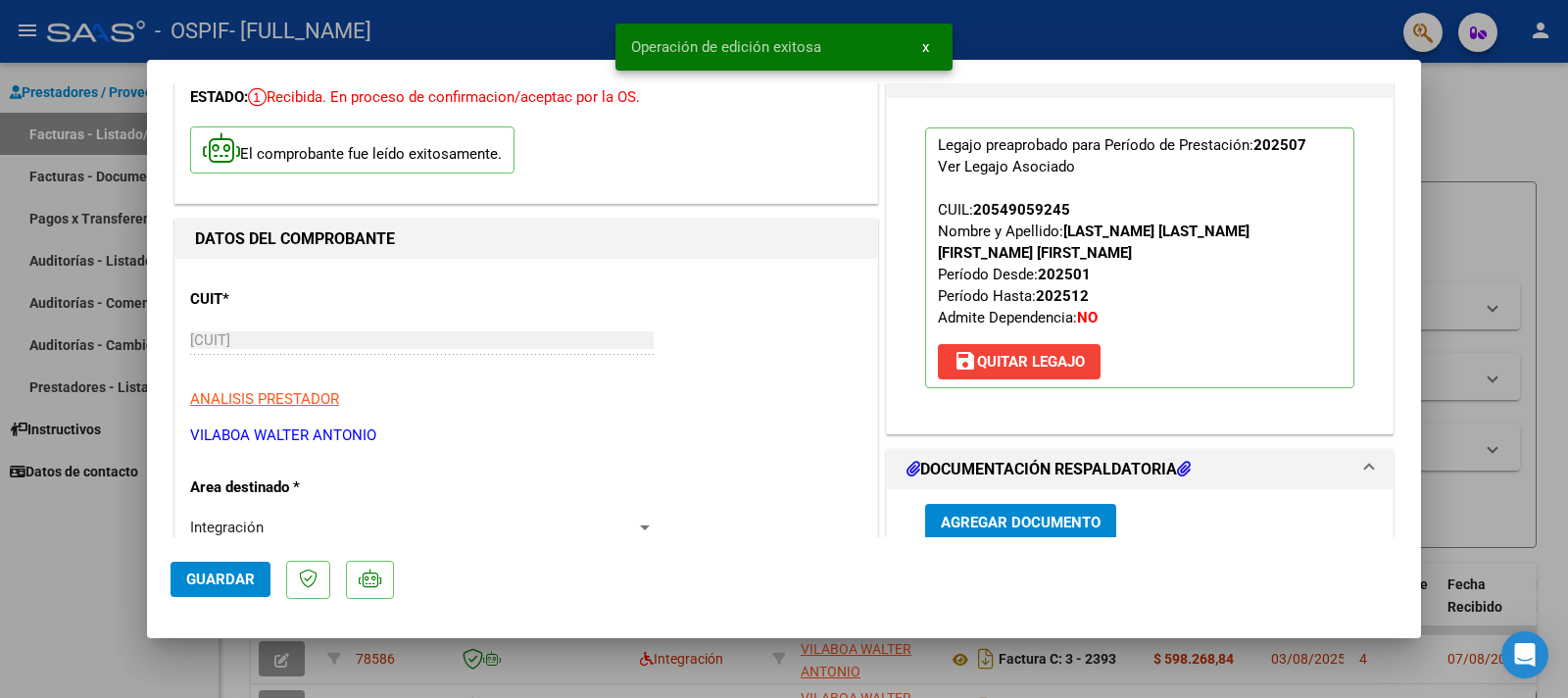 click at bounding box center [784, 349] 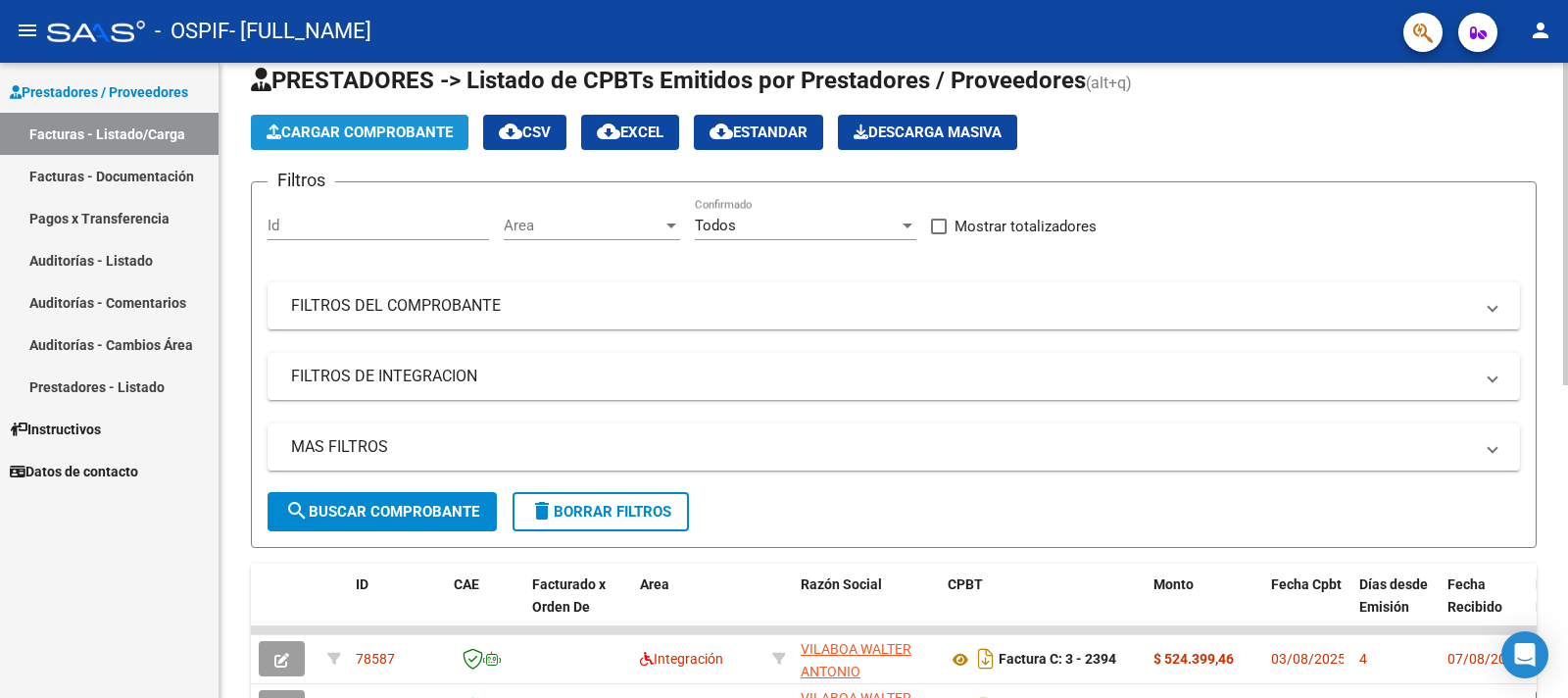 click on "Cargar Comprobante" 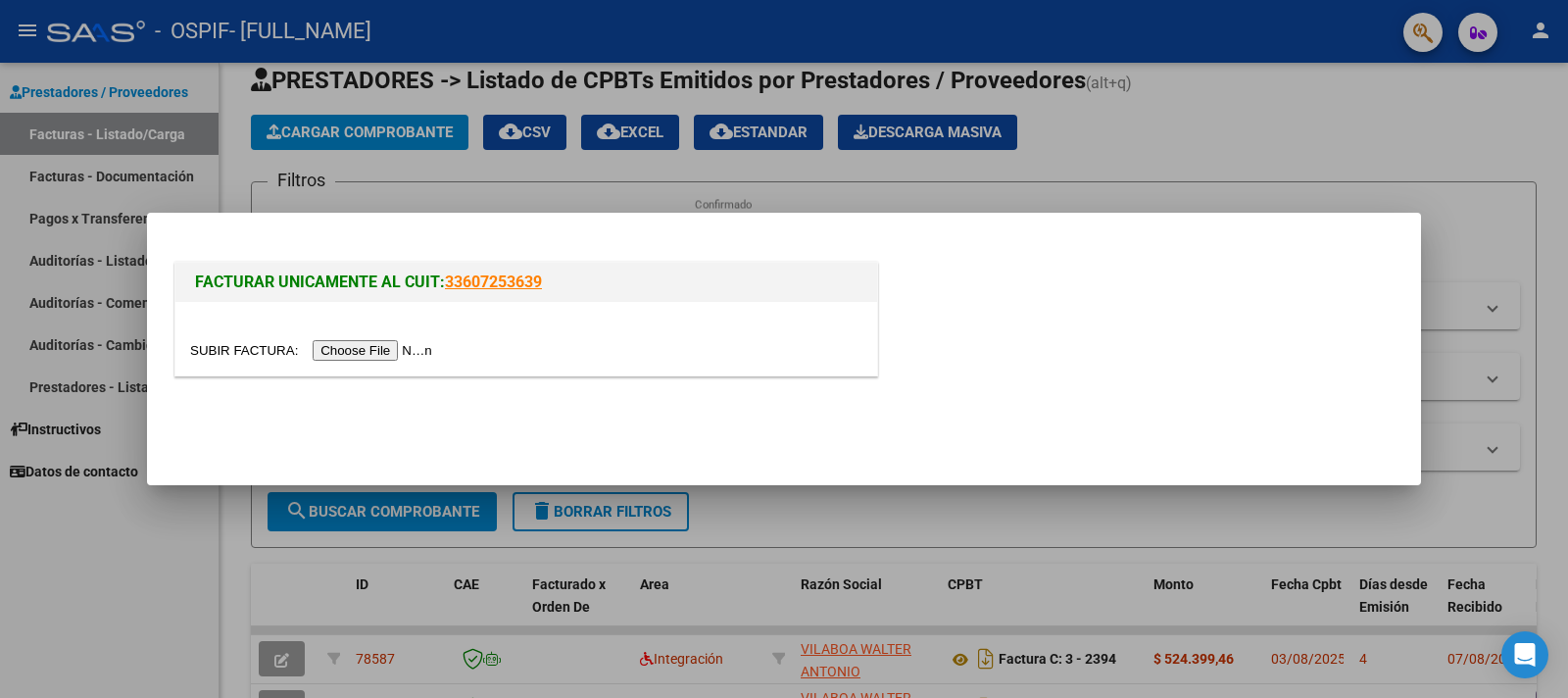 click at bounding box center (314, 350) 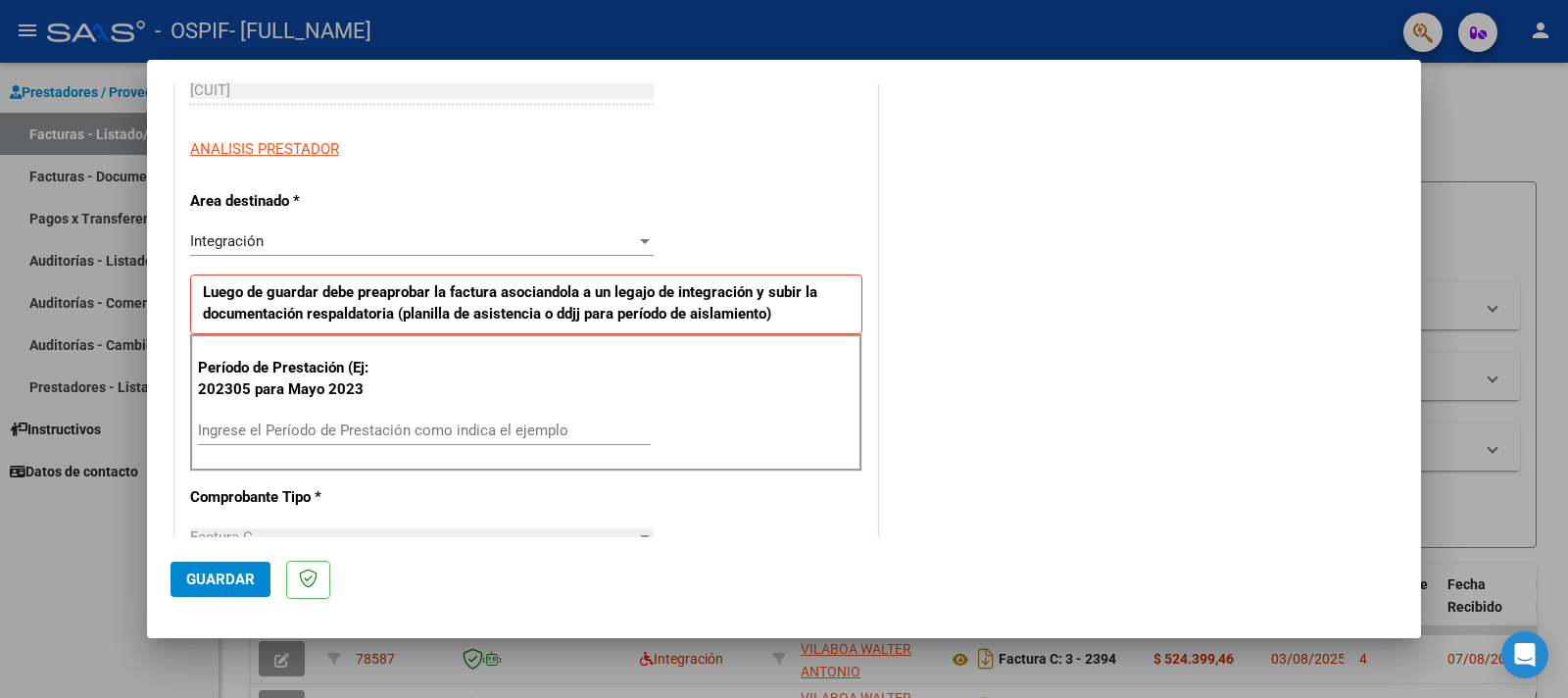 scroll, scrollTop: 324, scrollLeft: 0, axis: vertical 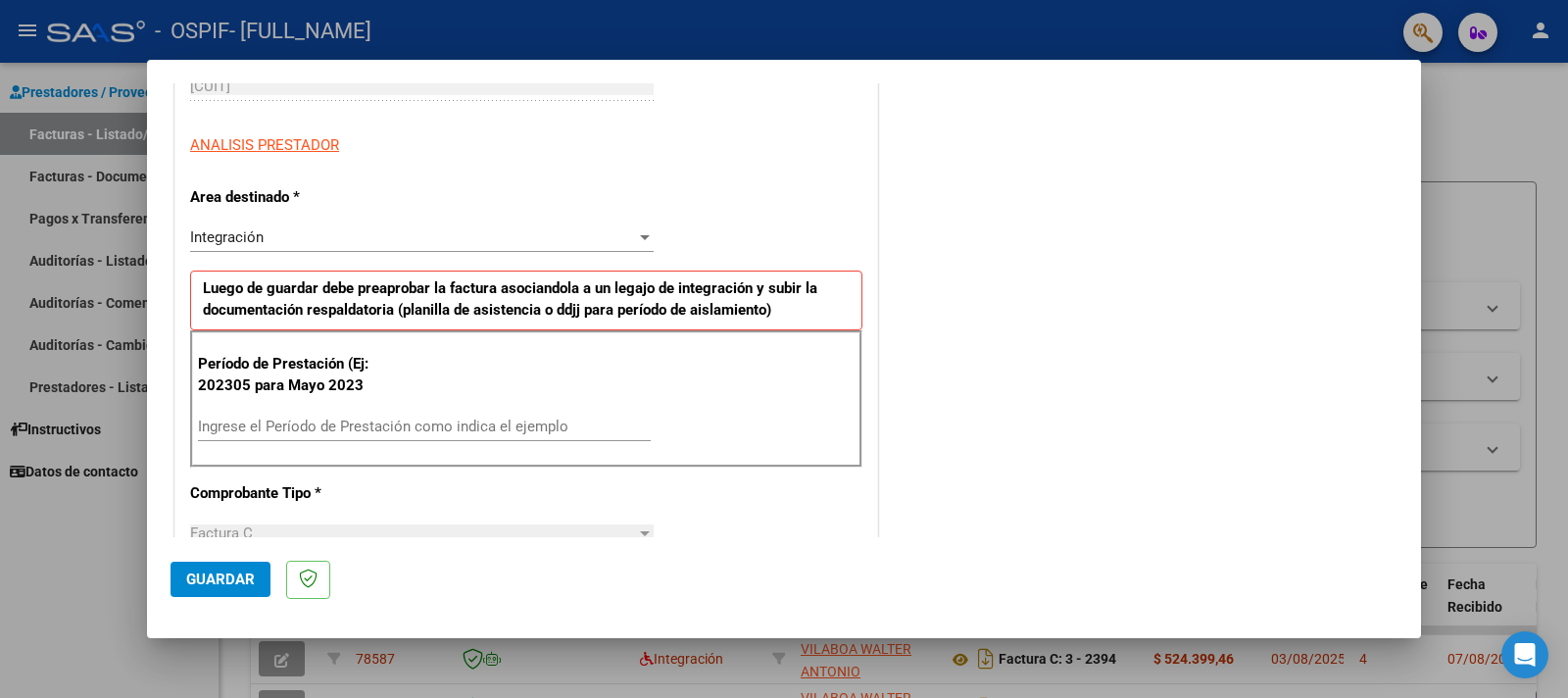 click on "Ingrese el Período de Prestación como indica el ejemplo" at bounding box center [424, 426] 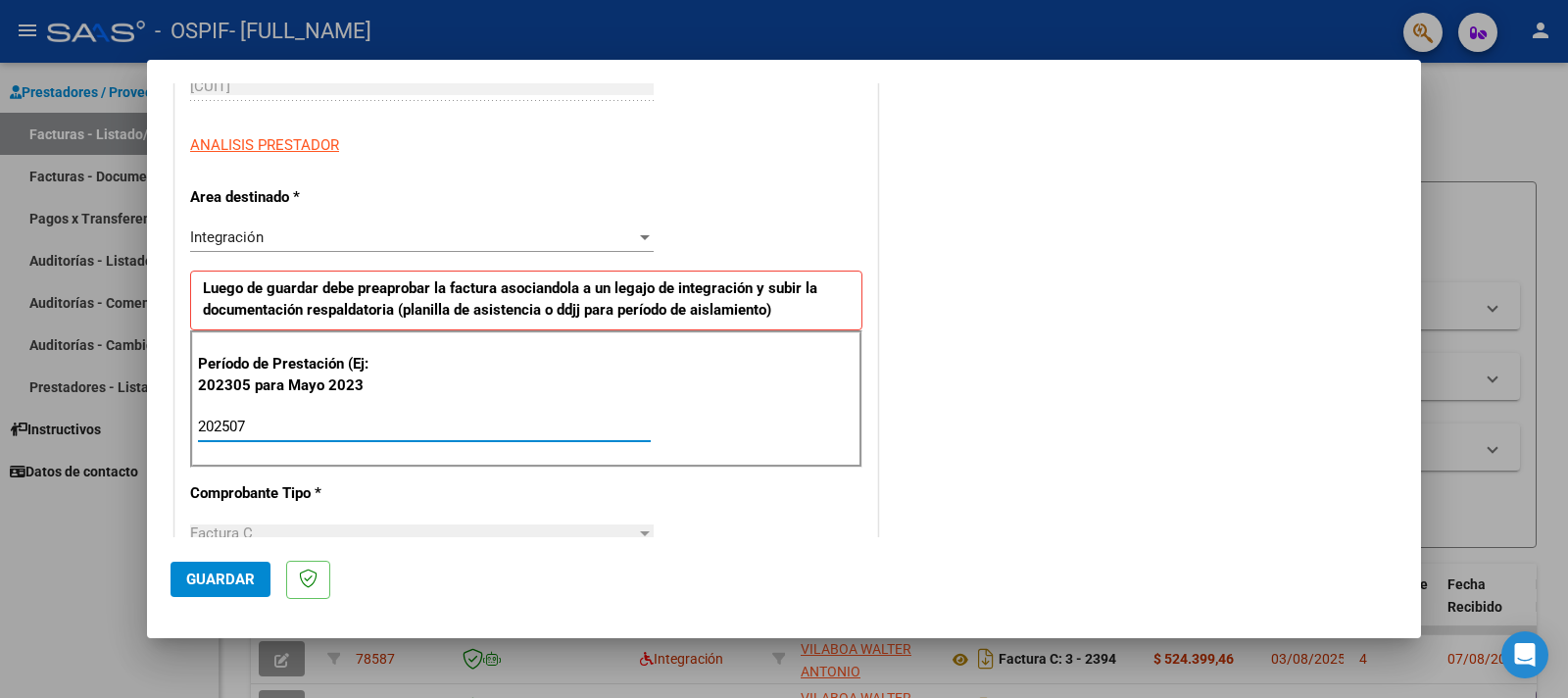type on "202507" 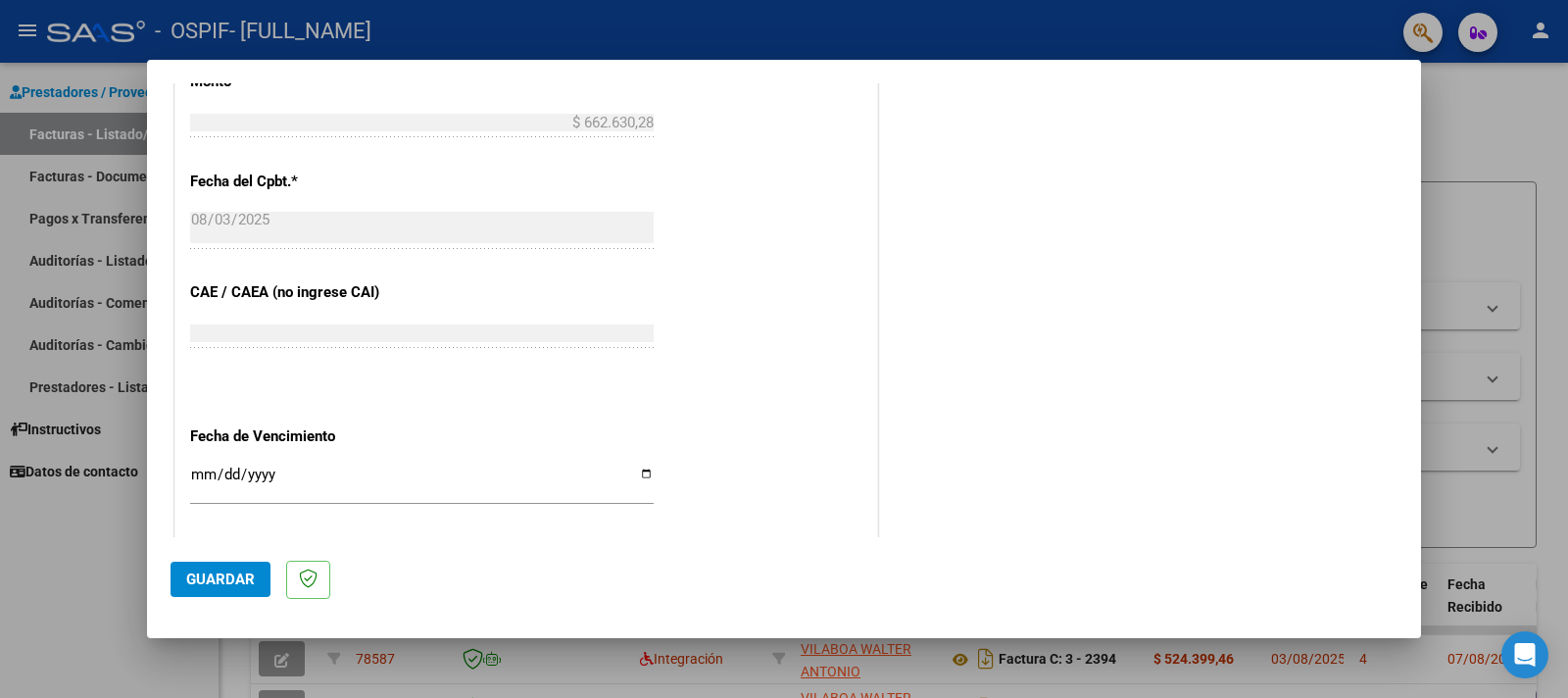 scroll, scrollTop: 1078, scrollLeft: 0, axis: vertical 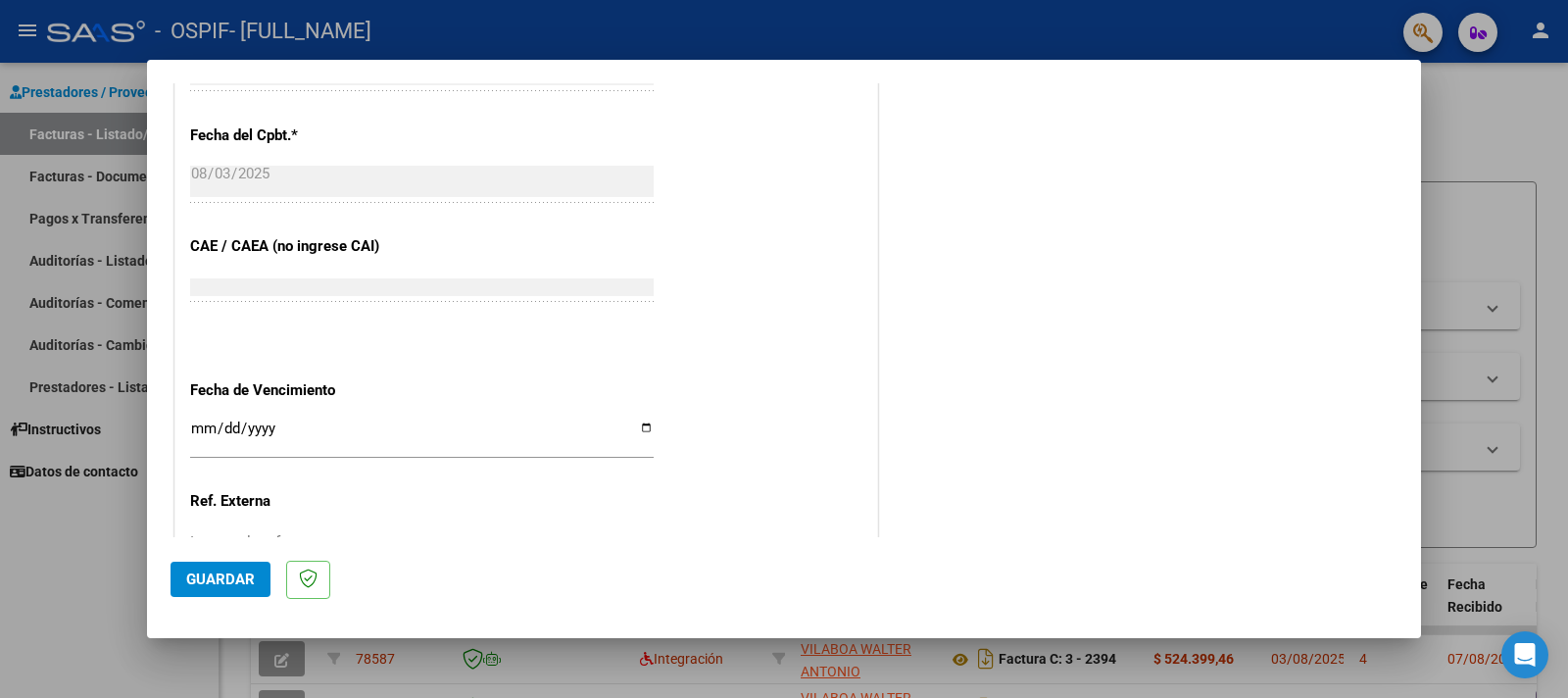 click on "Ingresar la fecha" at bounding box center (421, 436) 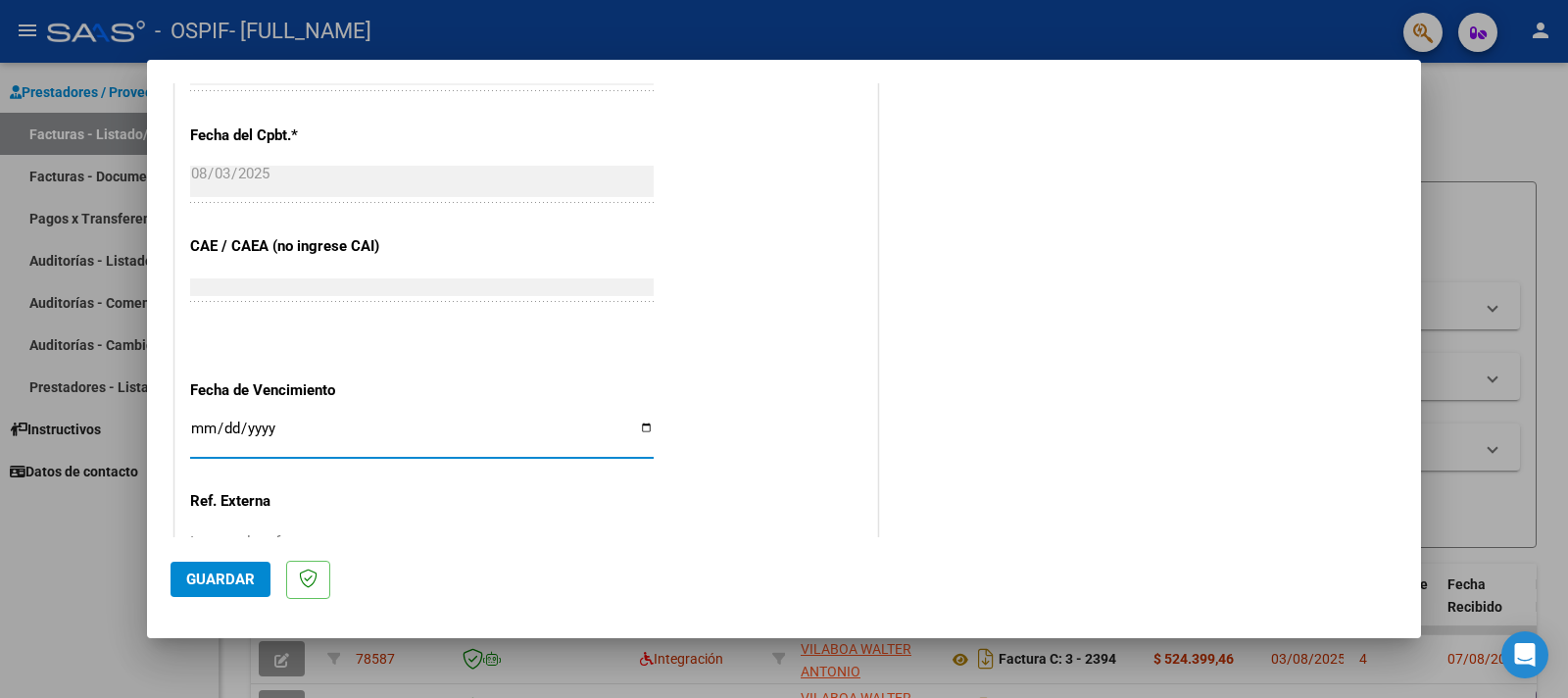 type on "2025-08-13" 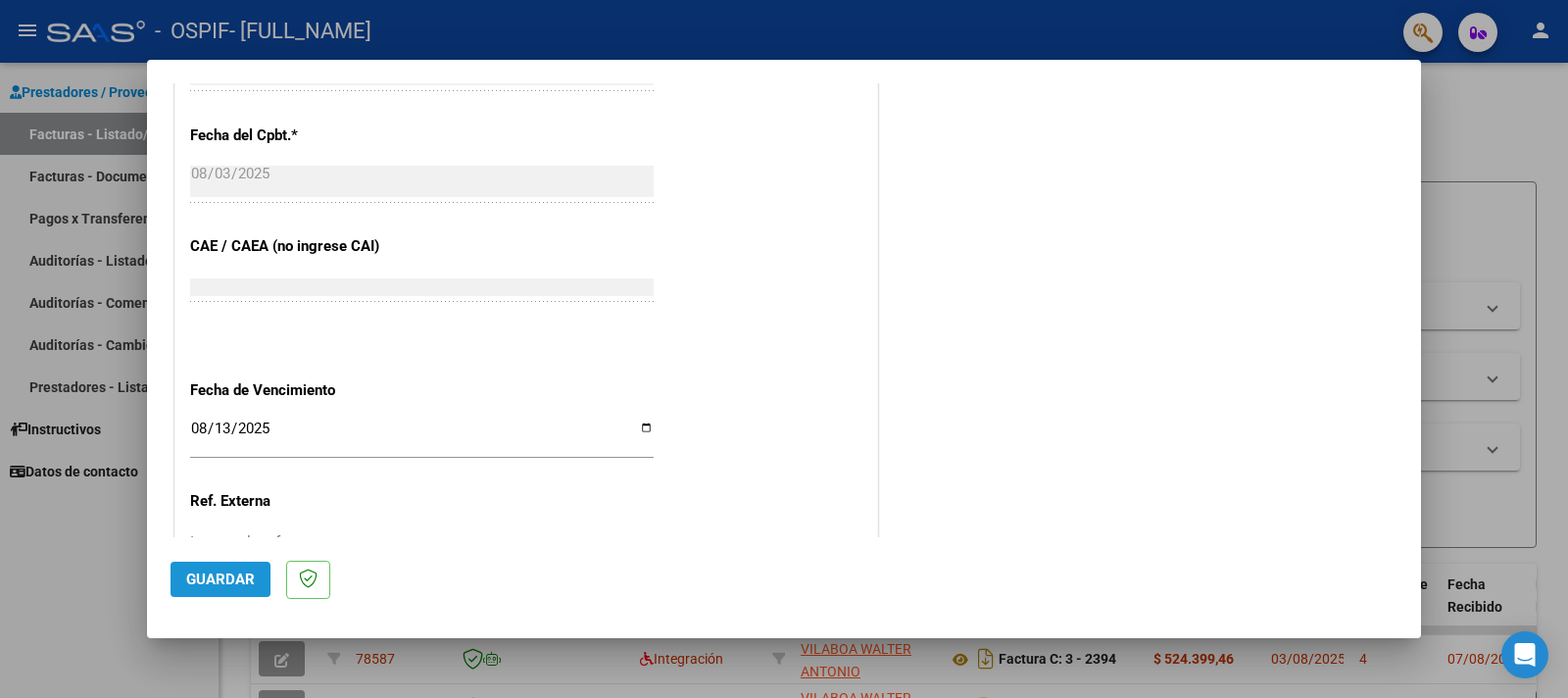 click on "Guardar" 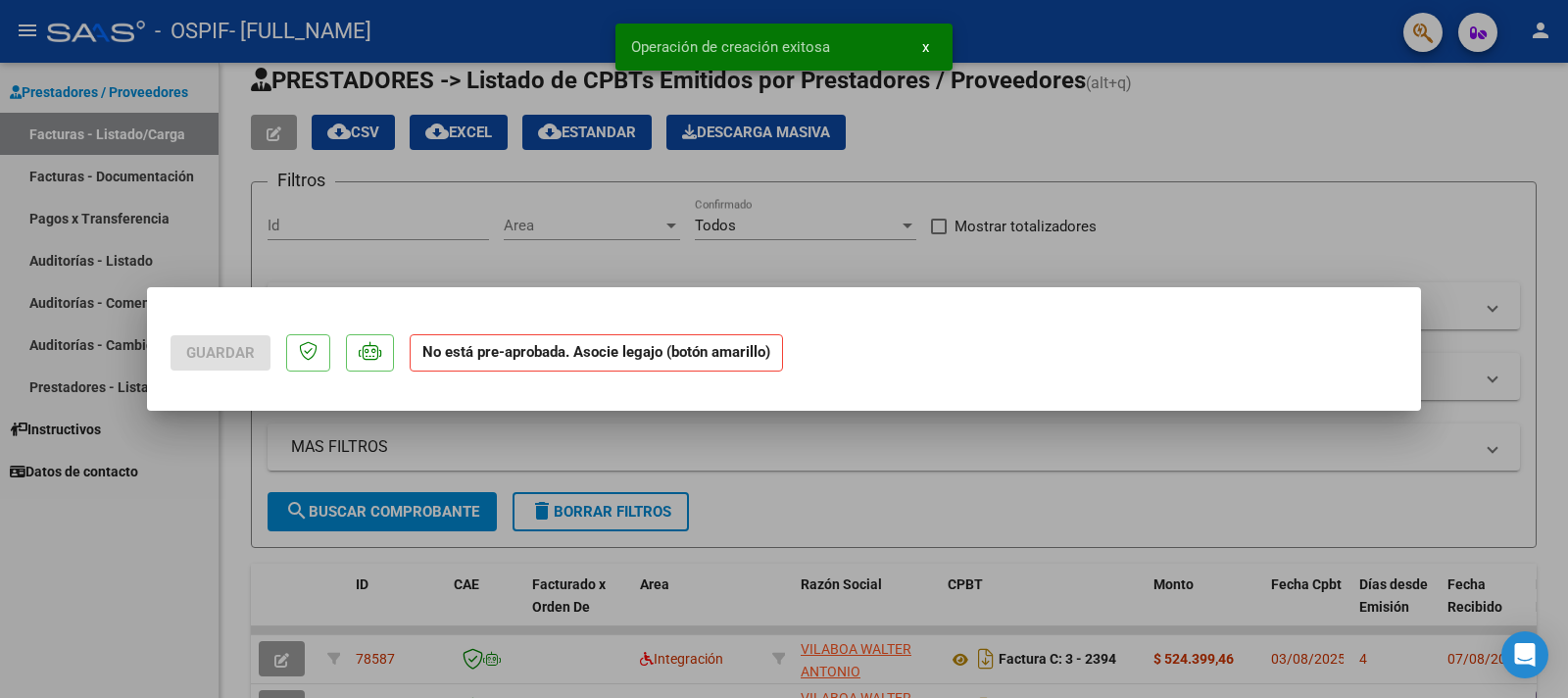 scroll, scrollTop: 0, scrollLeft: 0, axis: both 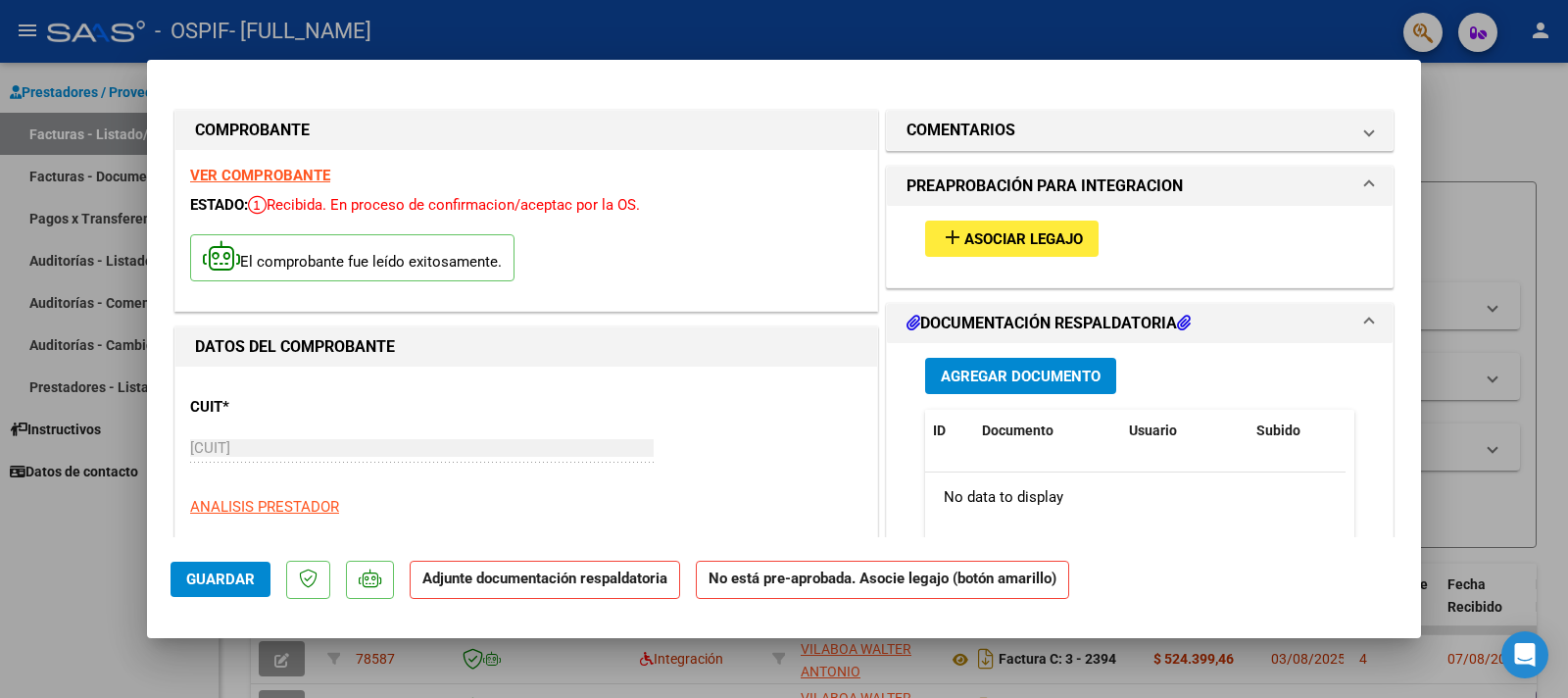 click on "Asociar Legajo" at bounding box center [1023, 239] 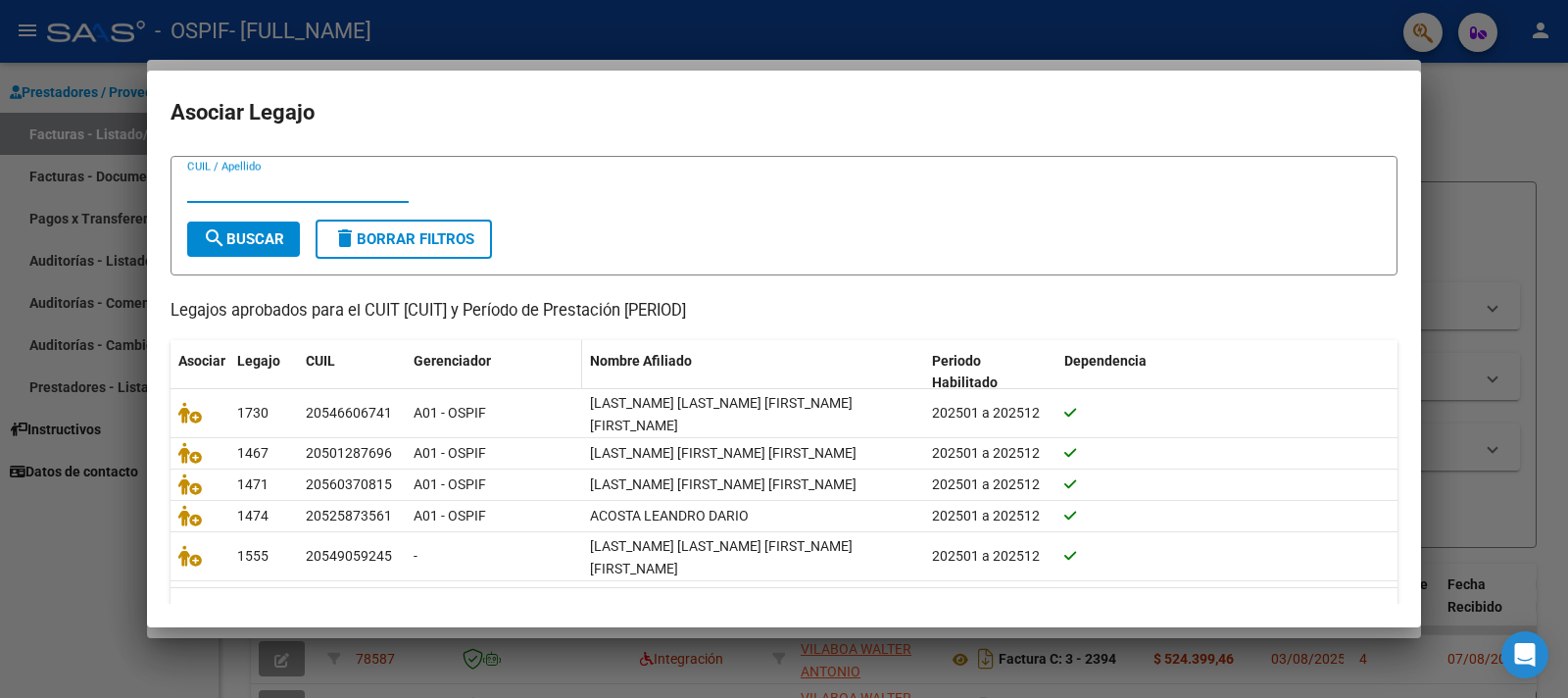 scroll, scrollTop: 54, scrollLeft: 0, axis: vertical 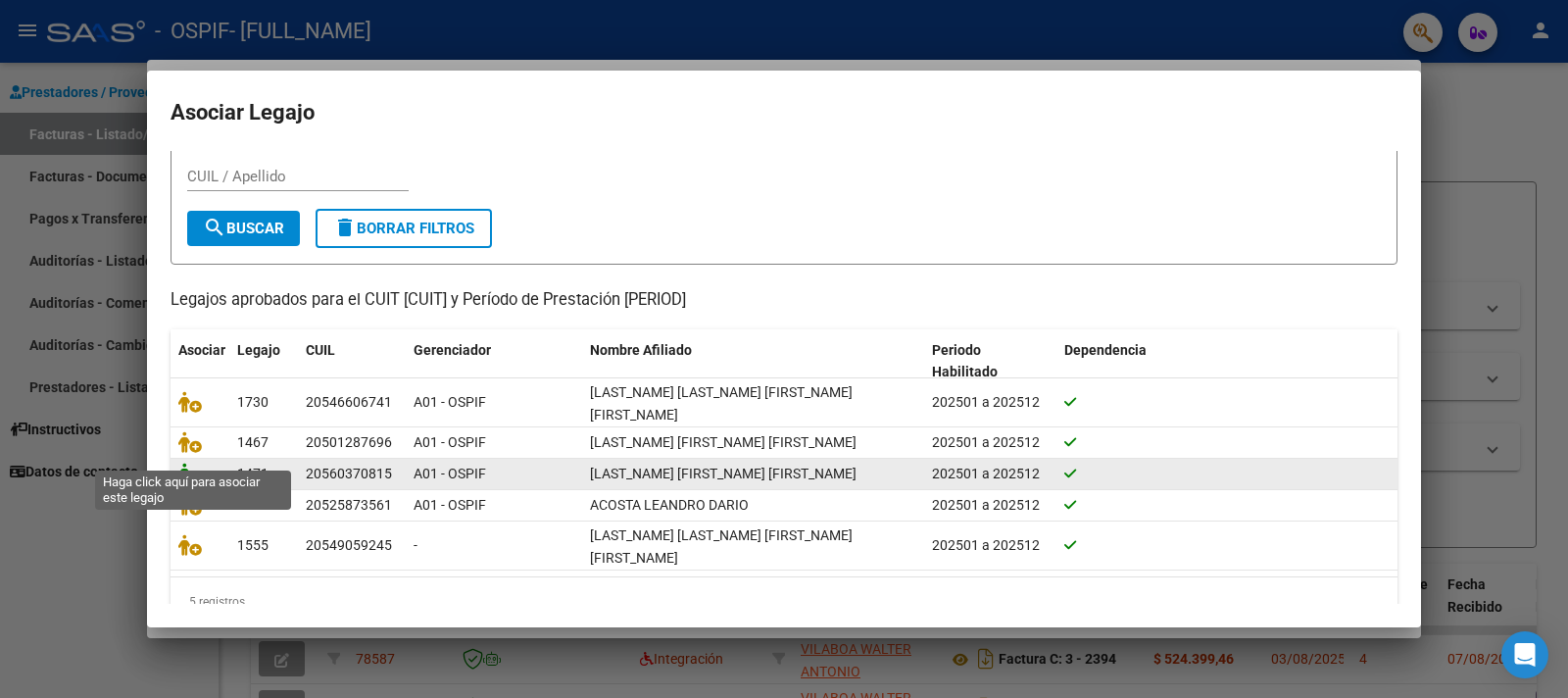 click 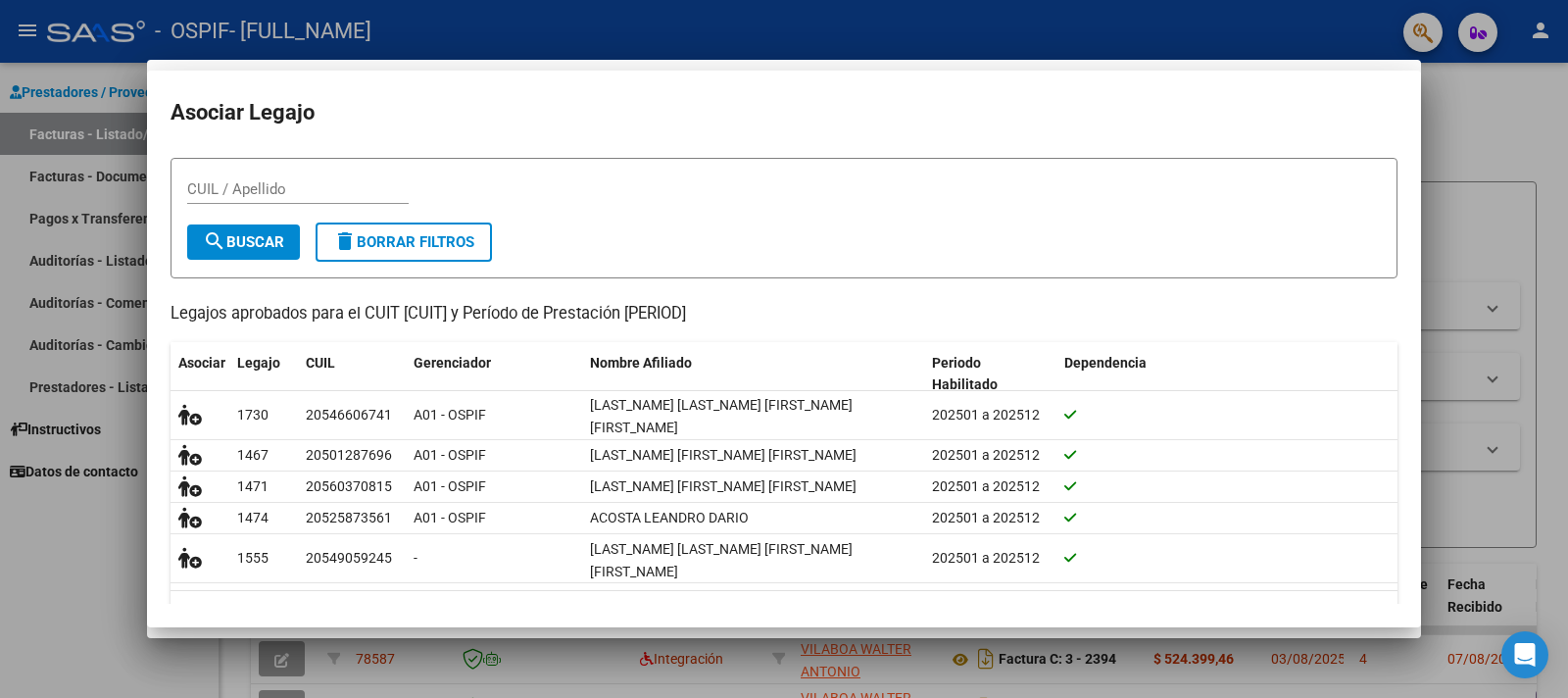 scroll, scrollTop: 0, scrollLeft: 0, axis: both 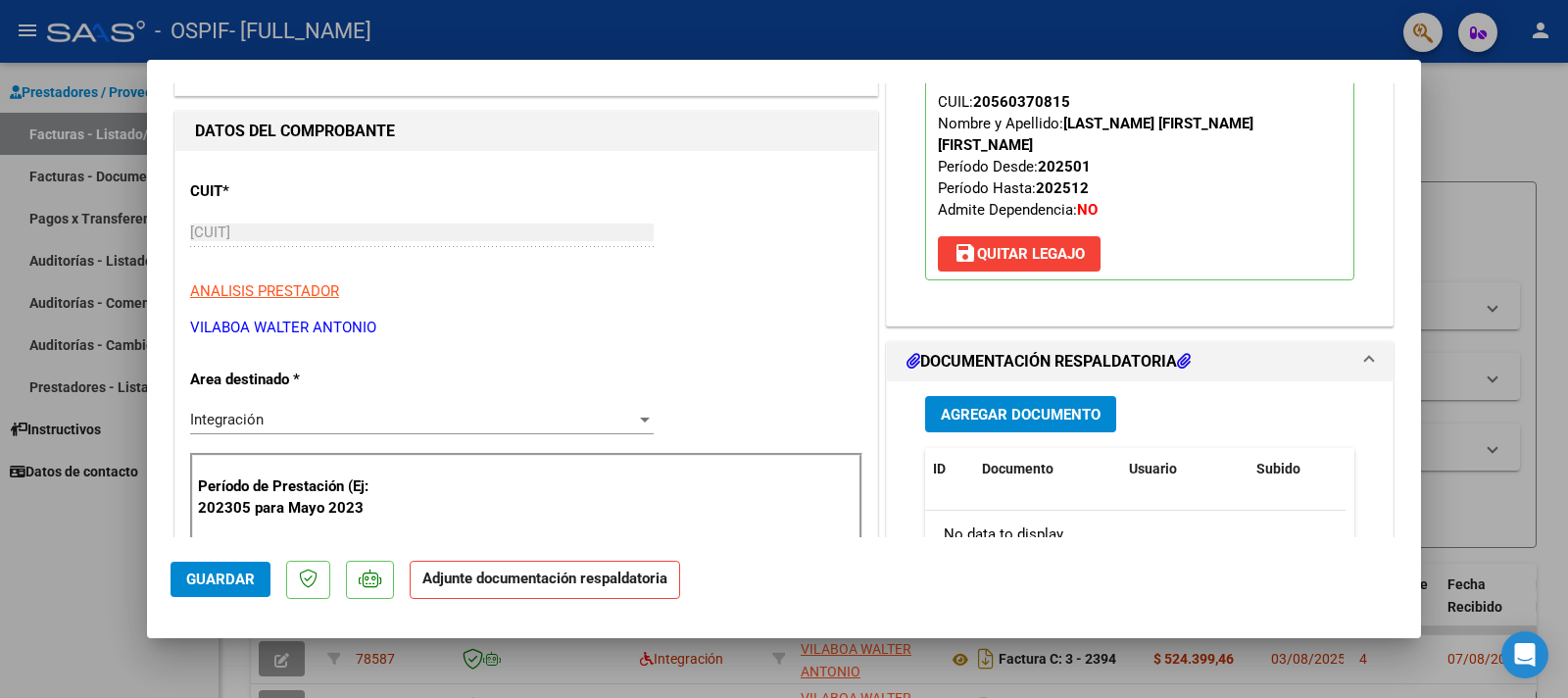 click on "Agregar Documento" at bounding box center [1020, 415] 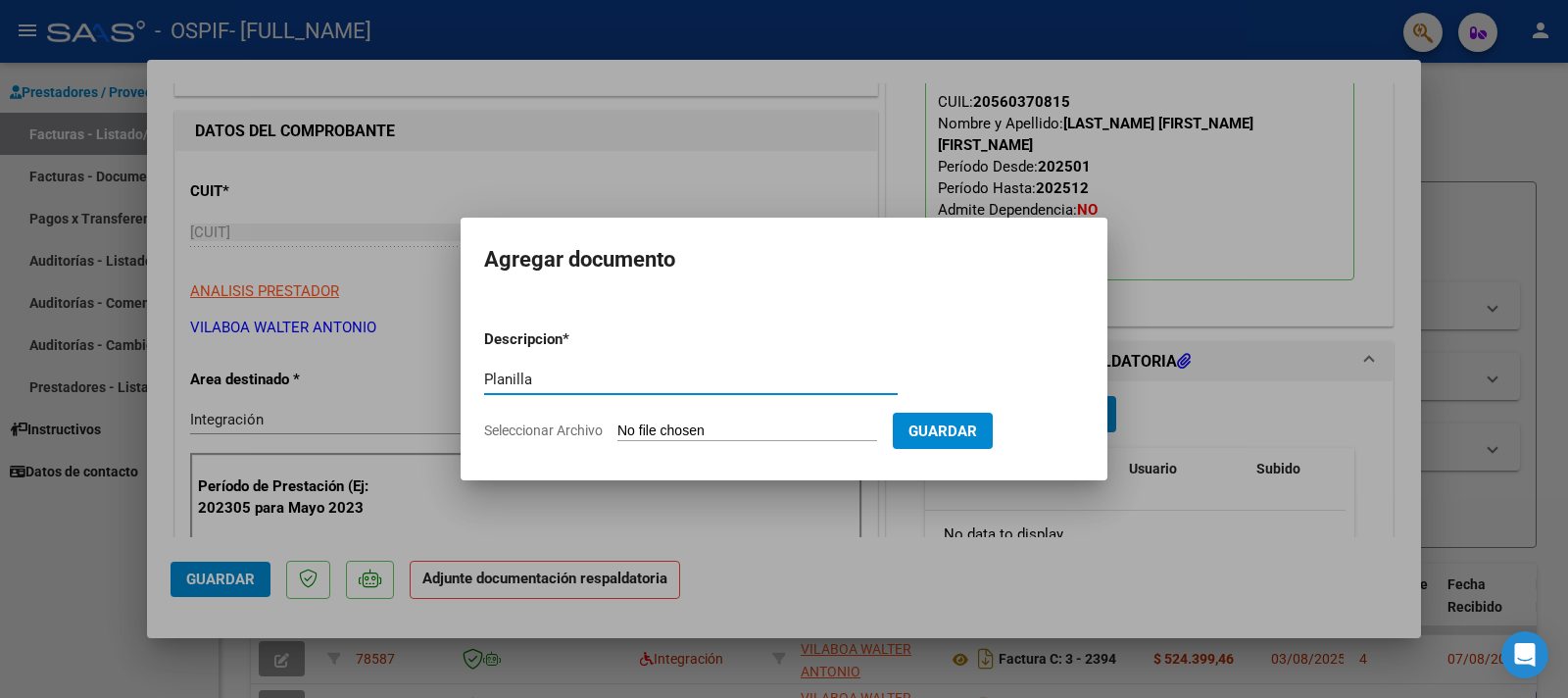 type on "Planilla" 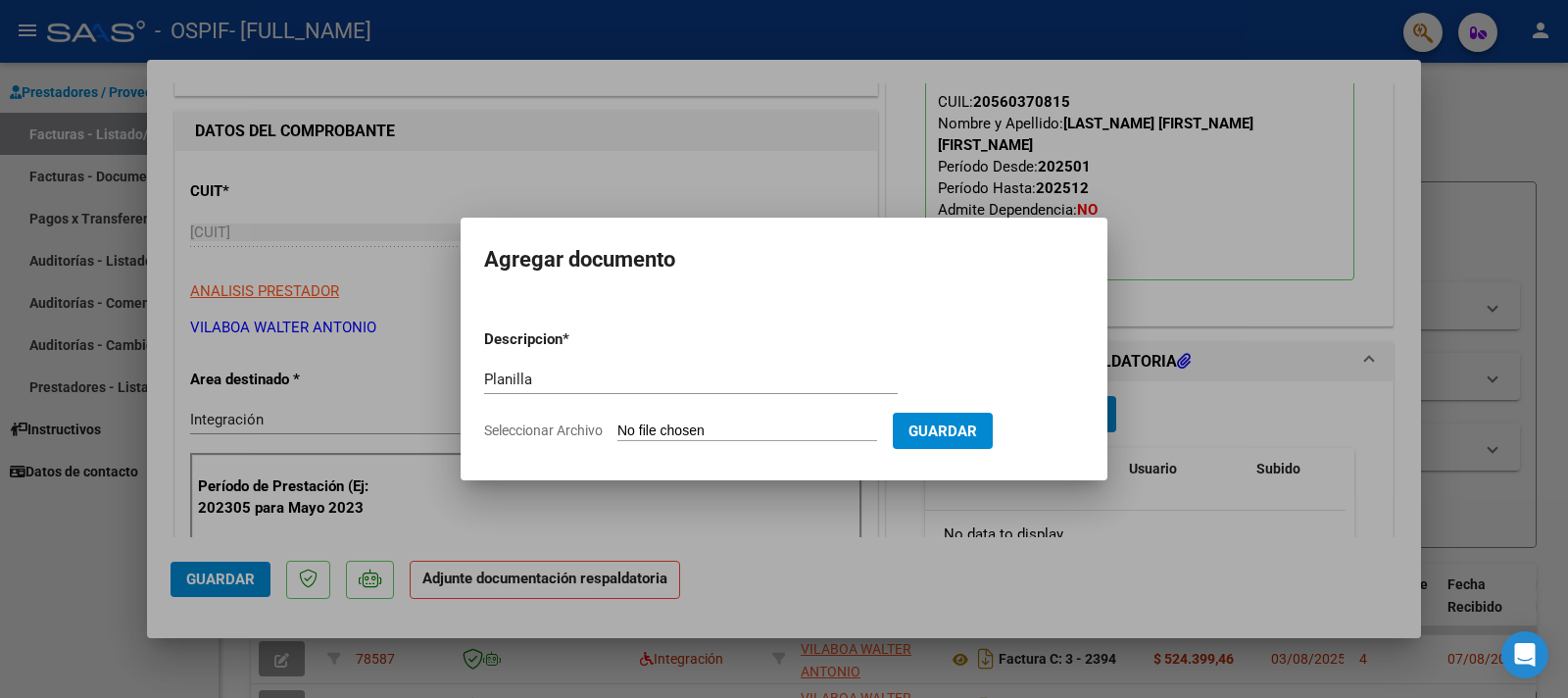 type on "C:\fakepath\Planilla [LAST_NAME] [FIRST_NAME] [MONTH].pdf" 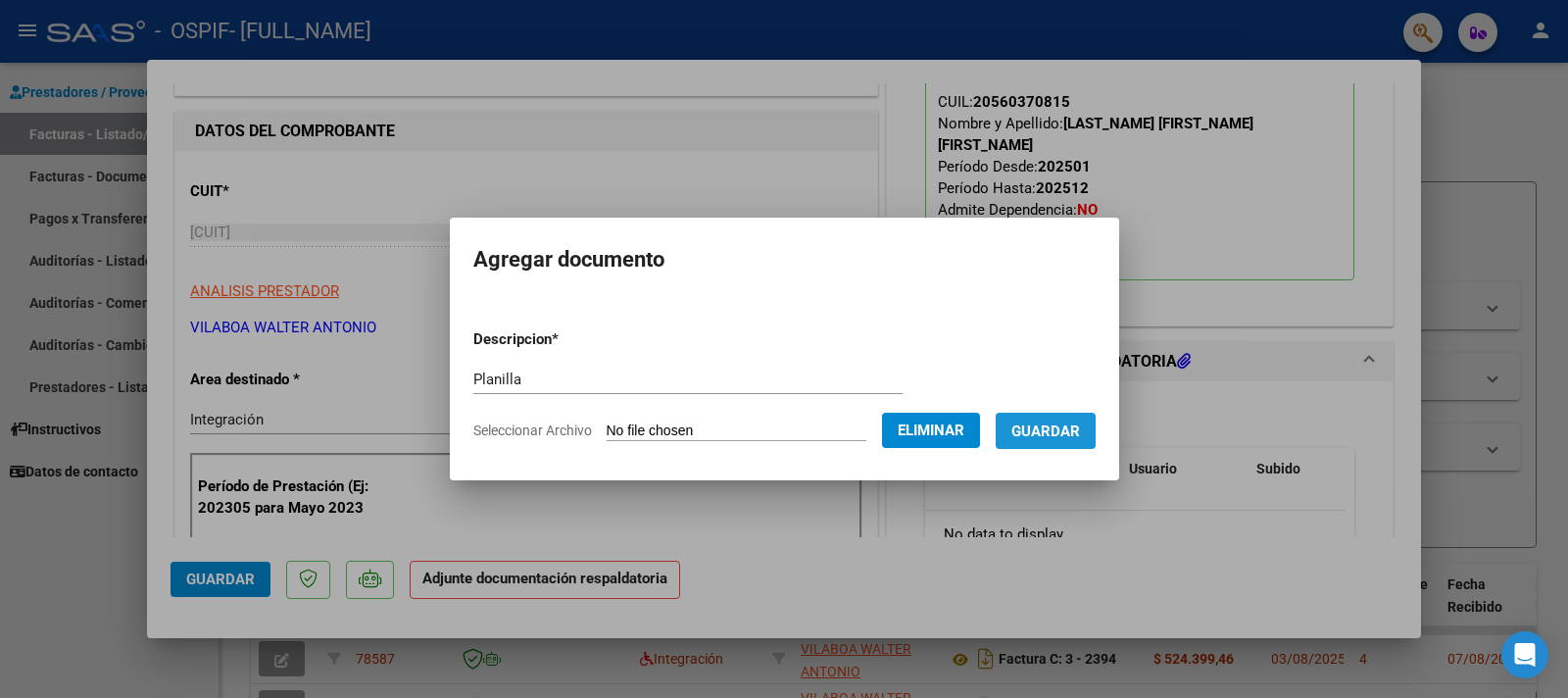 click on "Guardar" at bounding box center [1046, 431] 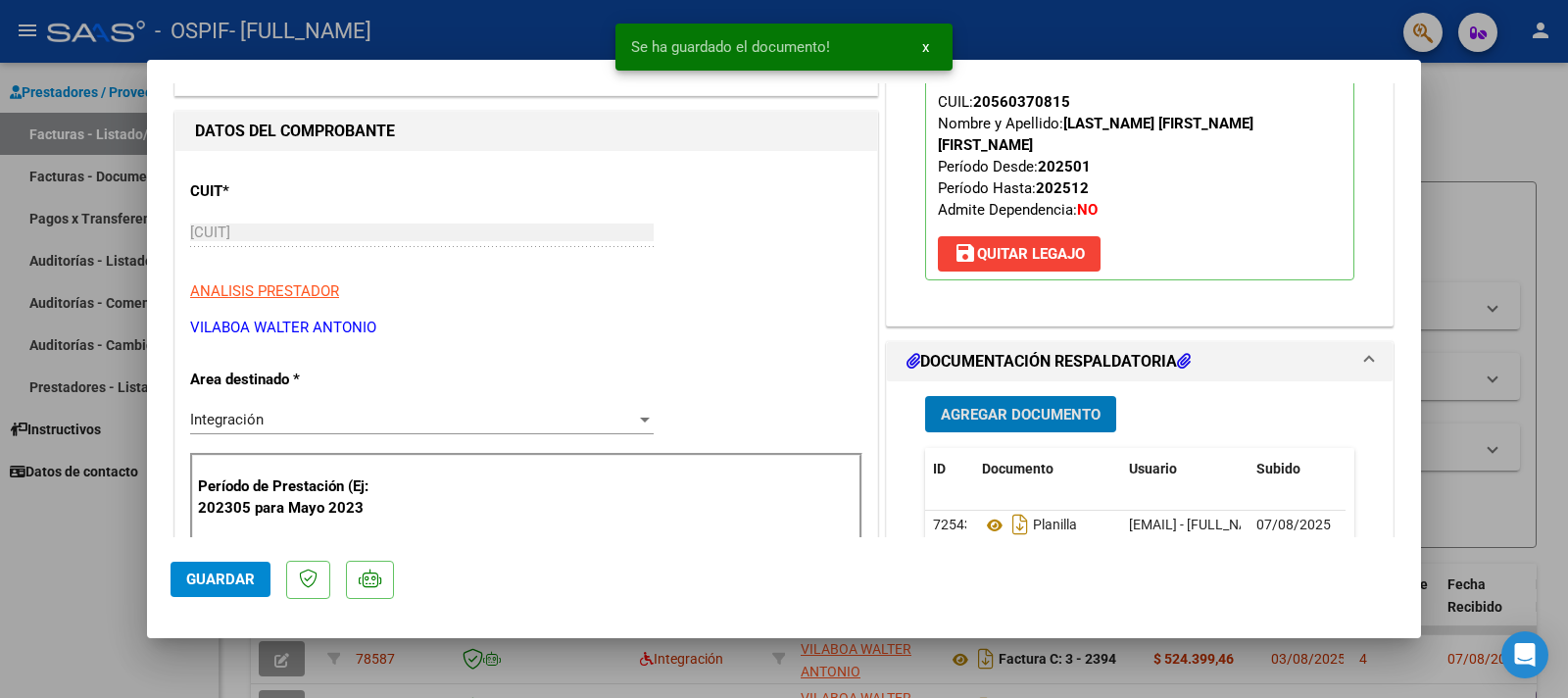 click on "Agregar Documento" at bounding box center [1020, 415] 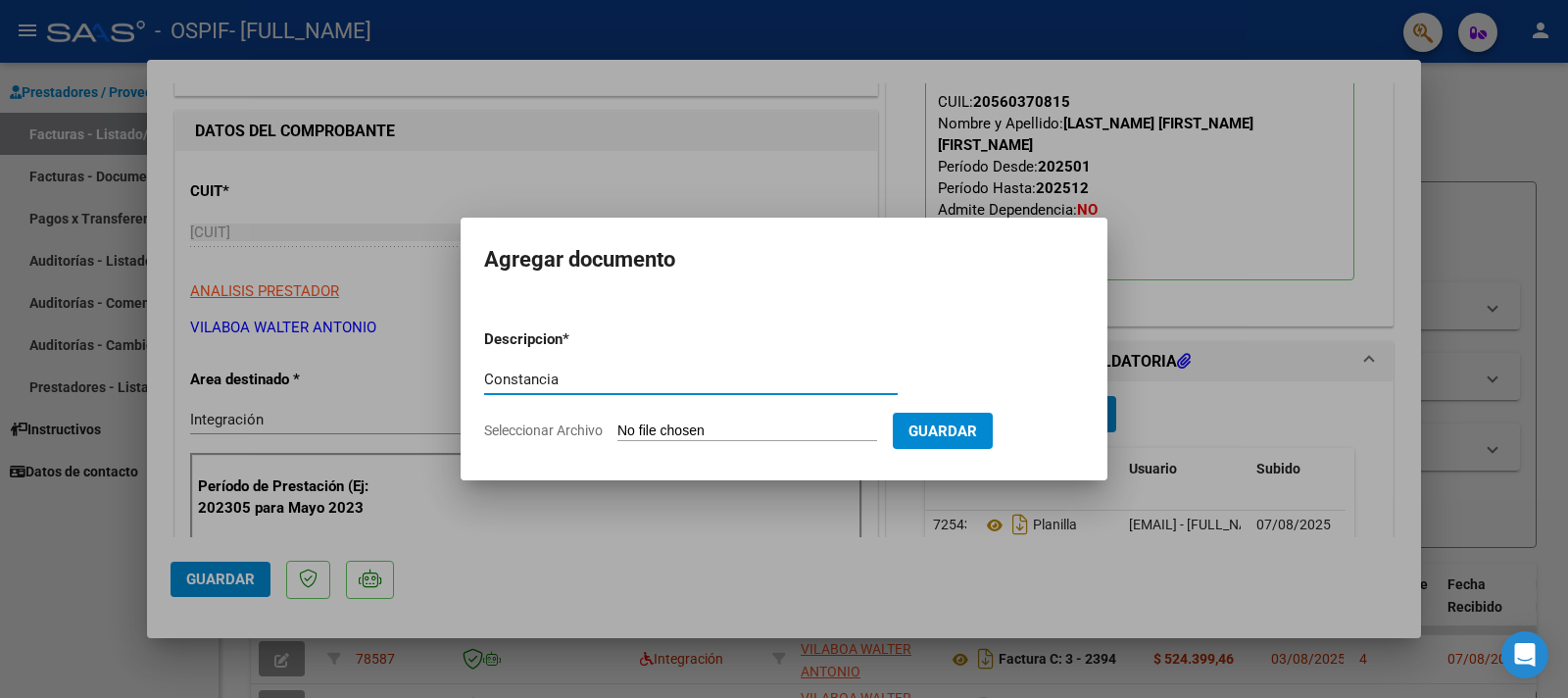 type on "Constancia" 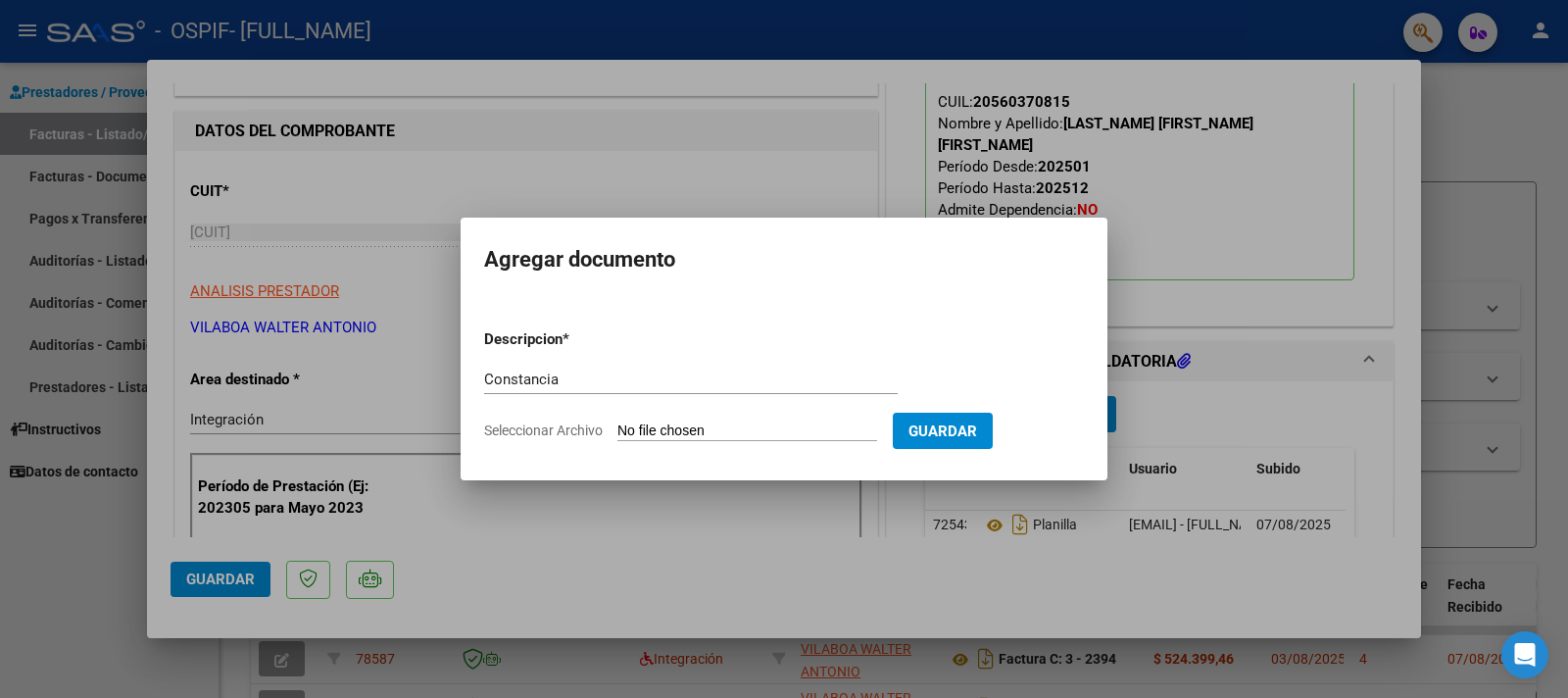 type on "C:\fakepath\Constancia de Alumno.pdf" 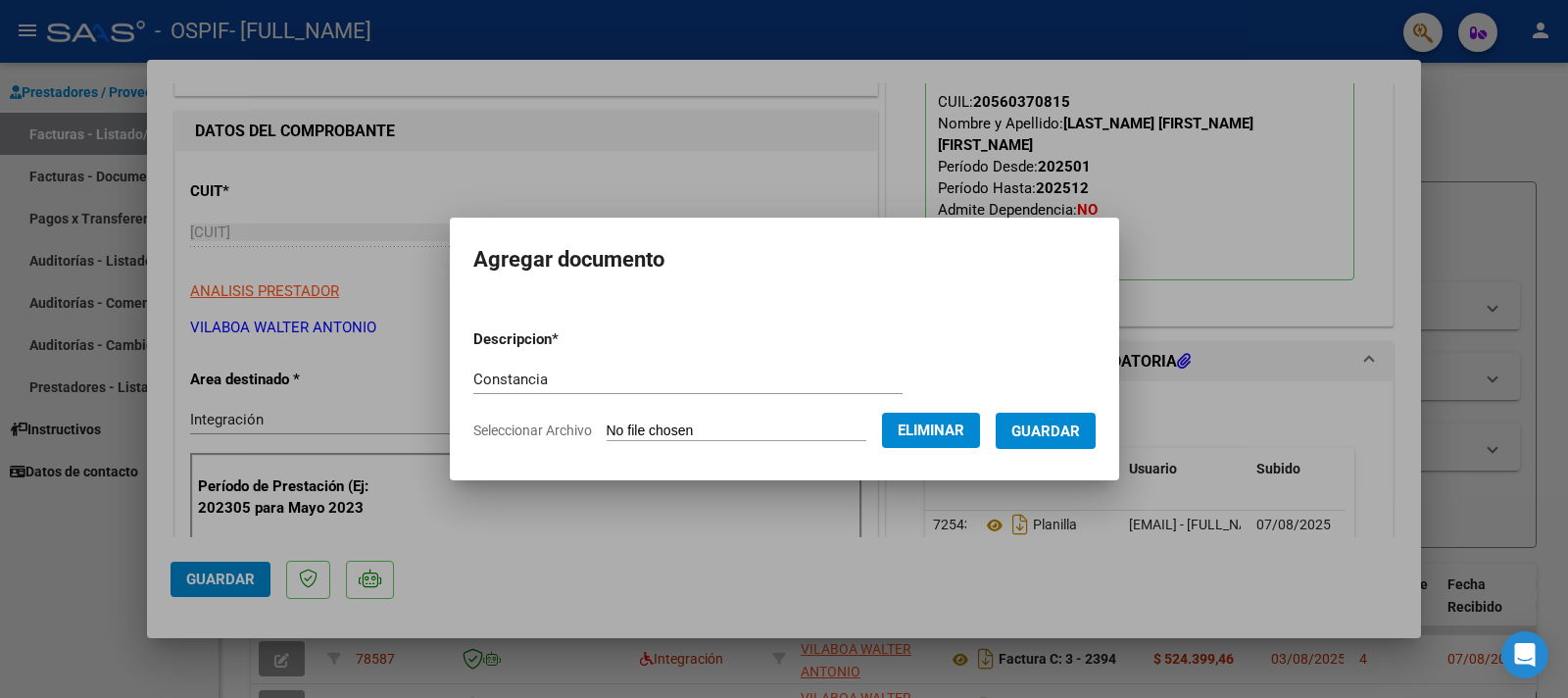 click on "Guardar" at bounding box center (1046, 431) 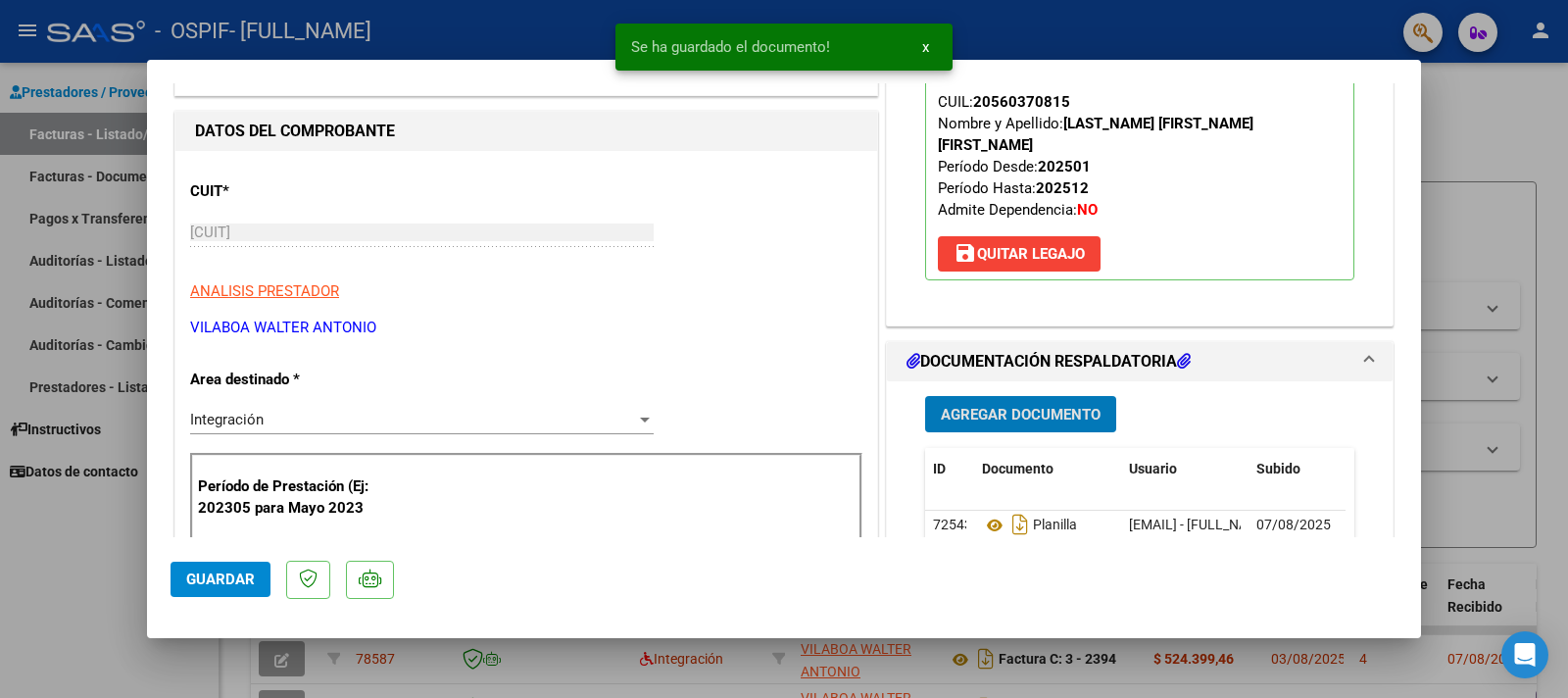 click on "Guardar" 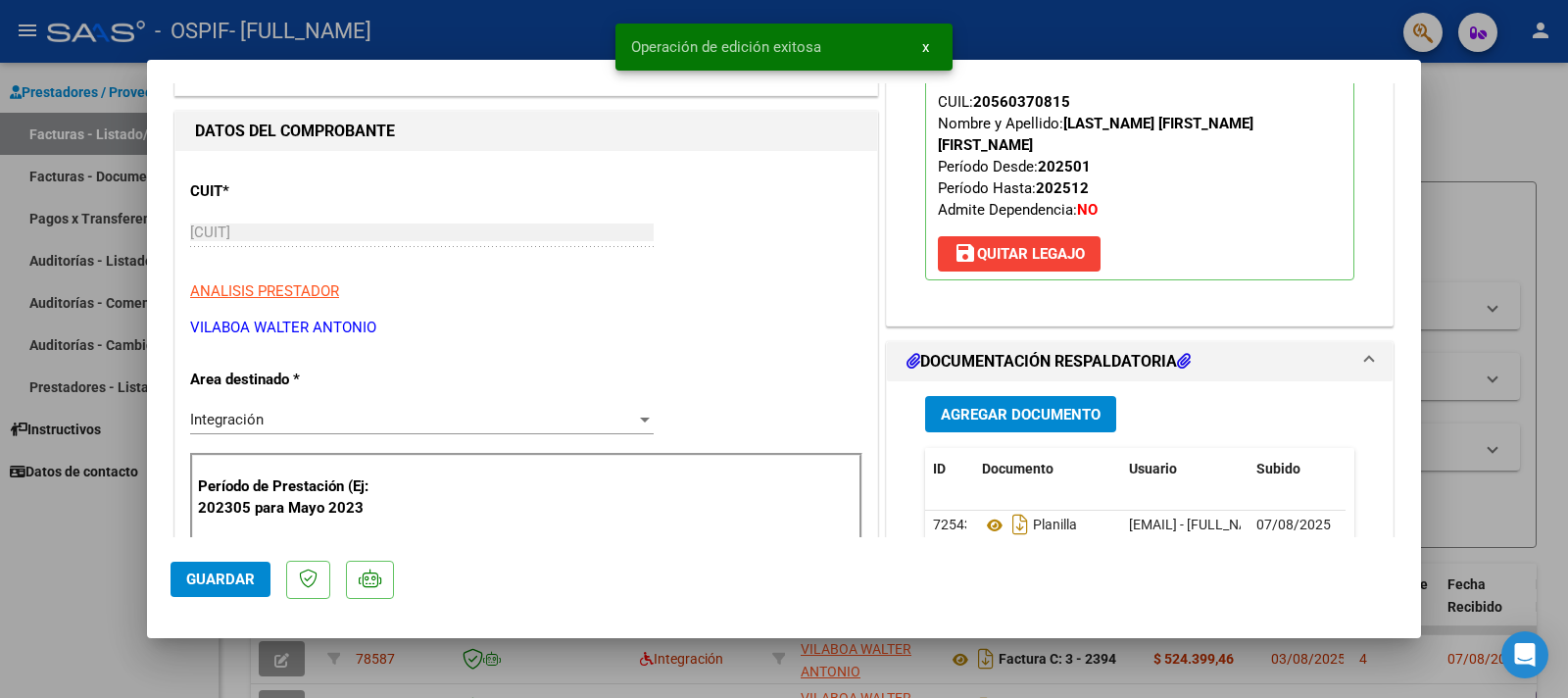 click at bounding box center (784, 349) 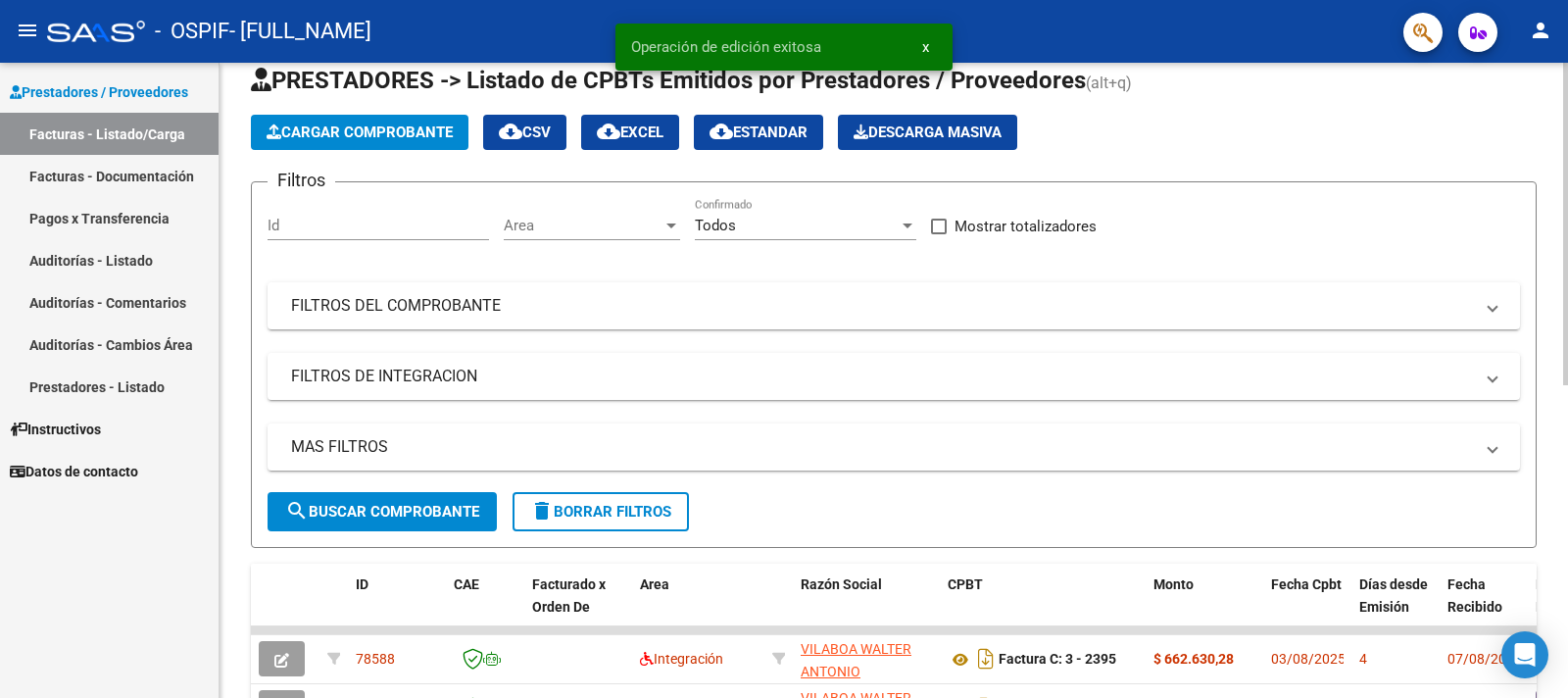 scroll, scrollTop: 267, scrollLeft: 0, axis: vertical 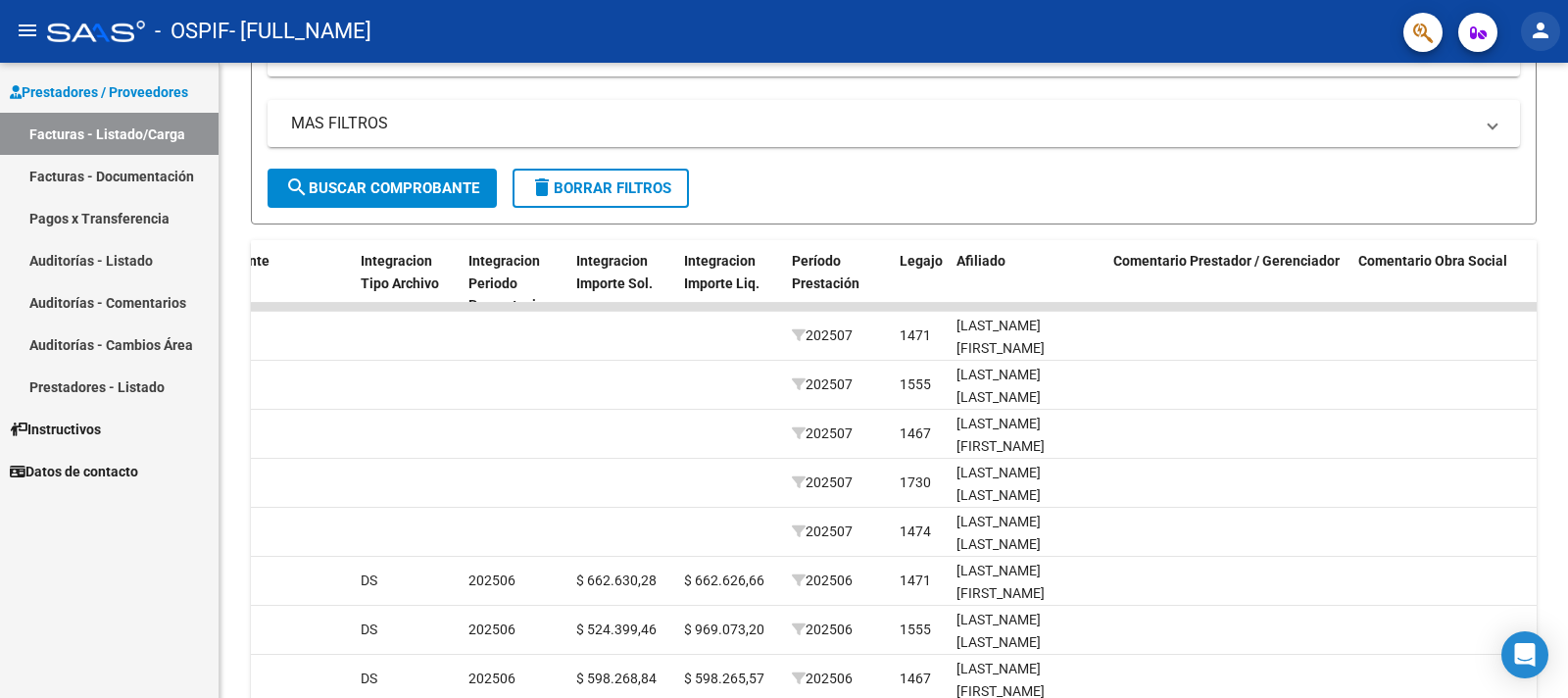click on "person" 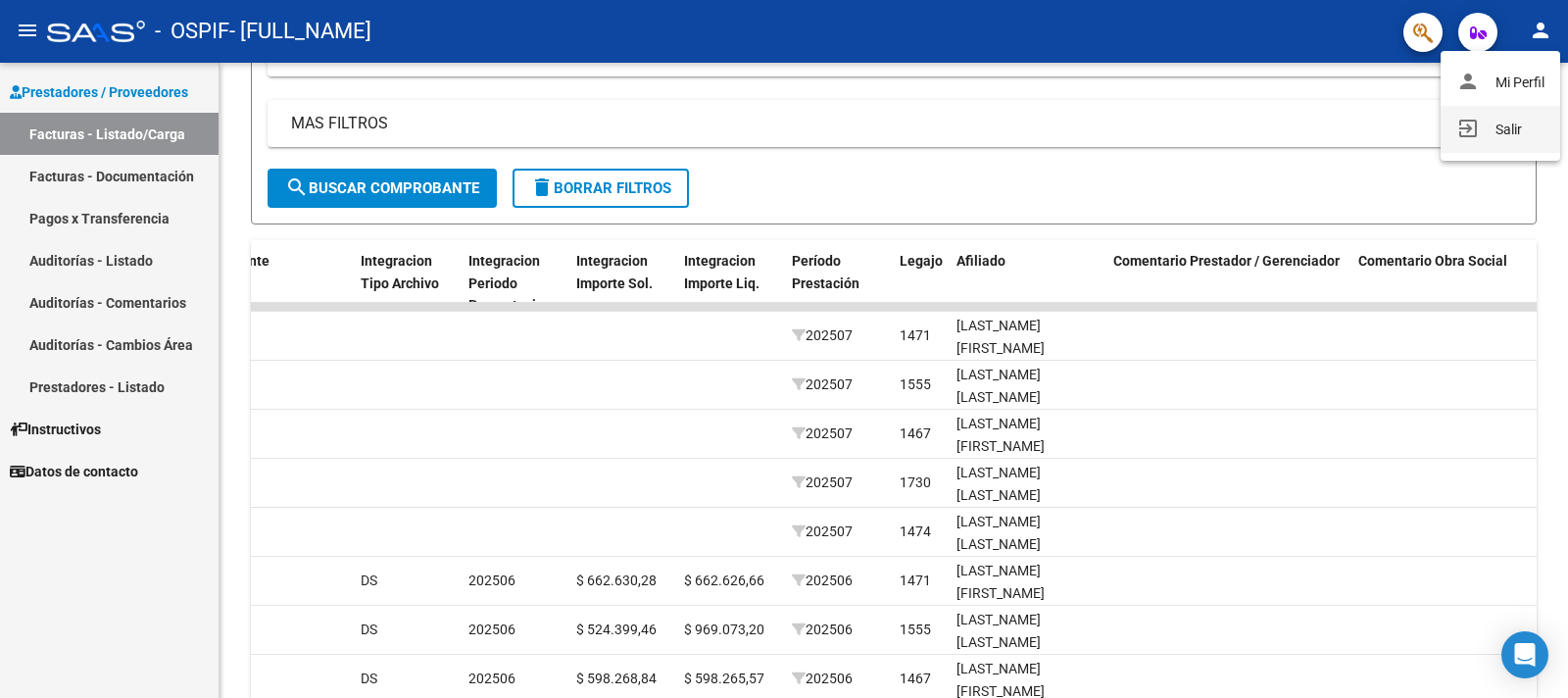 click on "exit_to_app  Salir" at bounding box center [1500, 129] 